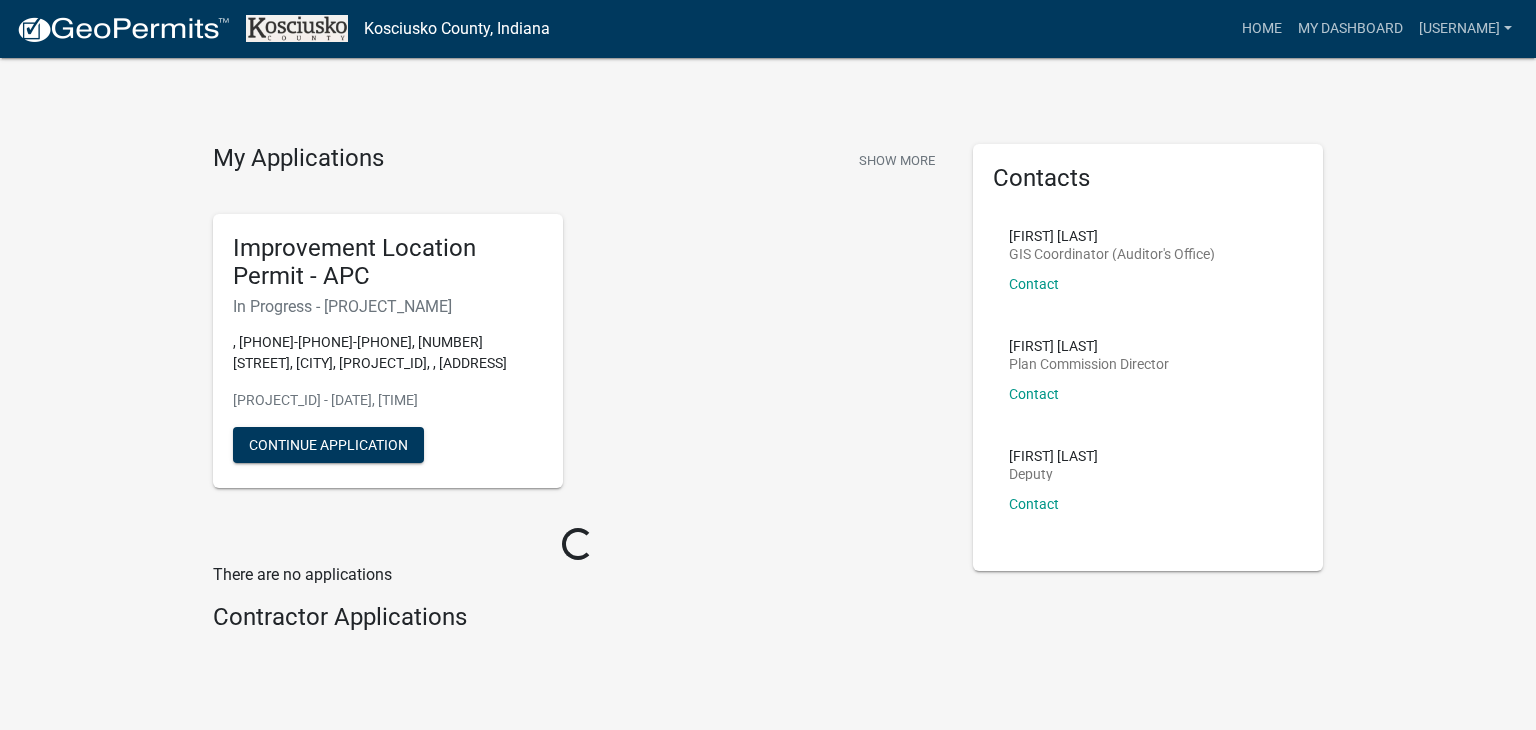 scroll, scrollTop: 0, scrollLeft: 0, axis: both 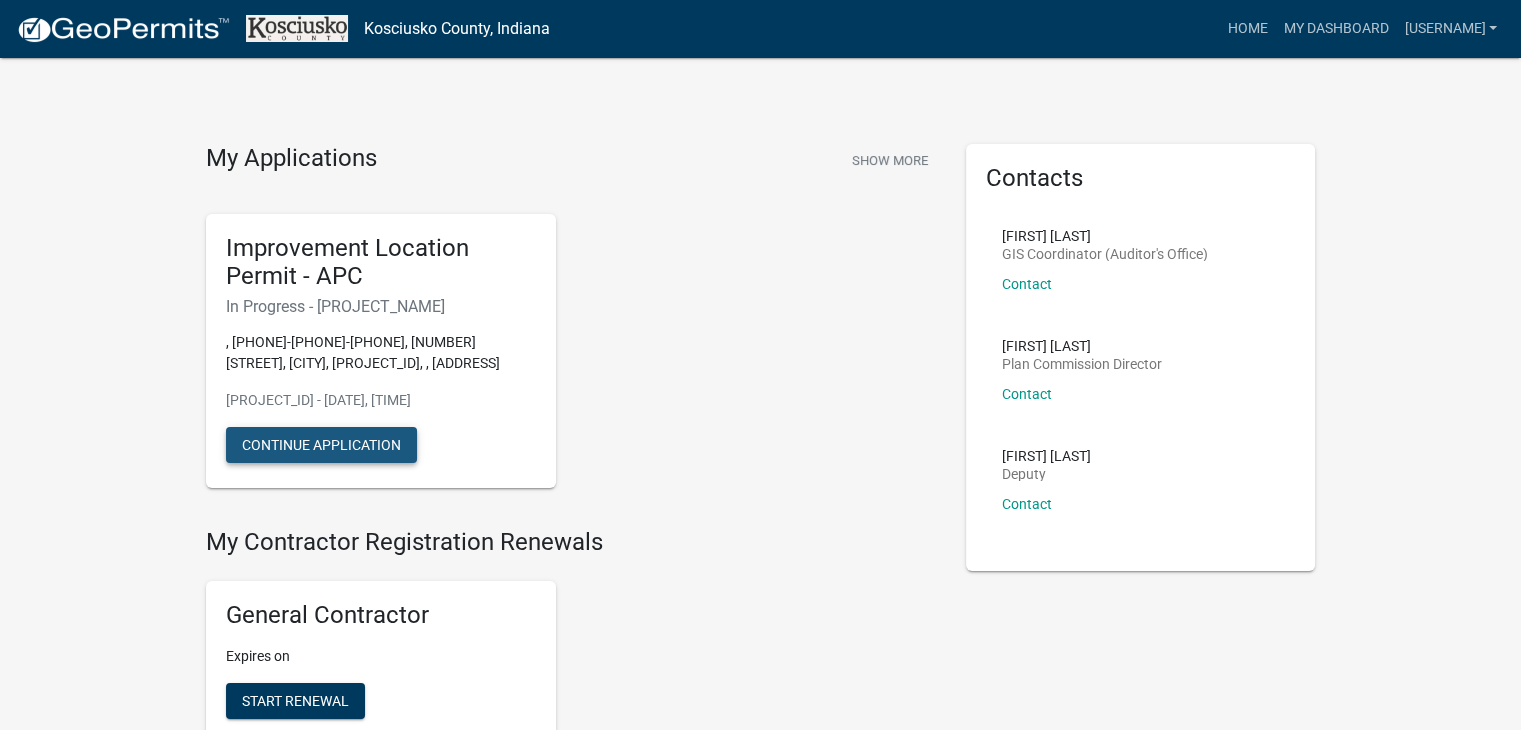 click on "Continue Application" 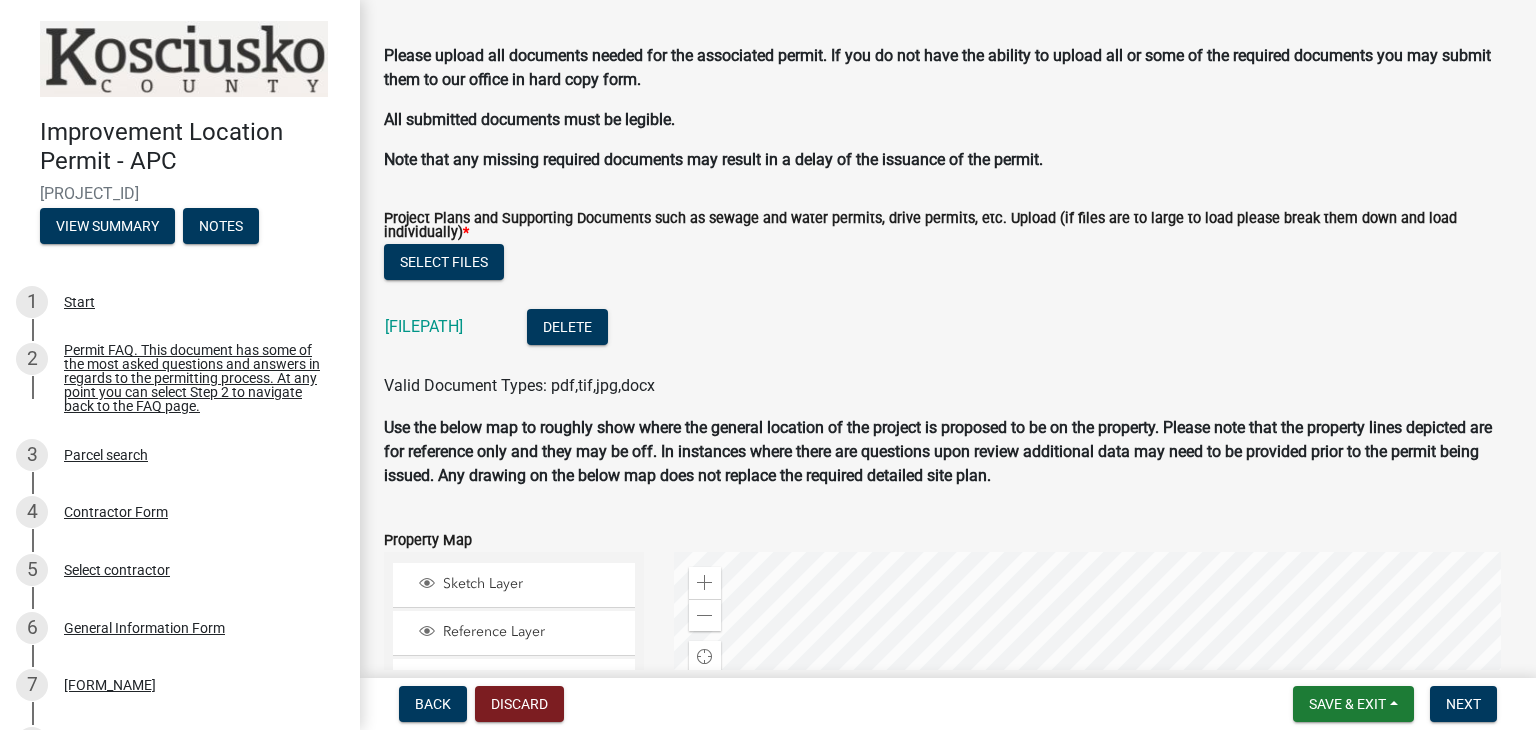 scroll, scrollTop: 1783, scrollLeft: 0, axis: vertical 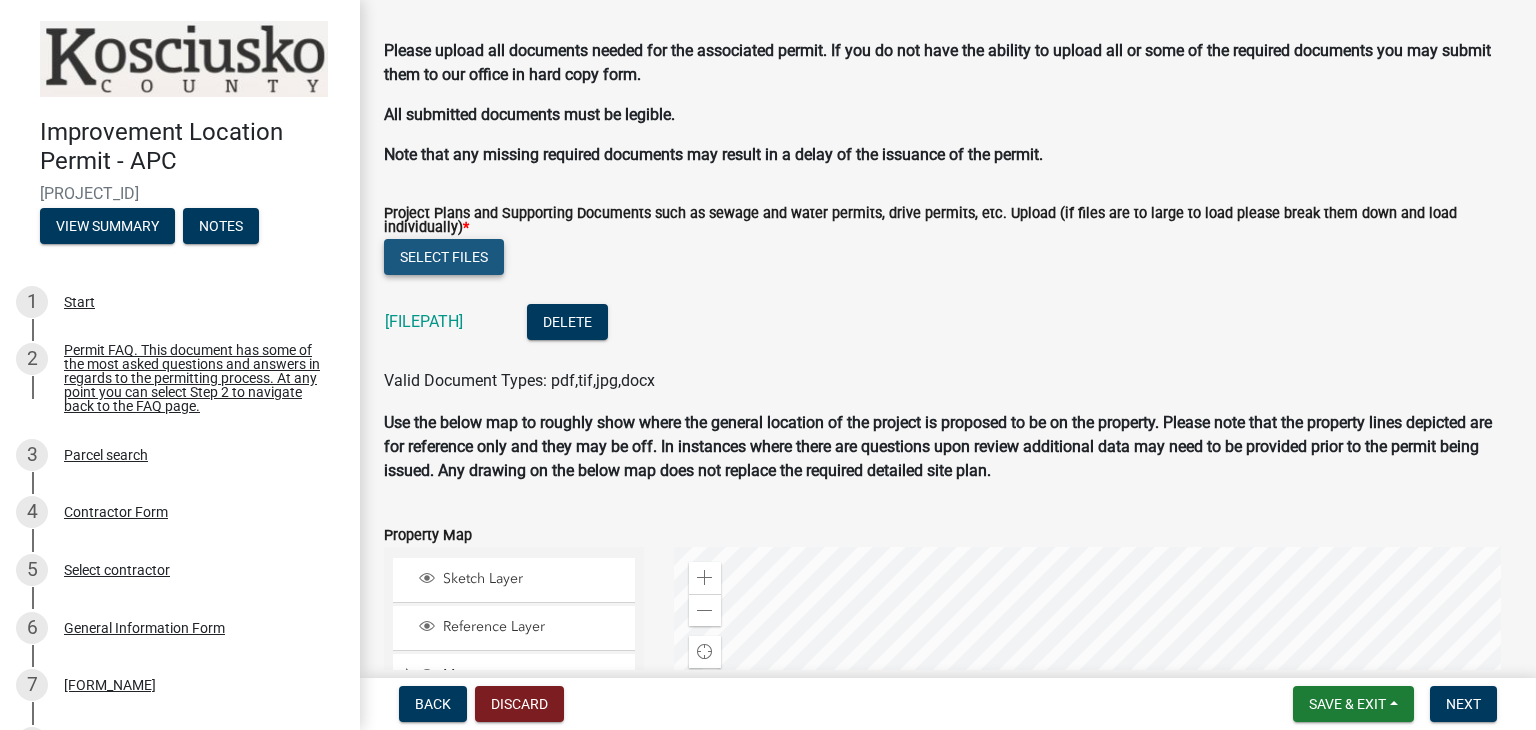click on "Select files" 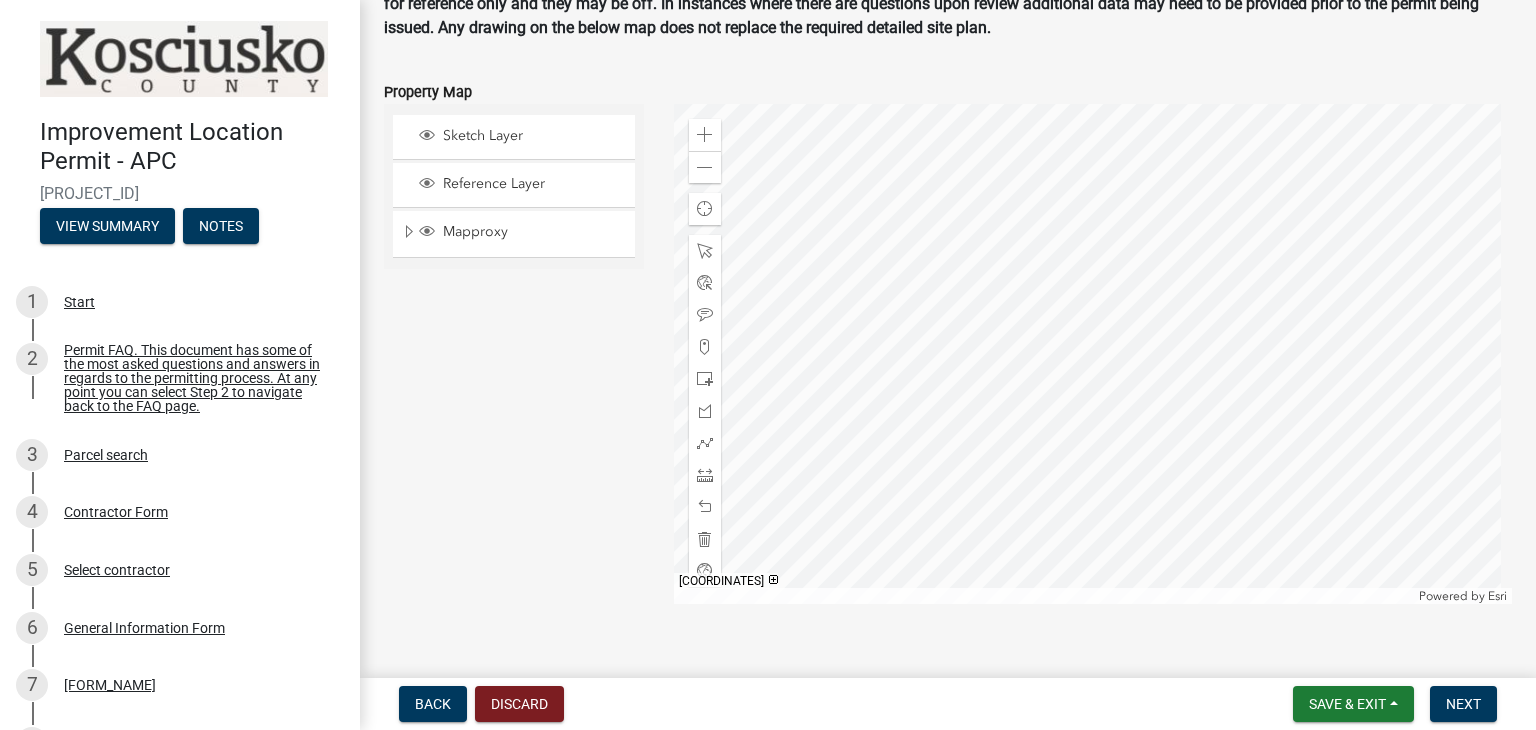 scroll, scrollTop: 2396, scrollLeft: 0, axis: vertical 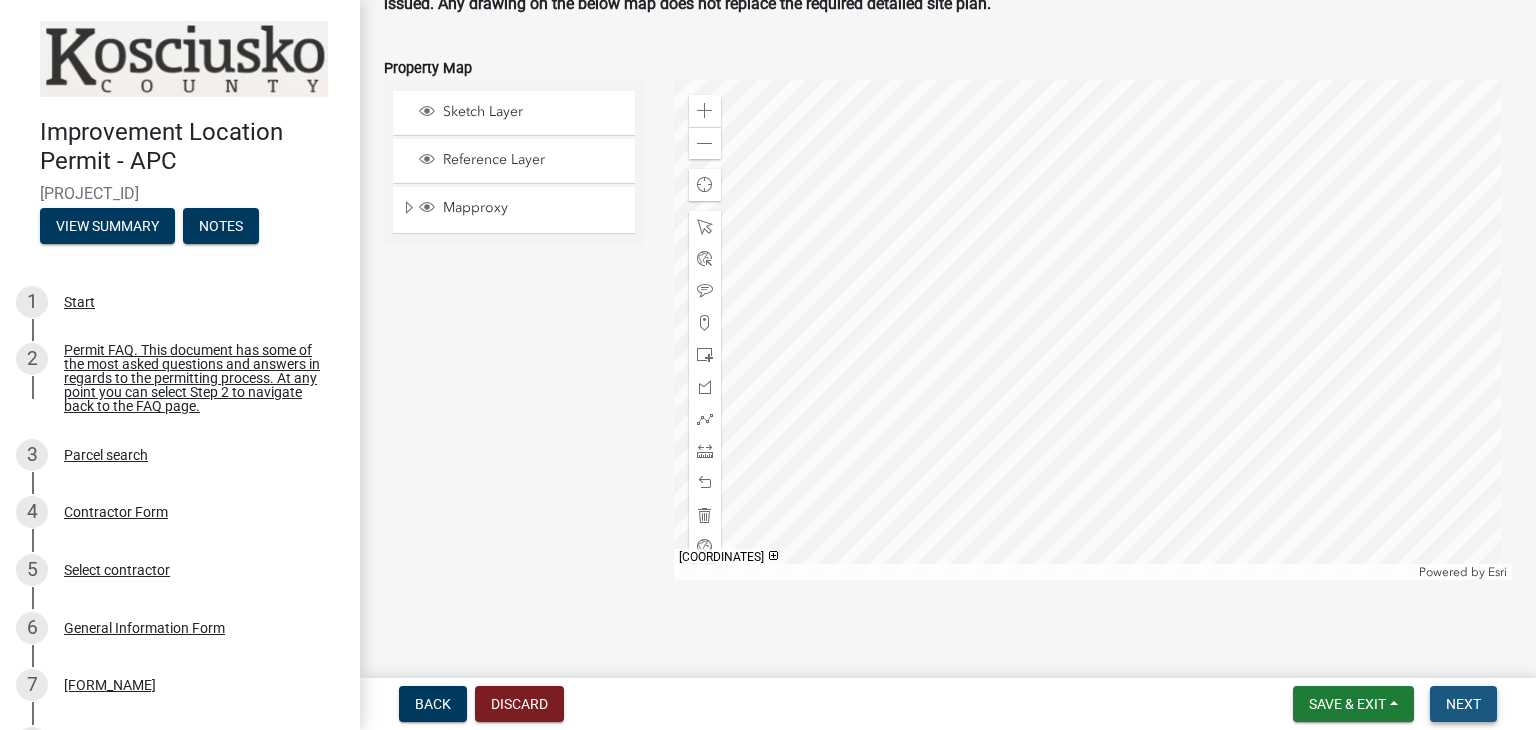 click on "Next" at bounding box center [1463, 704] 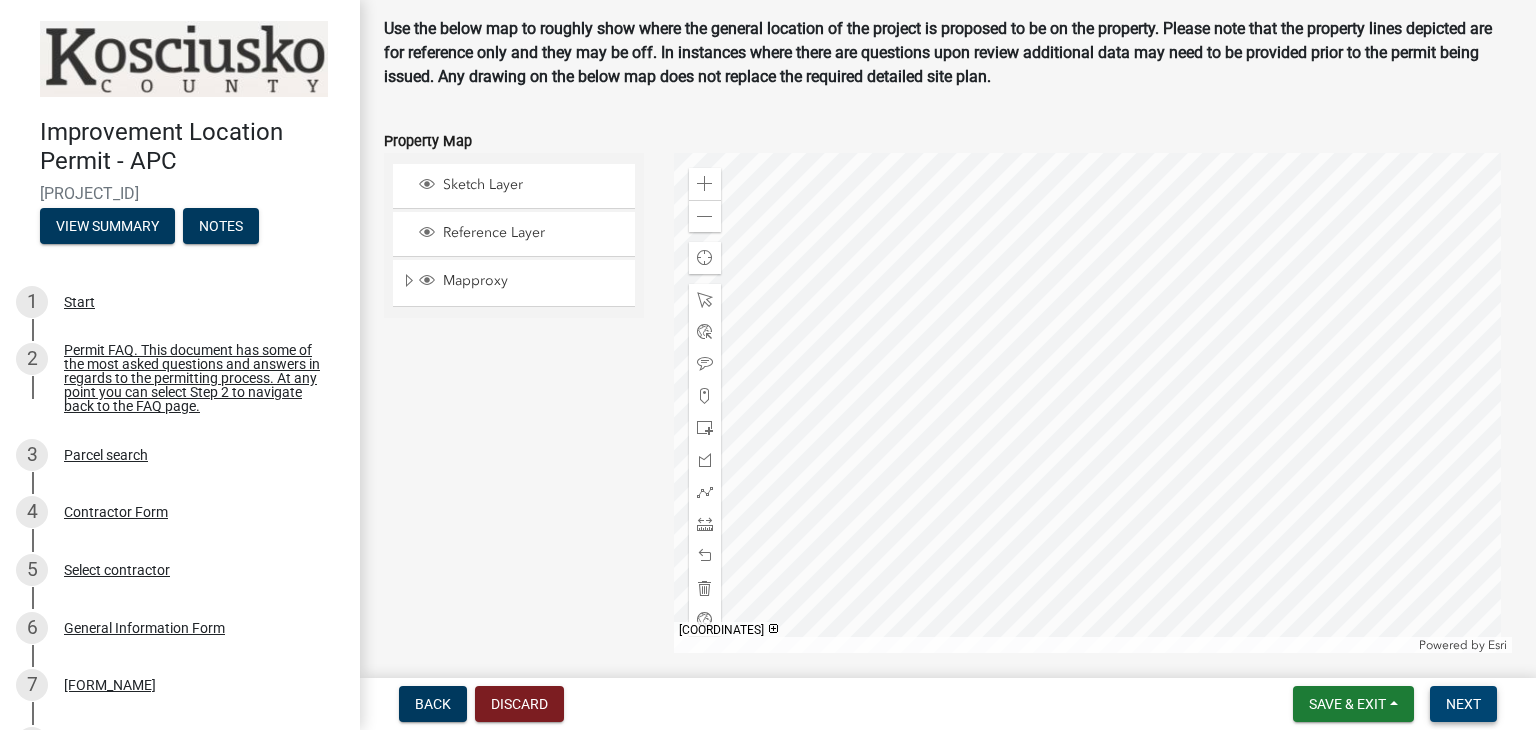 scroll, scrollTop: 2346, scrollLeft: 0, axis: vertical 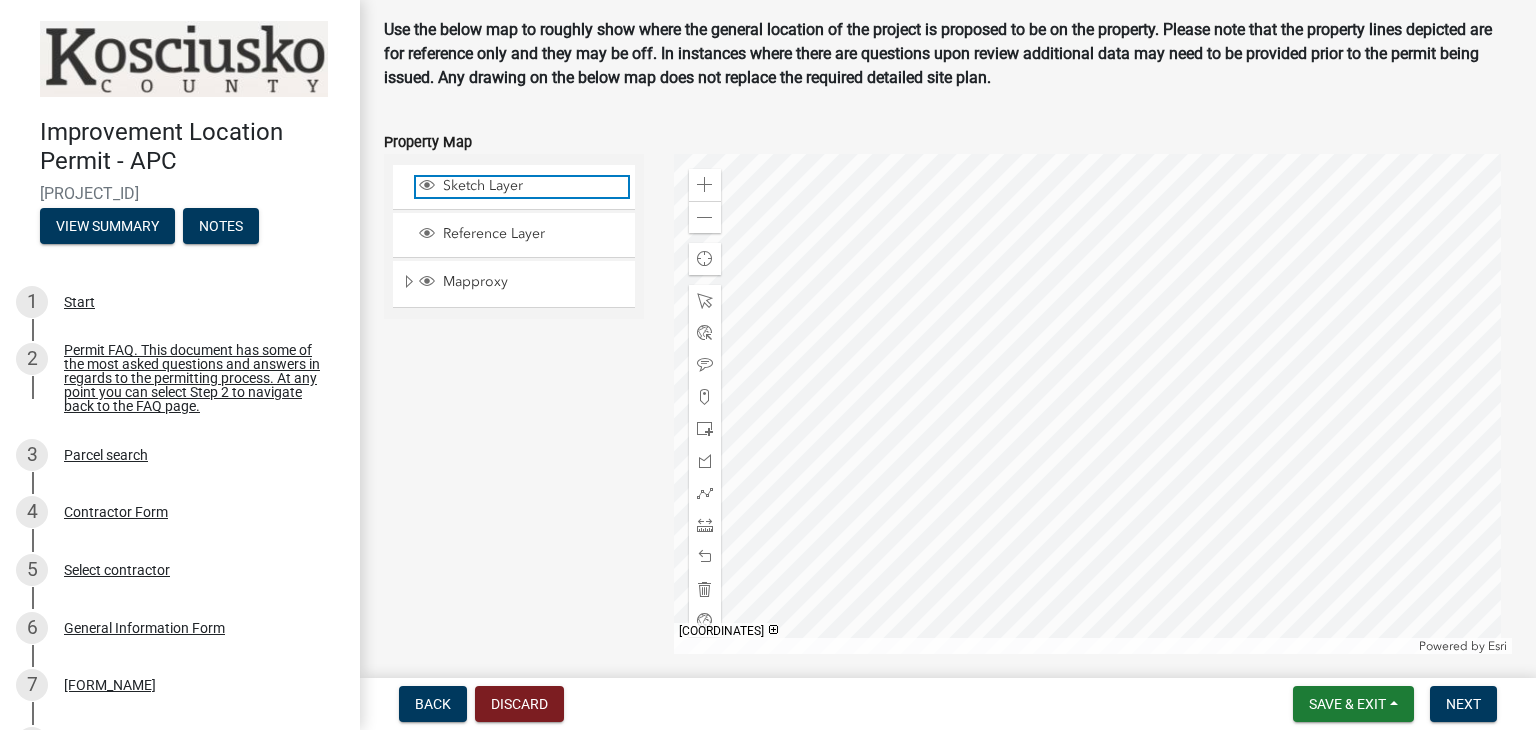 click on "Sketch Layer" at bounding box center (533, 186) 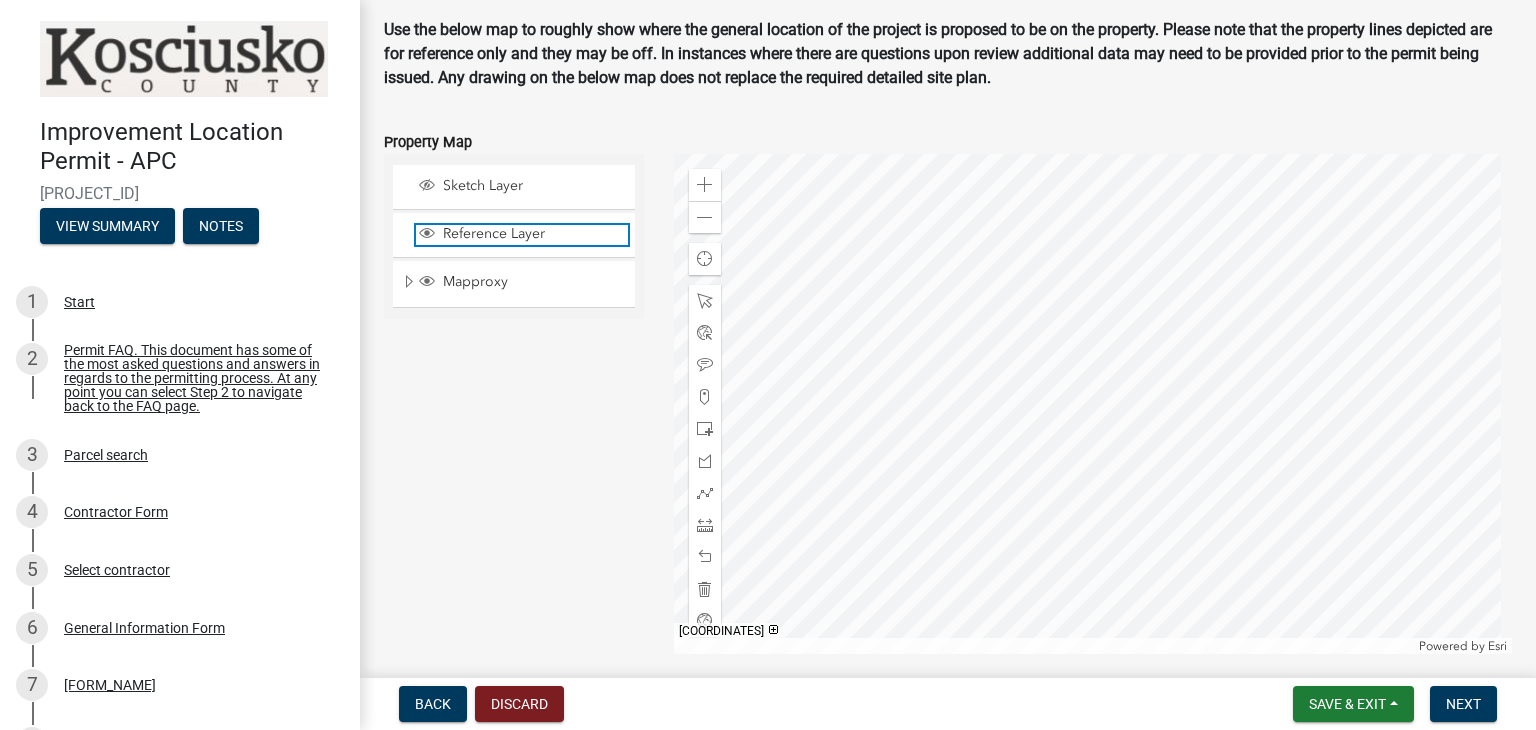 click on "Reference Layer" at bounding box center [533, 234] 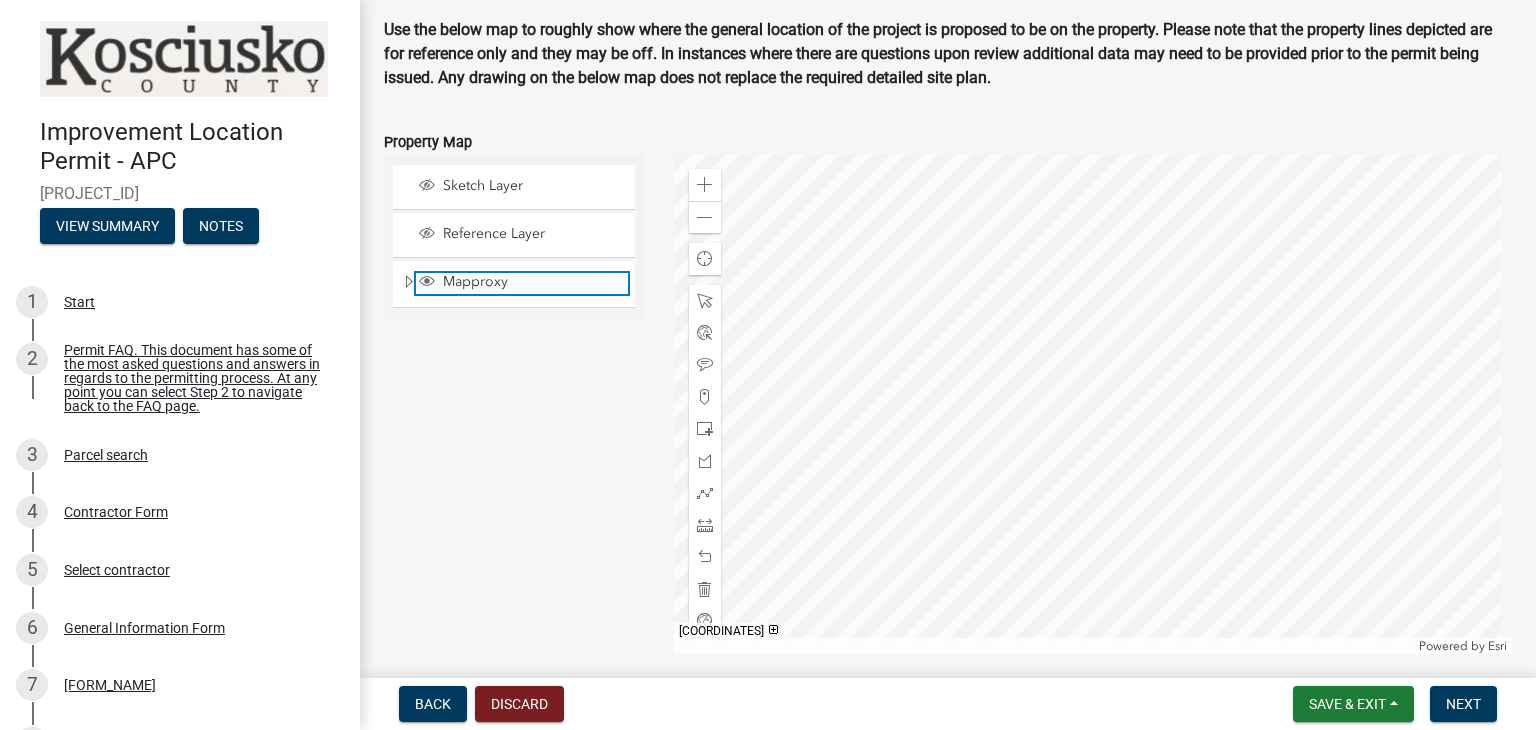 click on "Mapproxy" at bounding box center (533, 282) 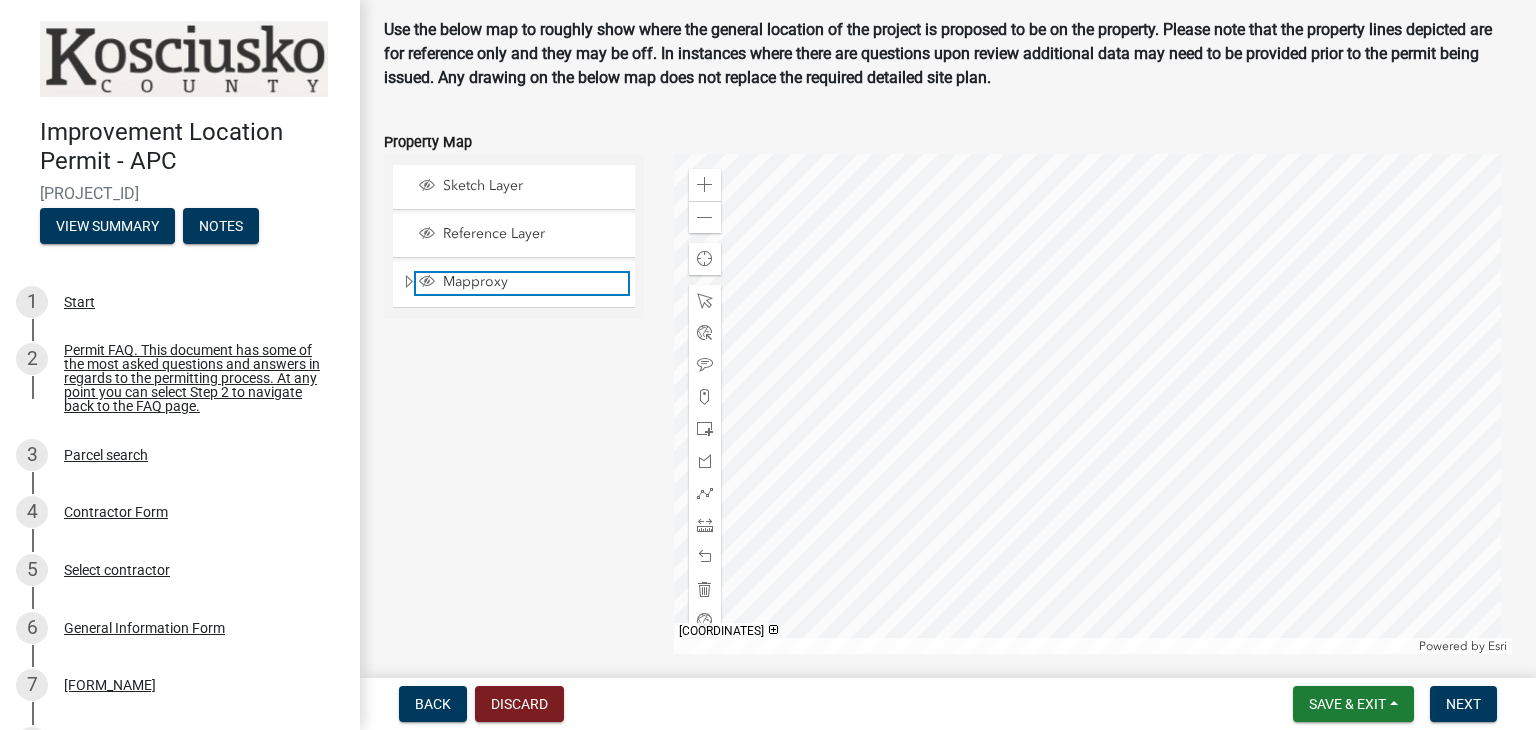 click 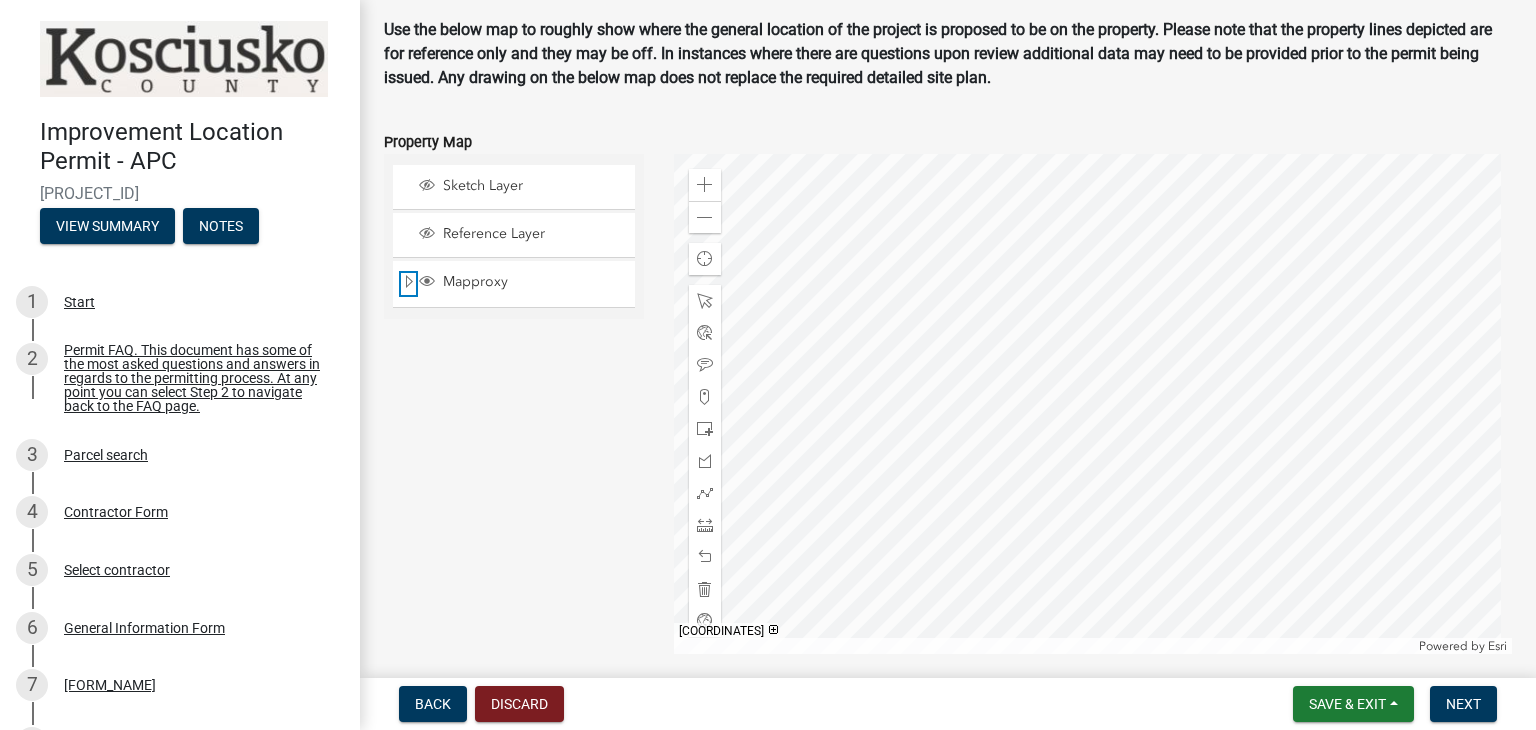 click 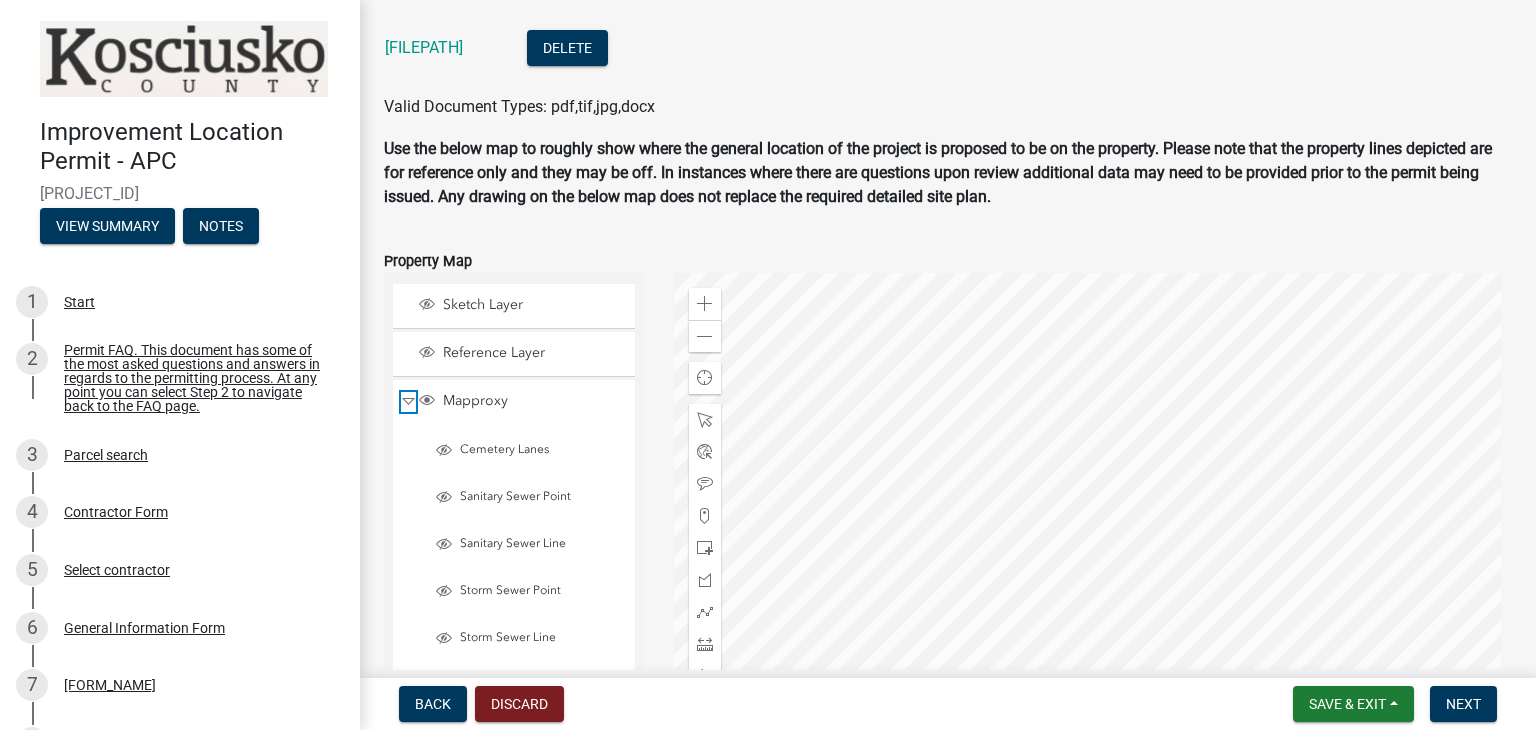 scroll, scrollTop: 2256, scrollLeft: 0, axis: vertical 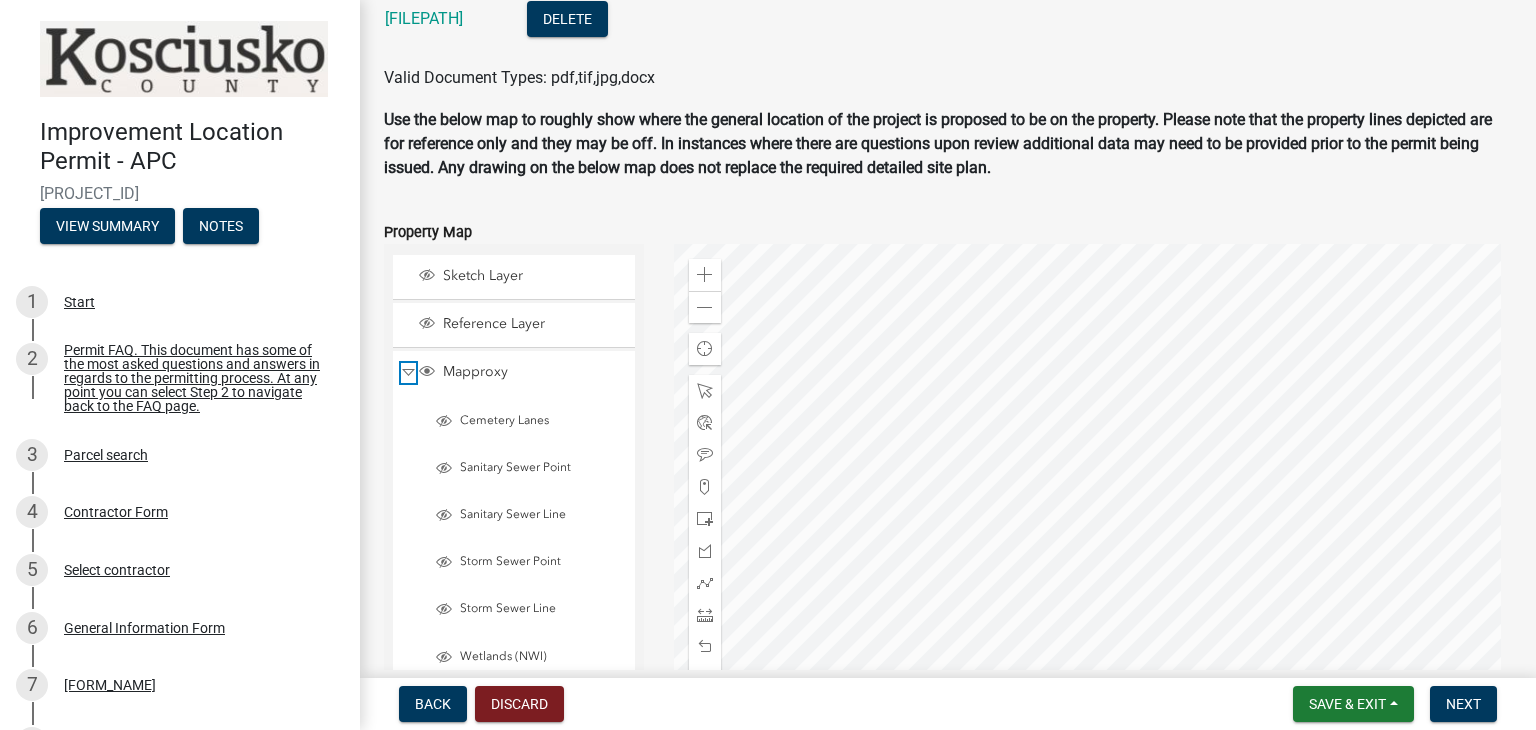 click 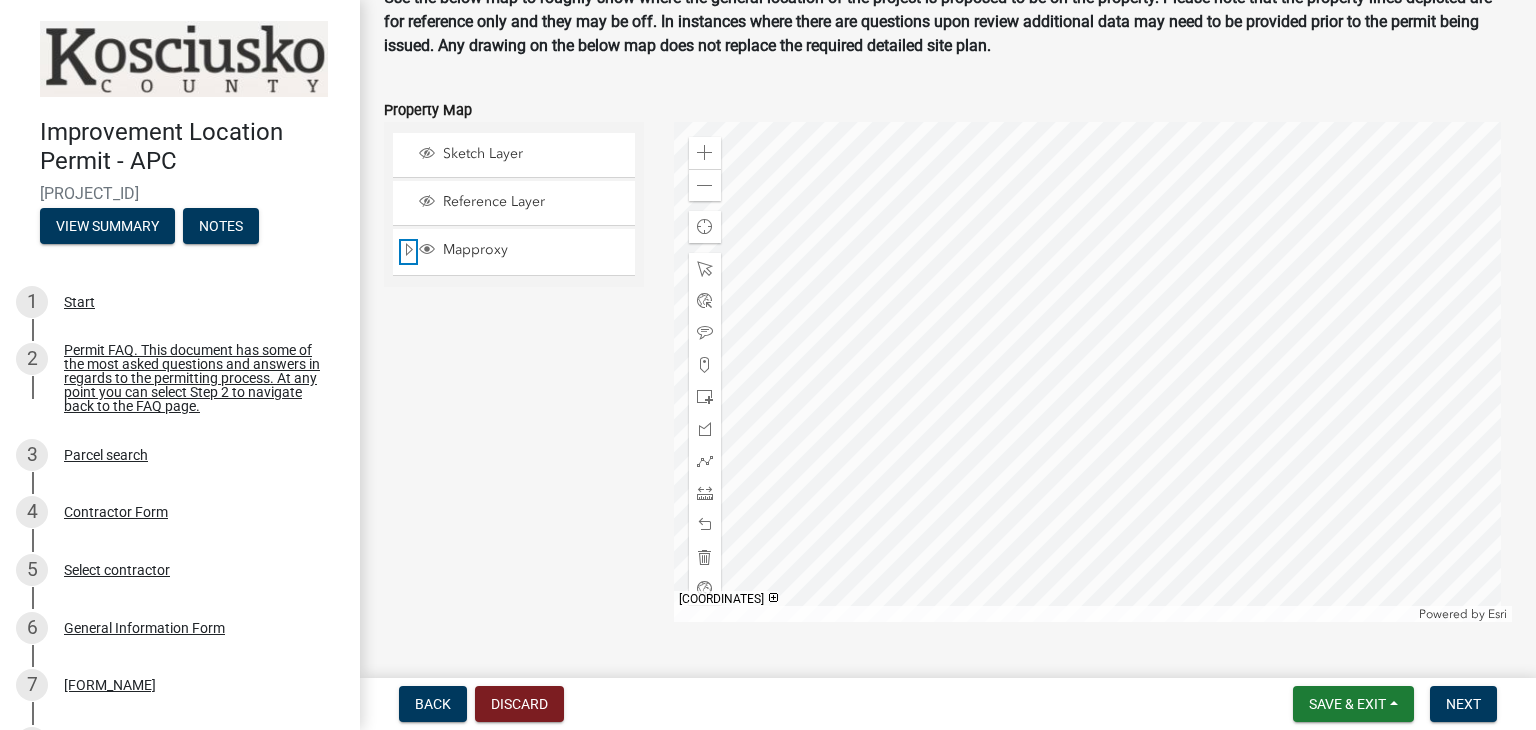 scroll, scrollTop: 2379, scrollLeft: 0, axis: vertical 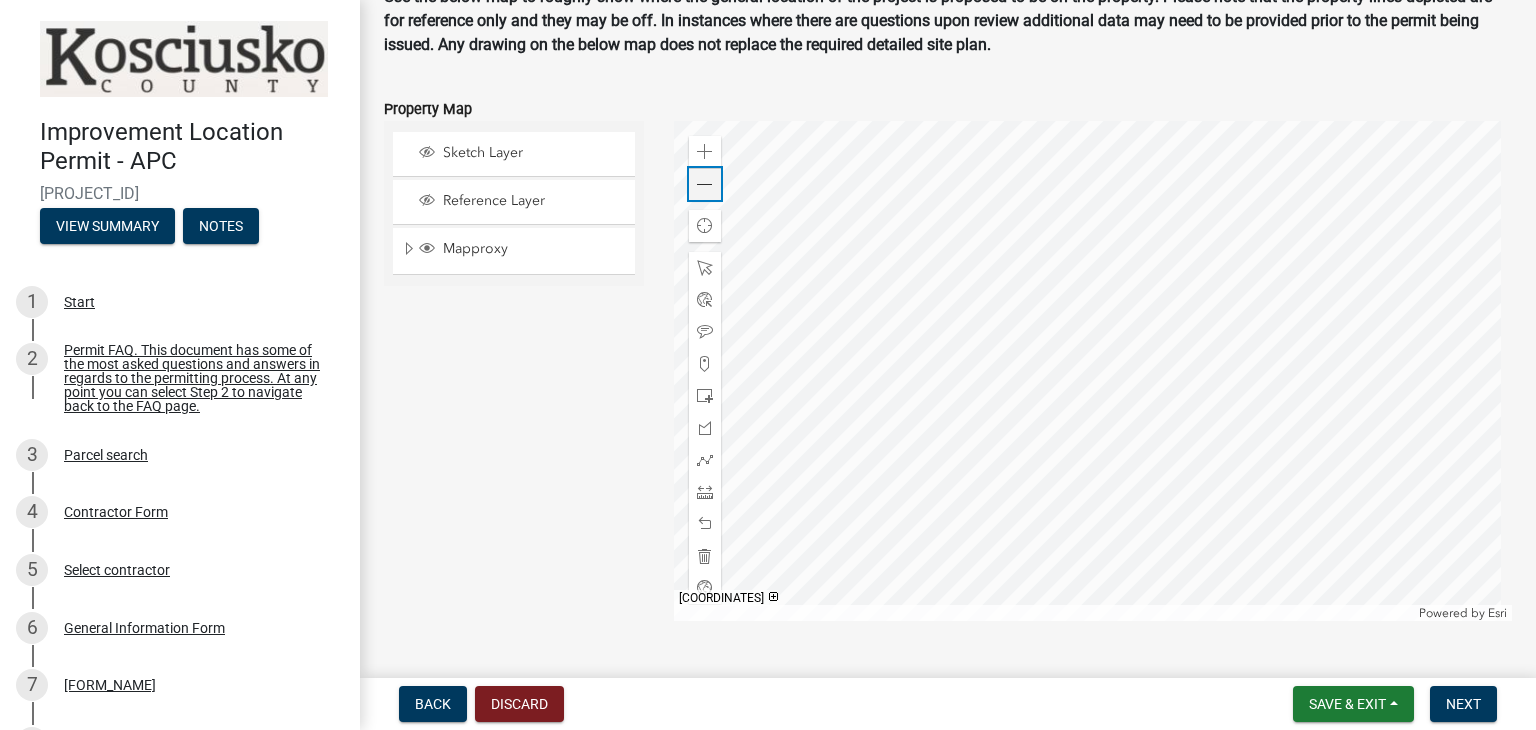 click 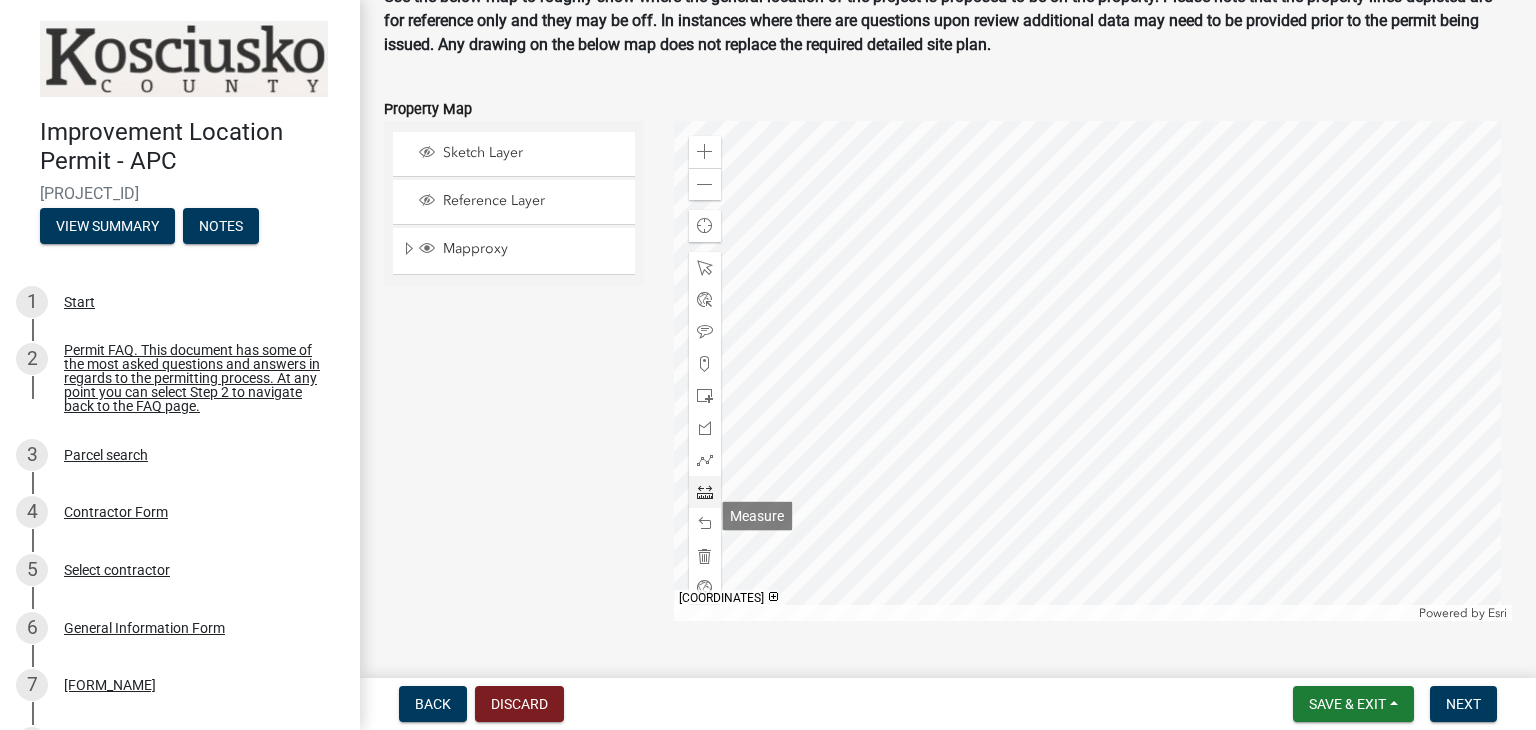 click 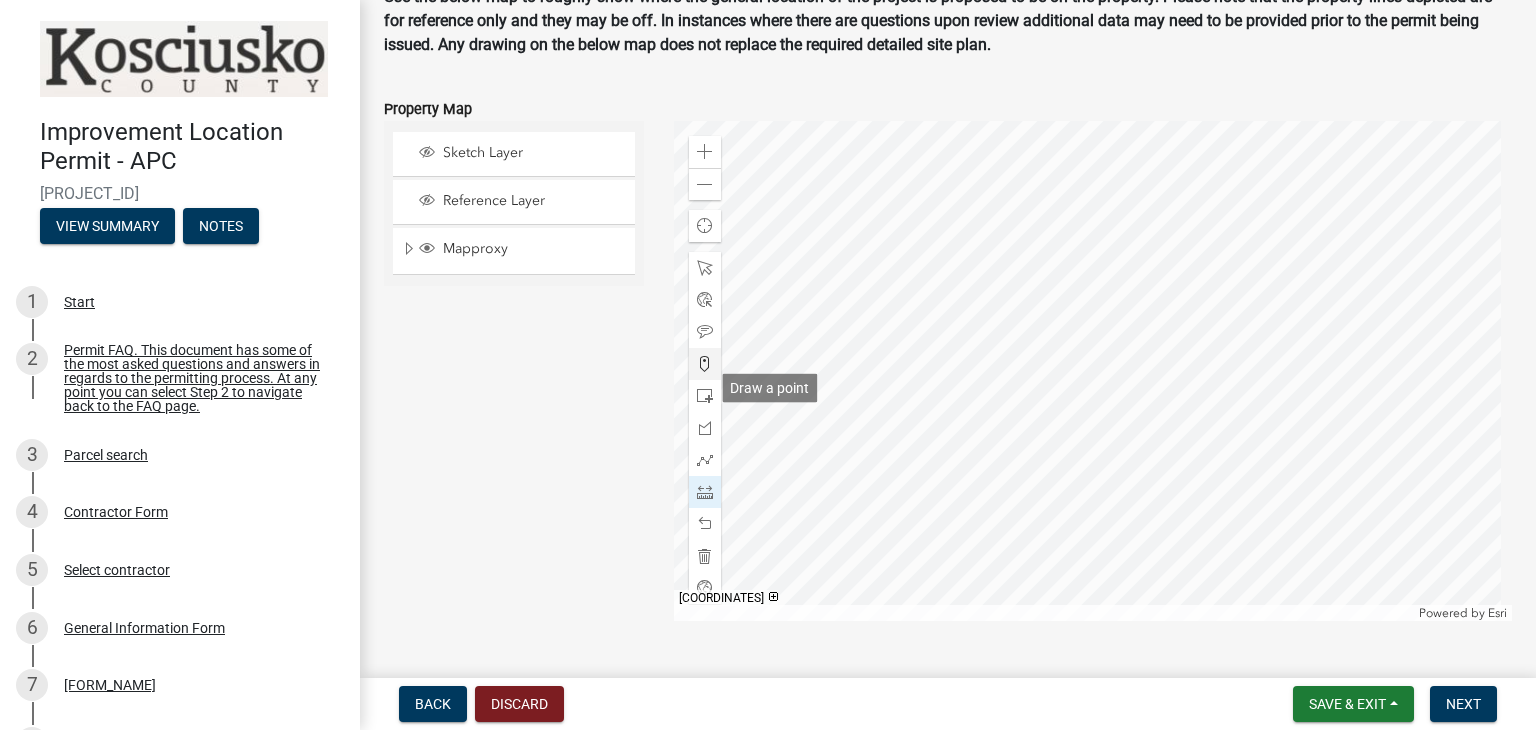 click 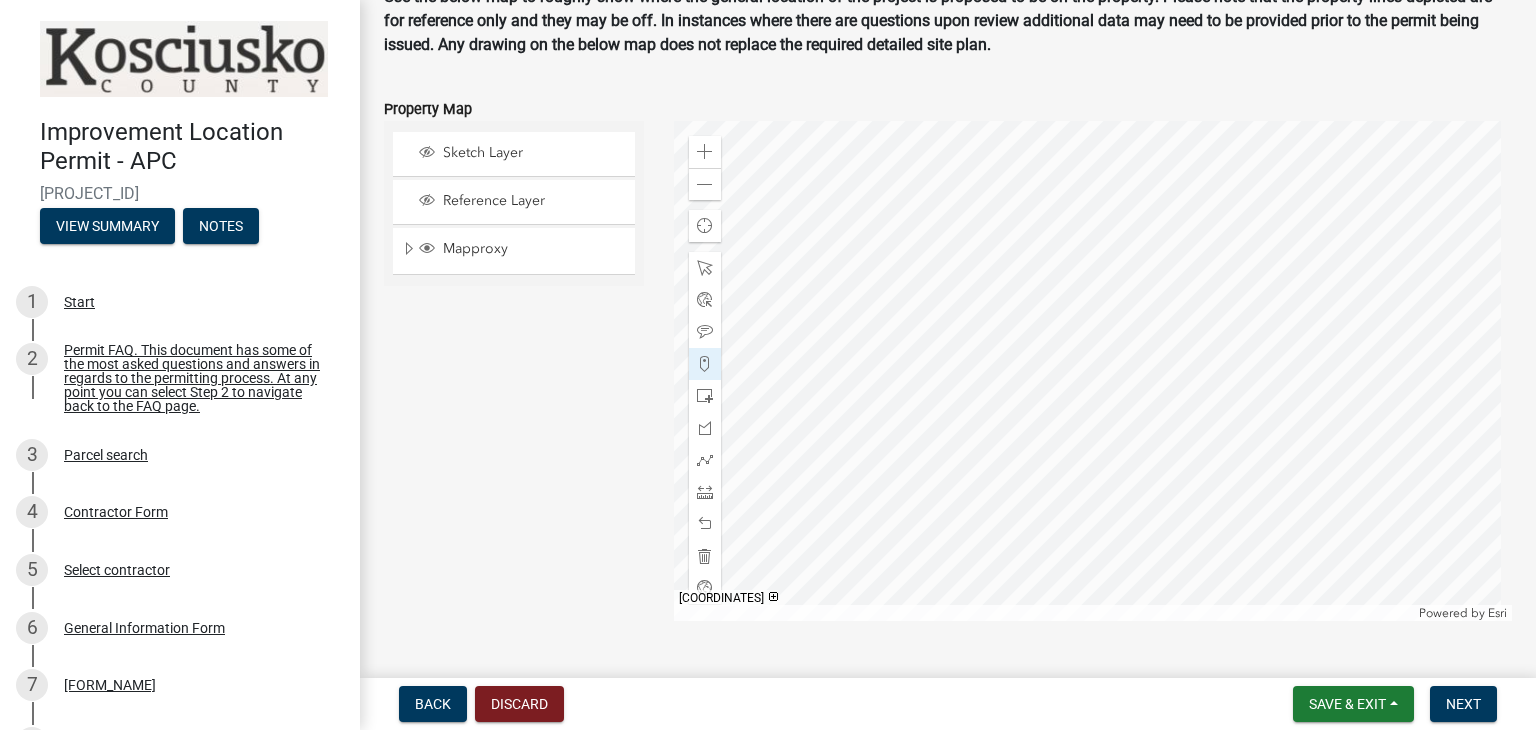 click 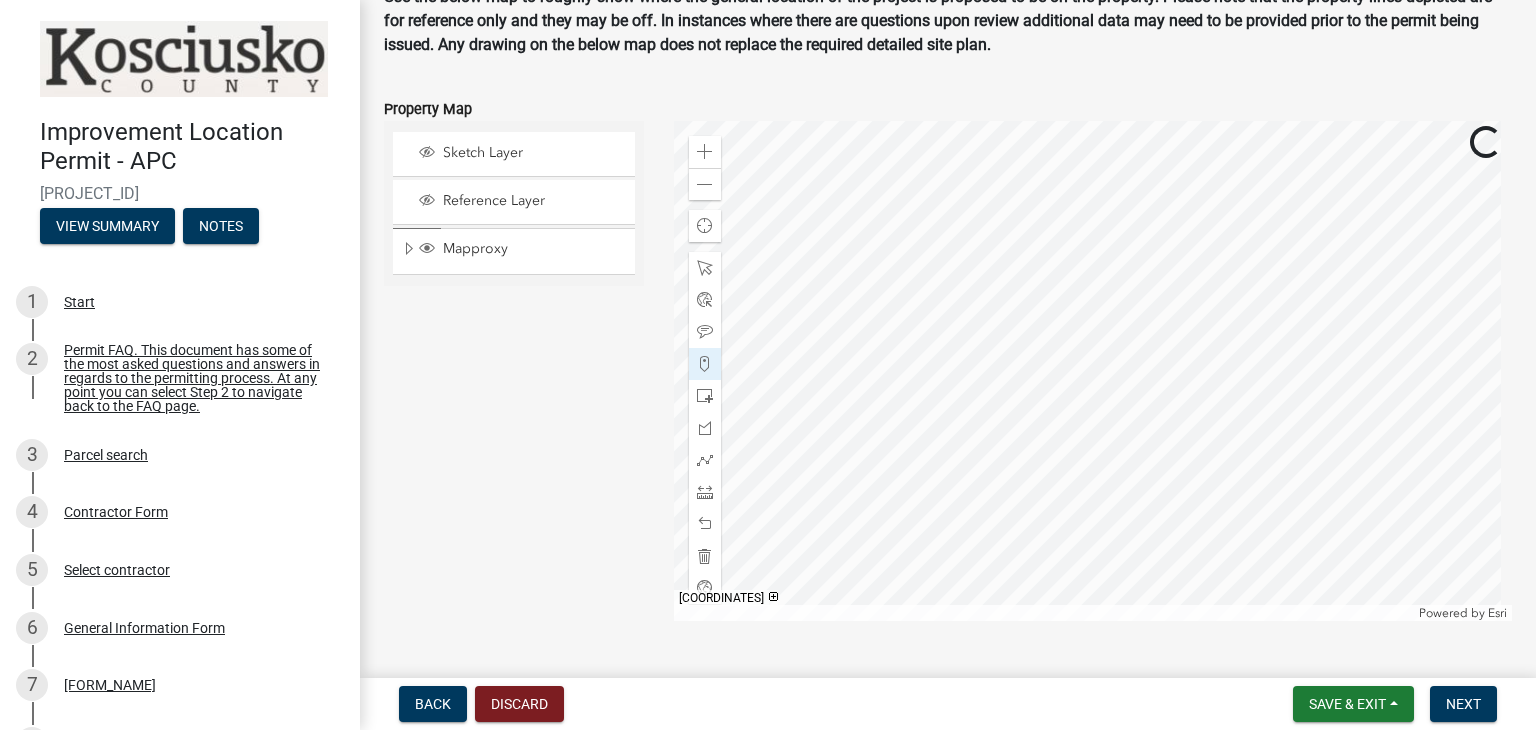 click 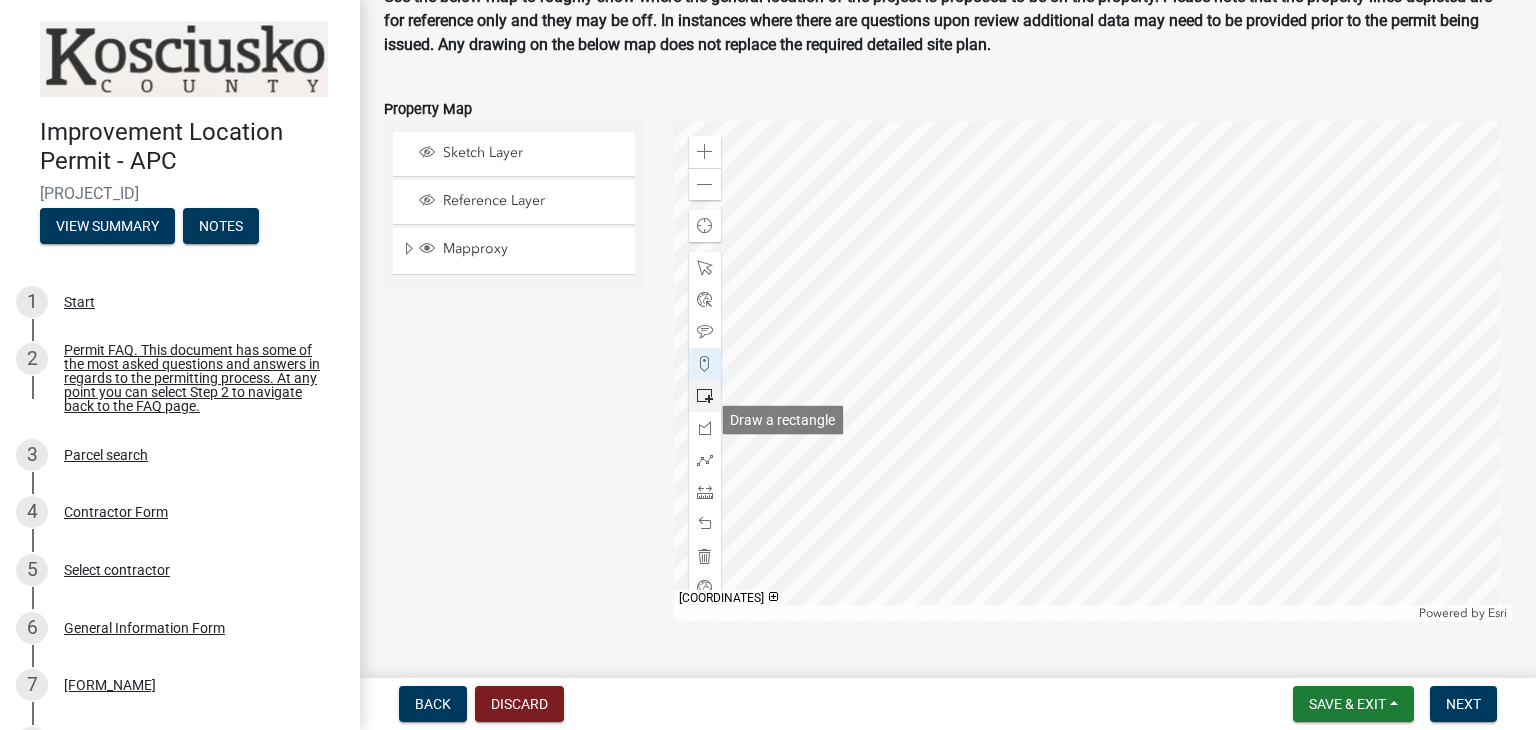 click 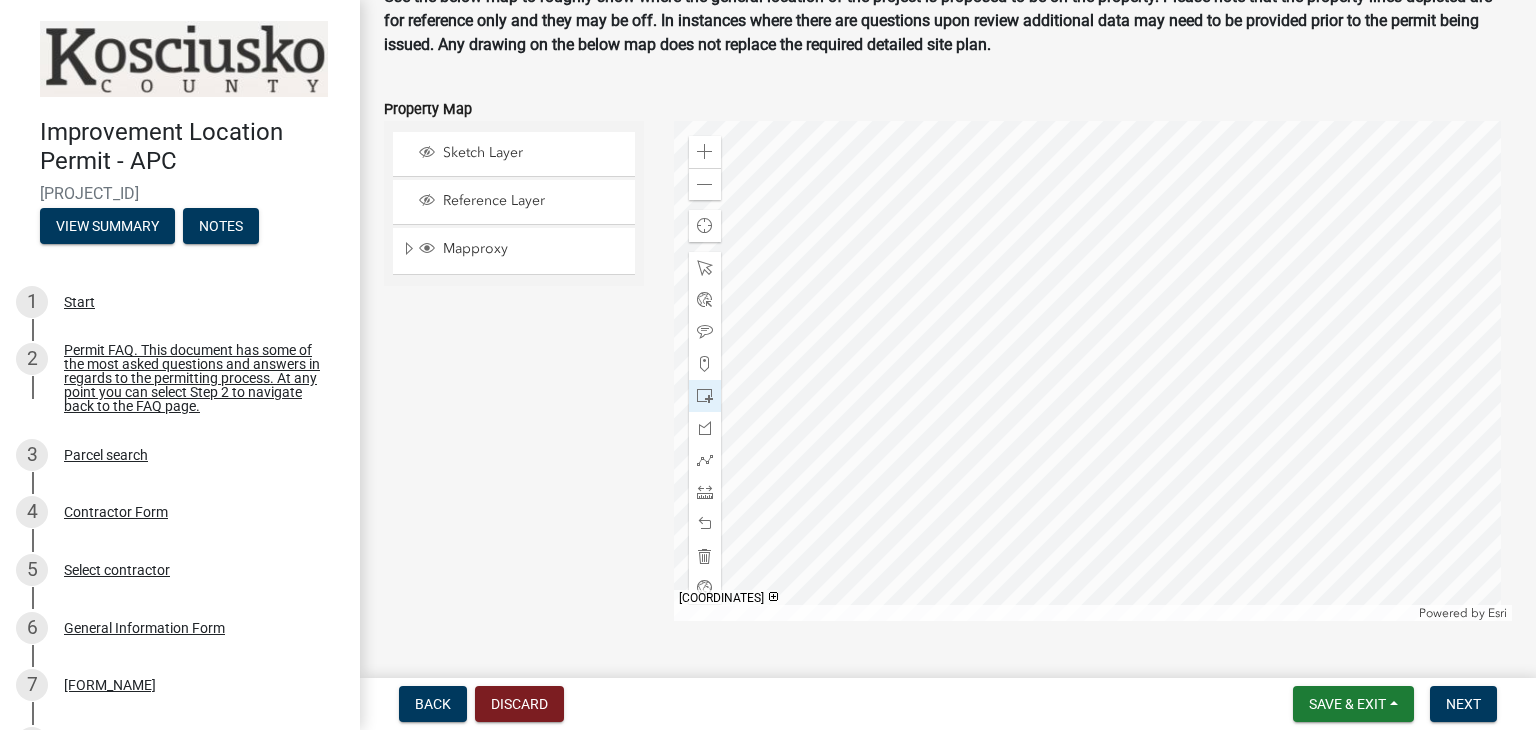 click 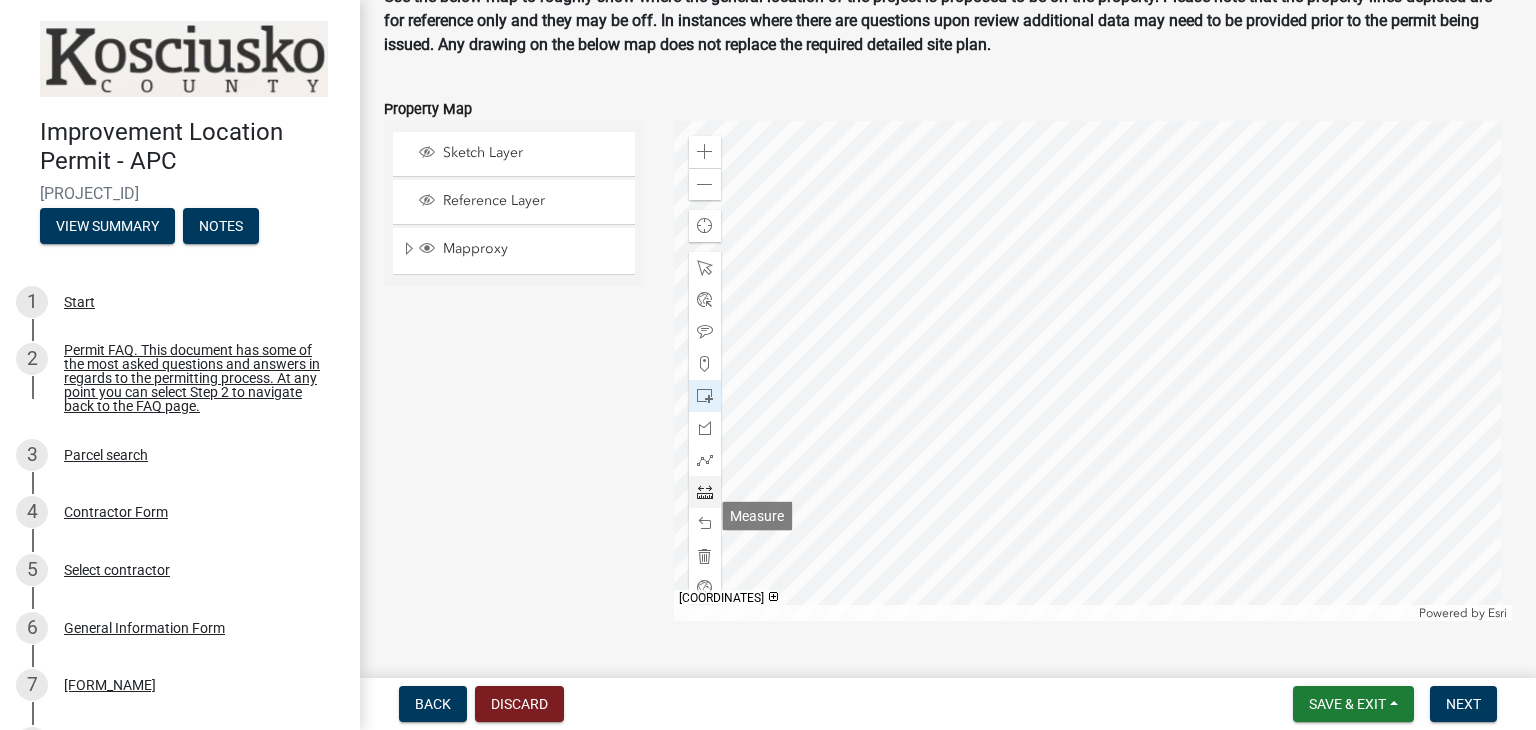 click 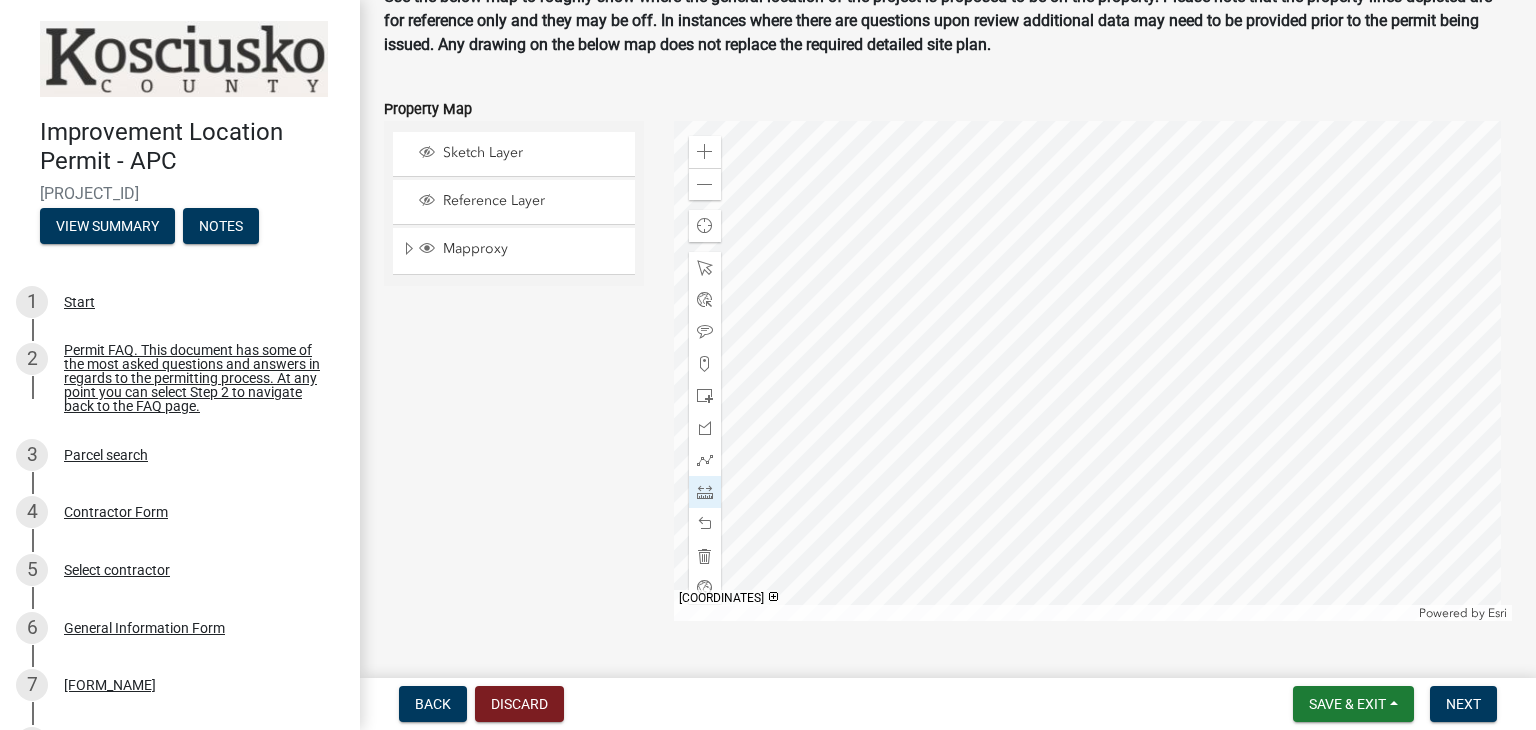 click 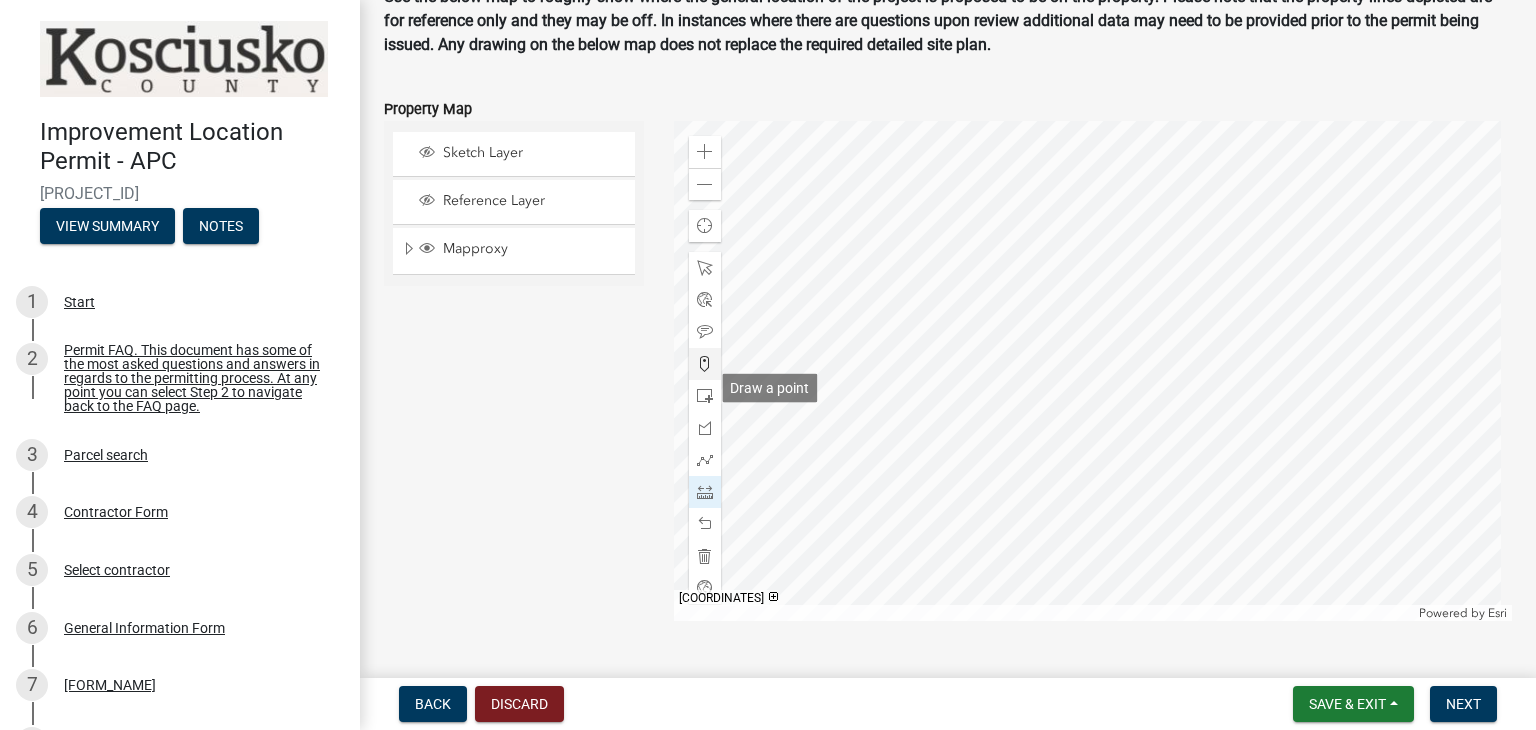 click 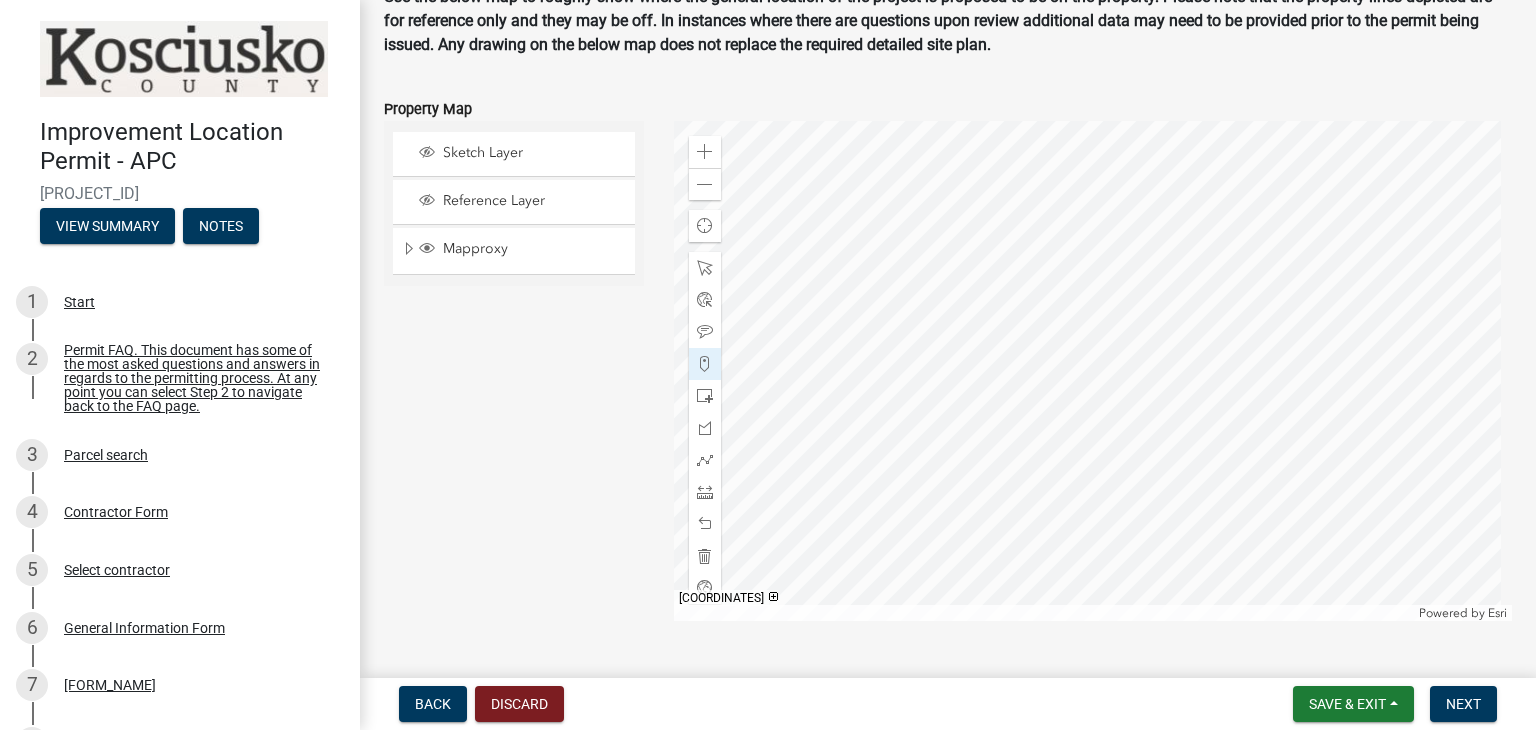 click 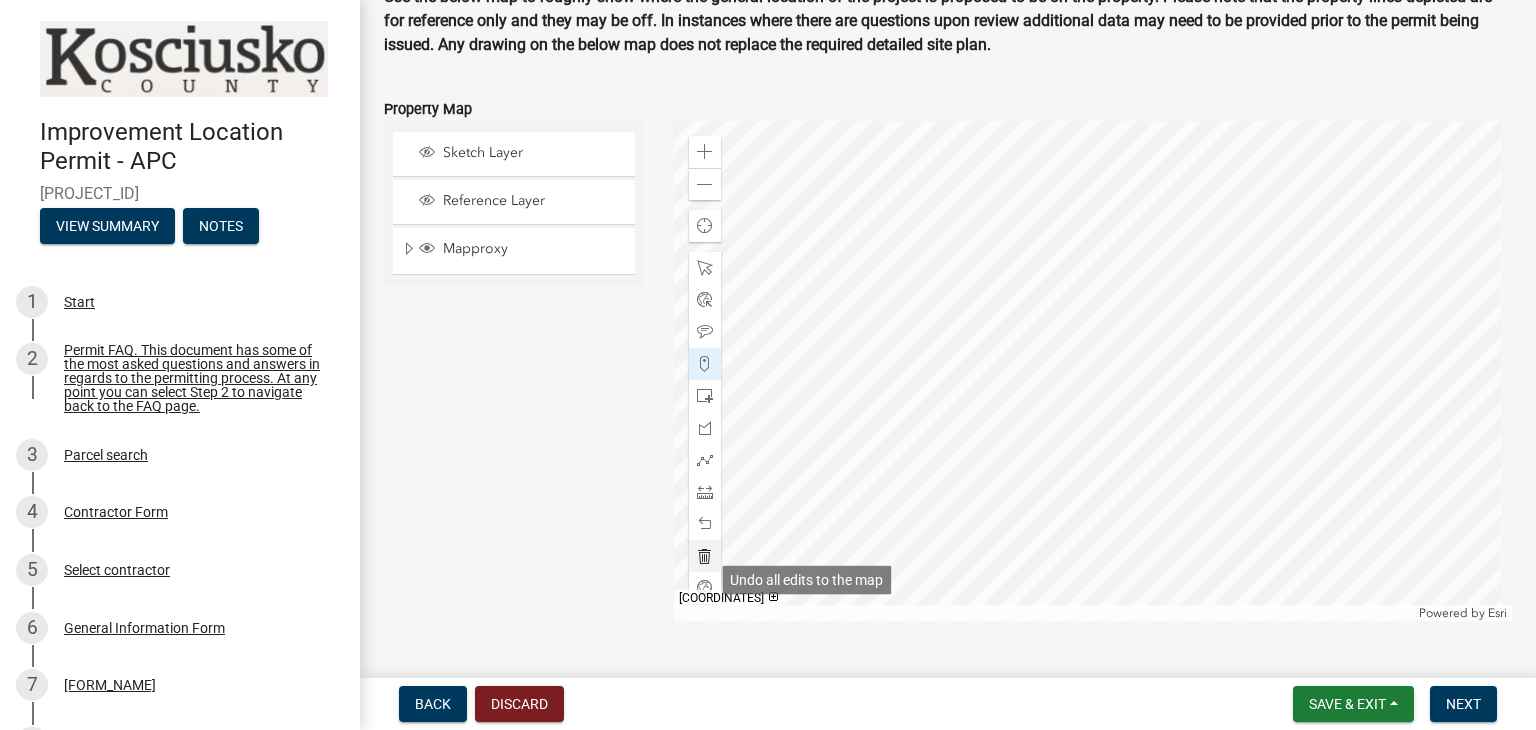 click 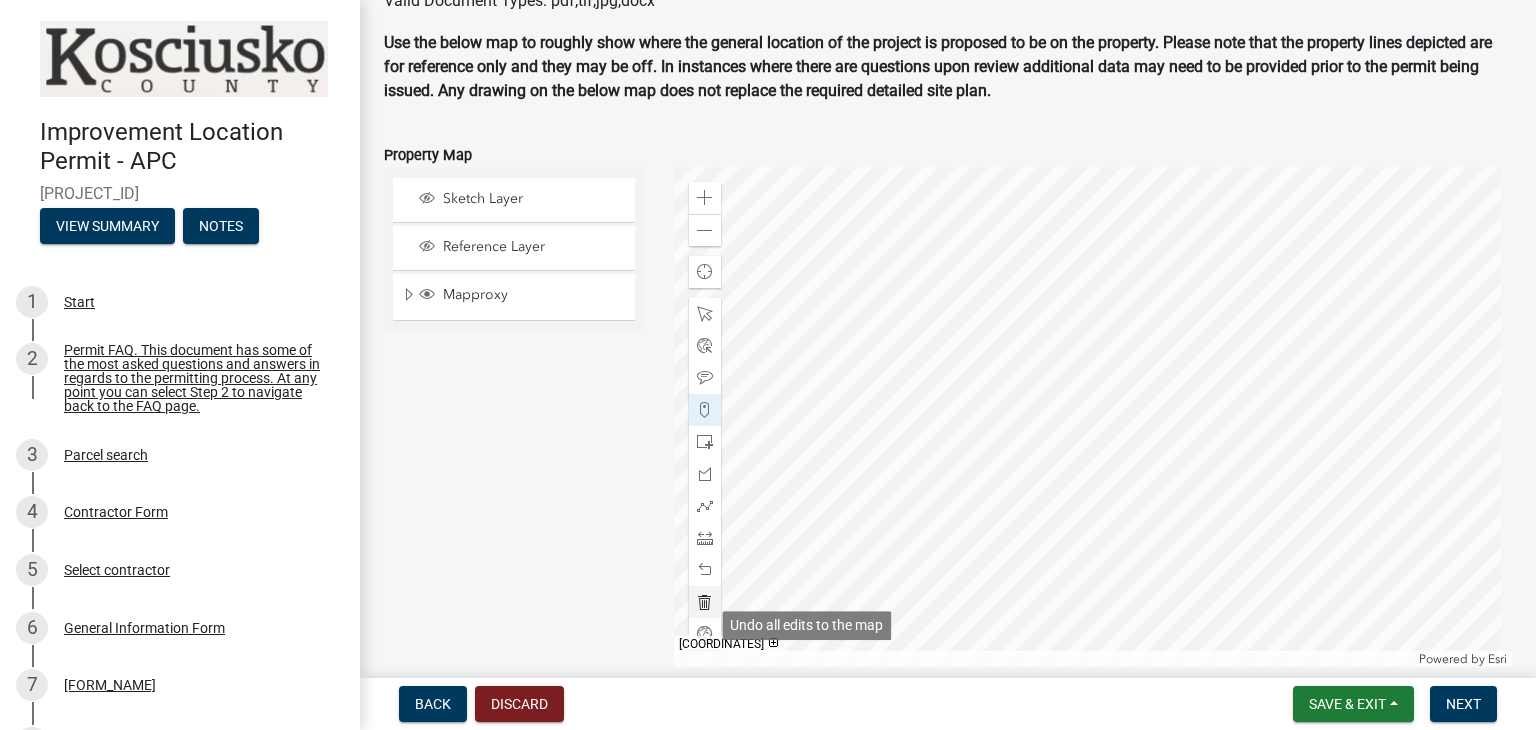 scroll, scrollTop: 2332, scrollLeft: 0, axis: vertical 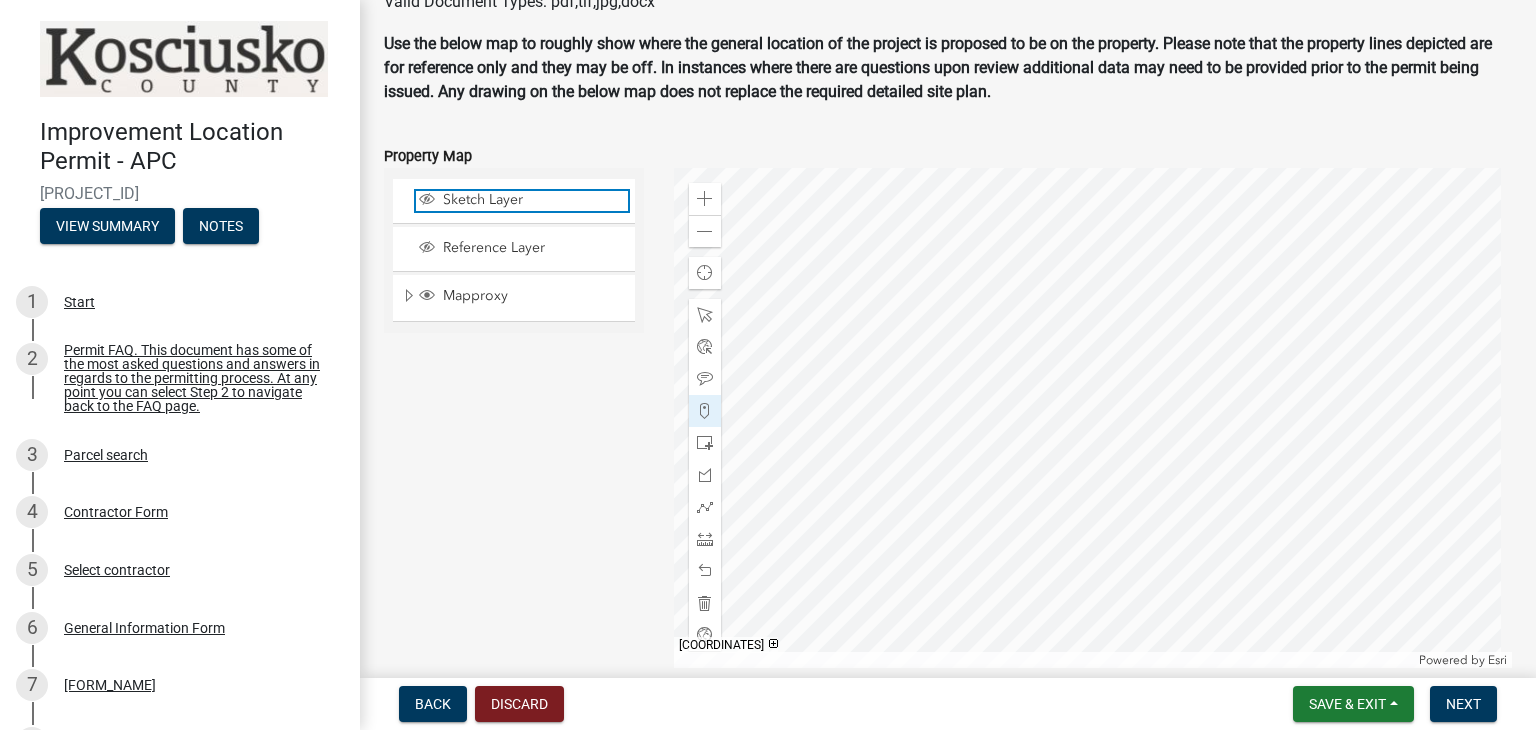 click on "Sketch Layer" at bounding box center [533, 200] 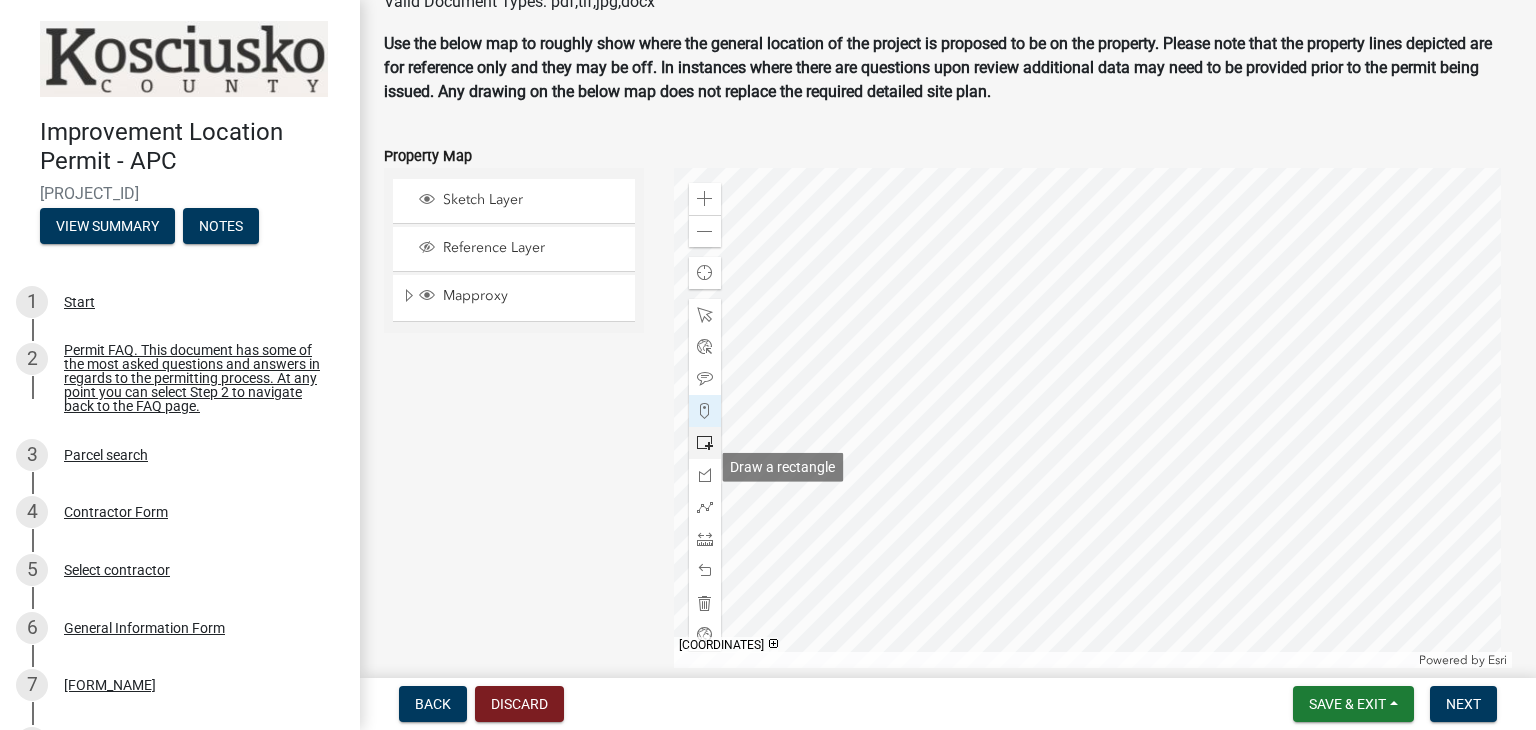 click 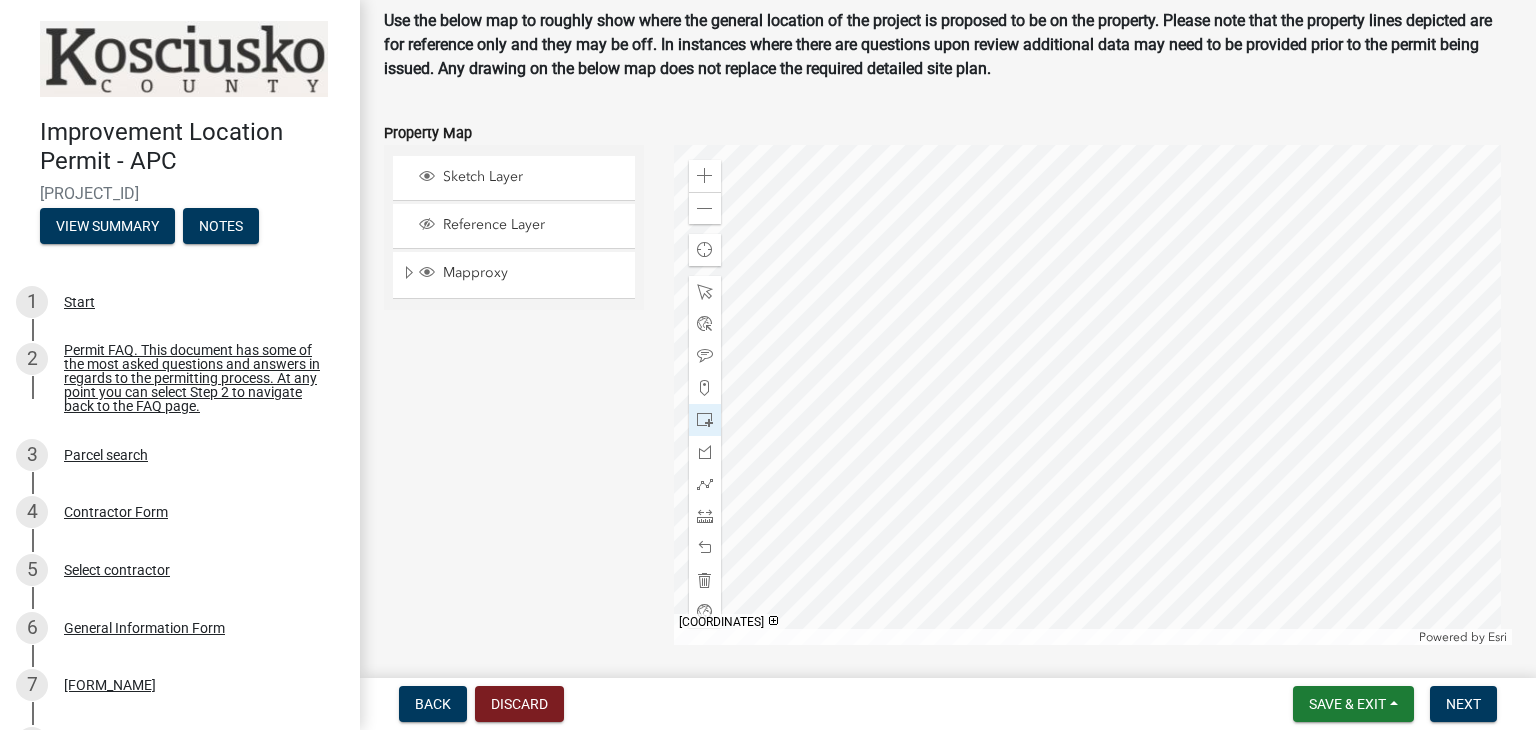 click 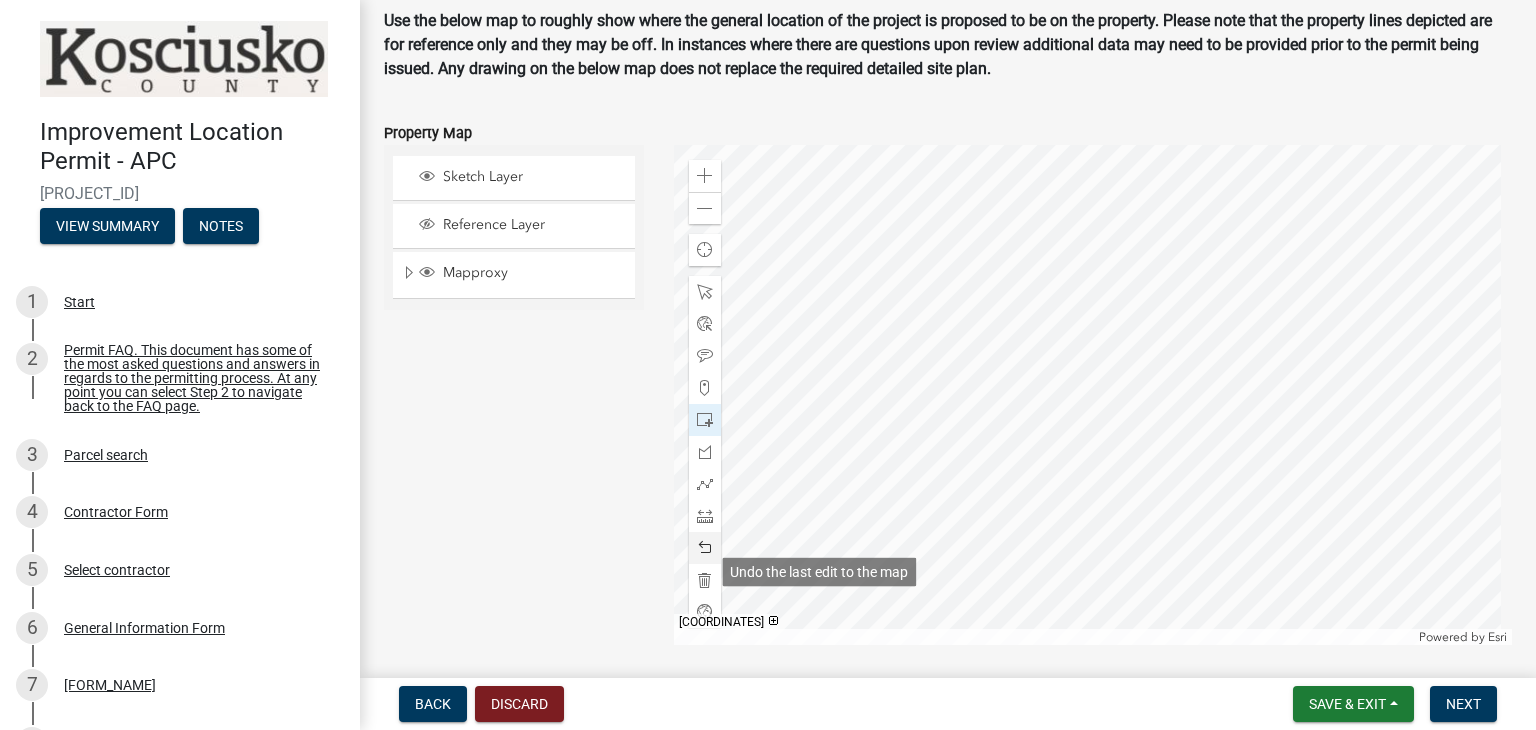 click 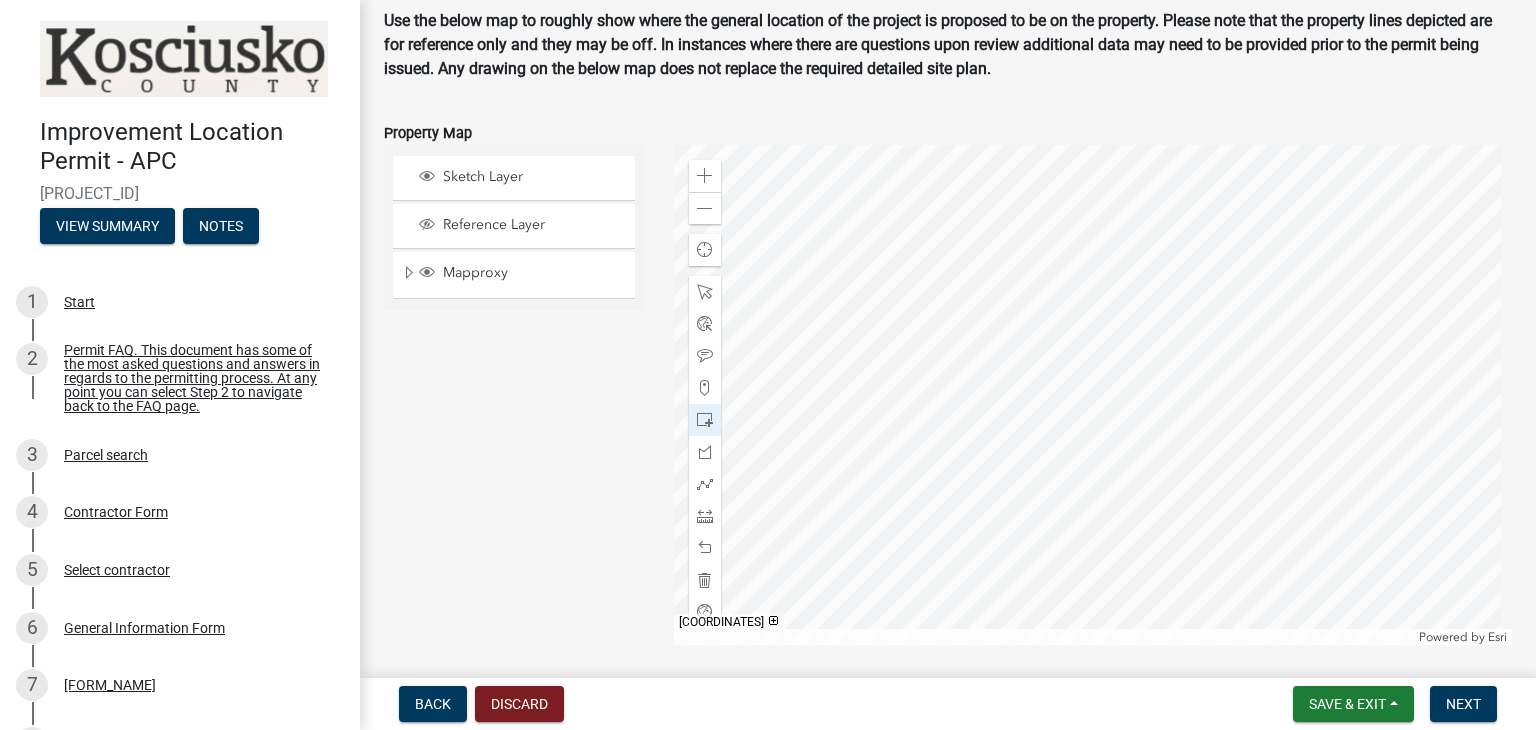 click 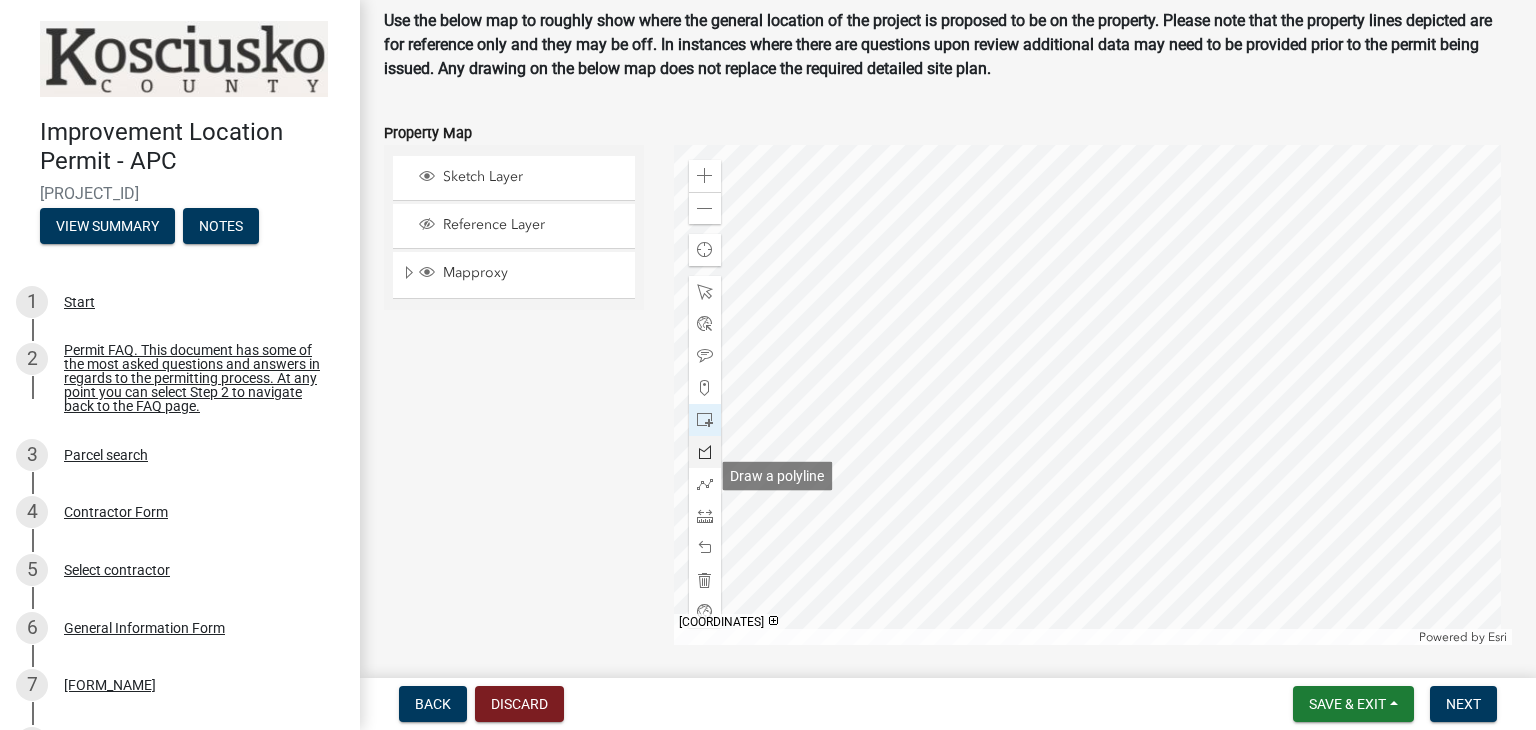 click 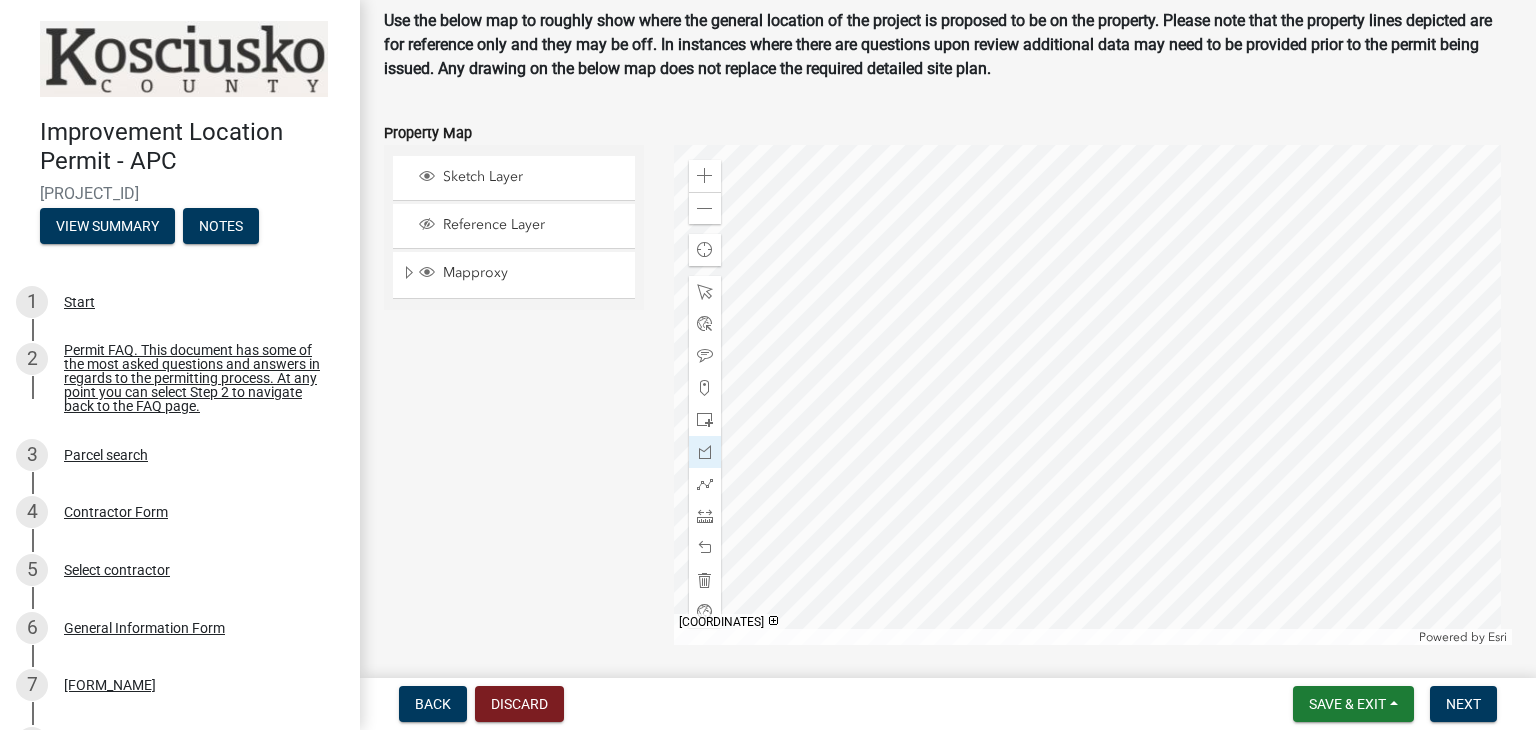 click 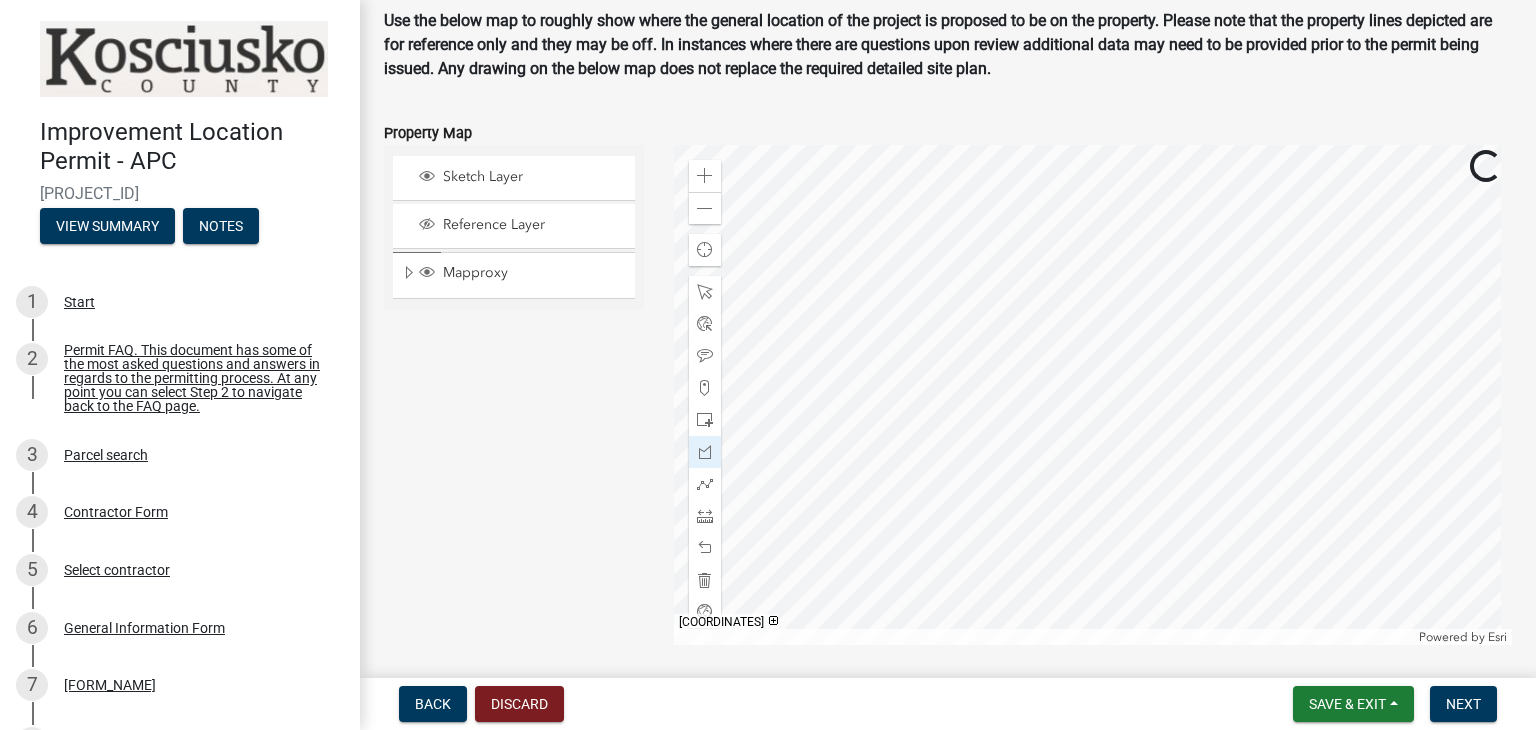 click 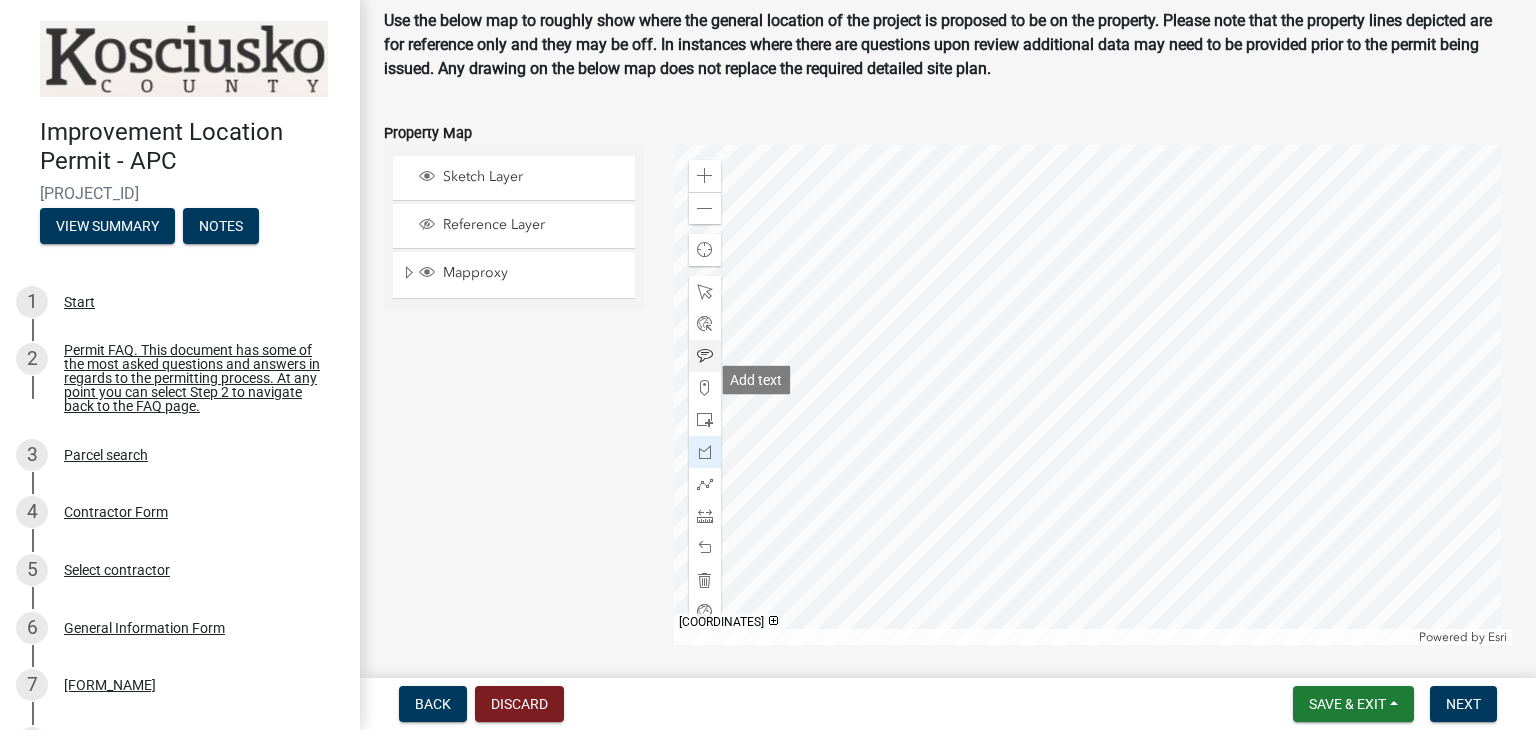 click 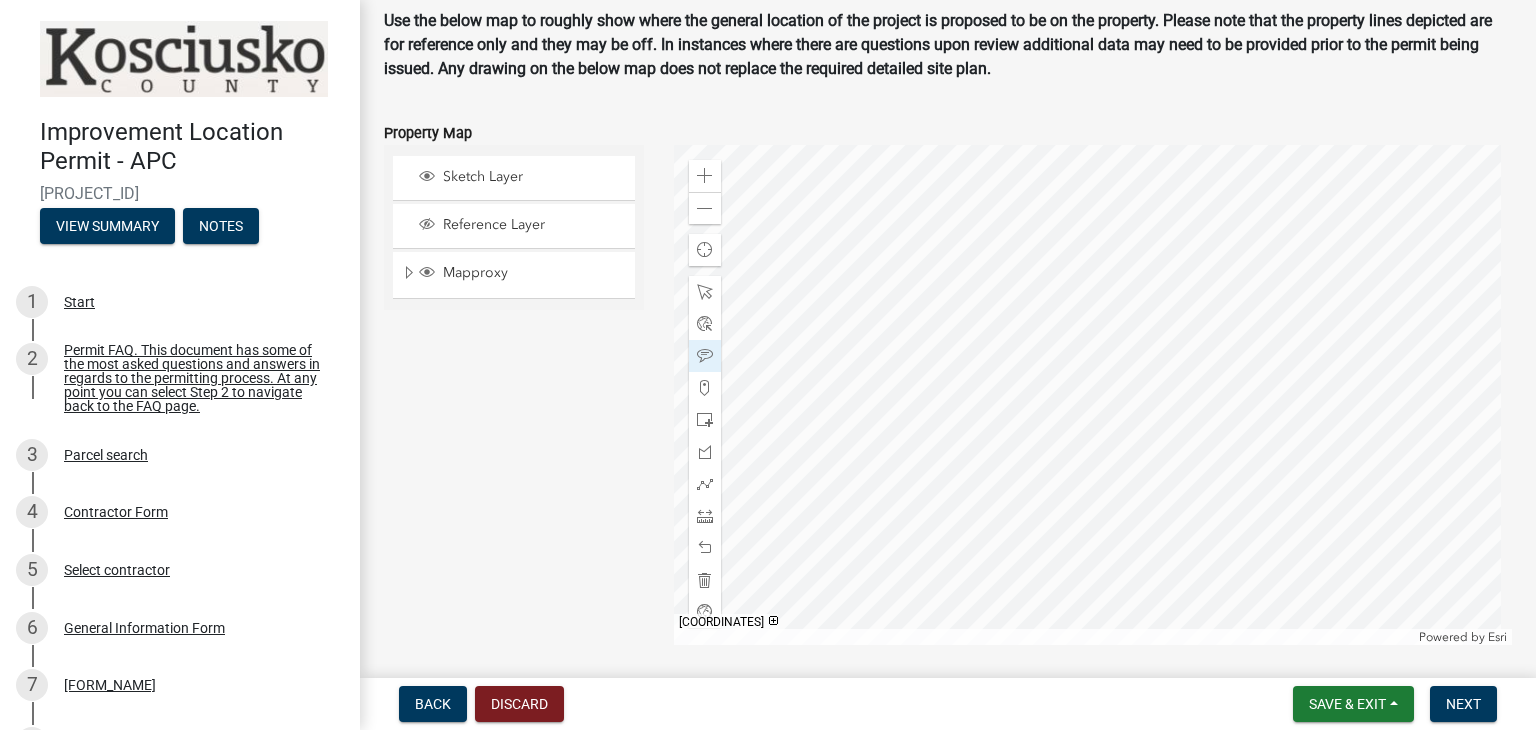 click 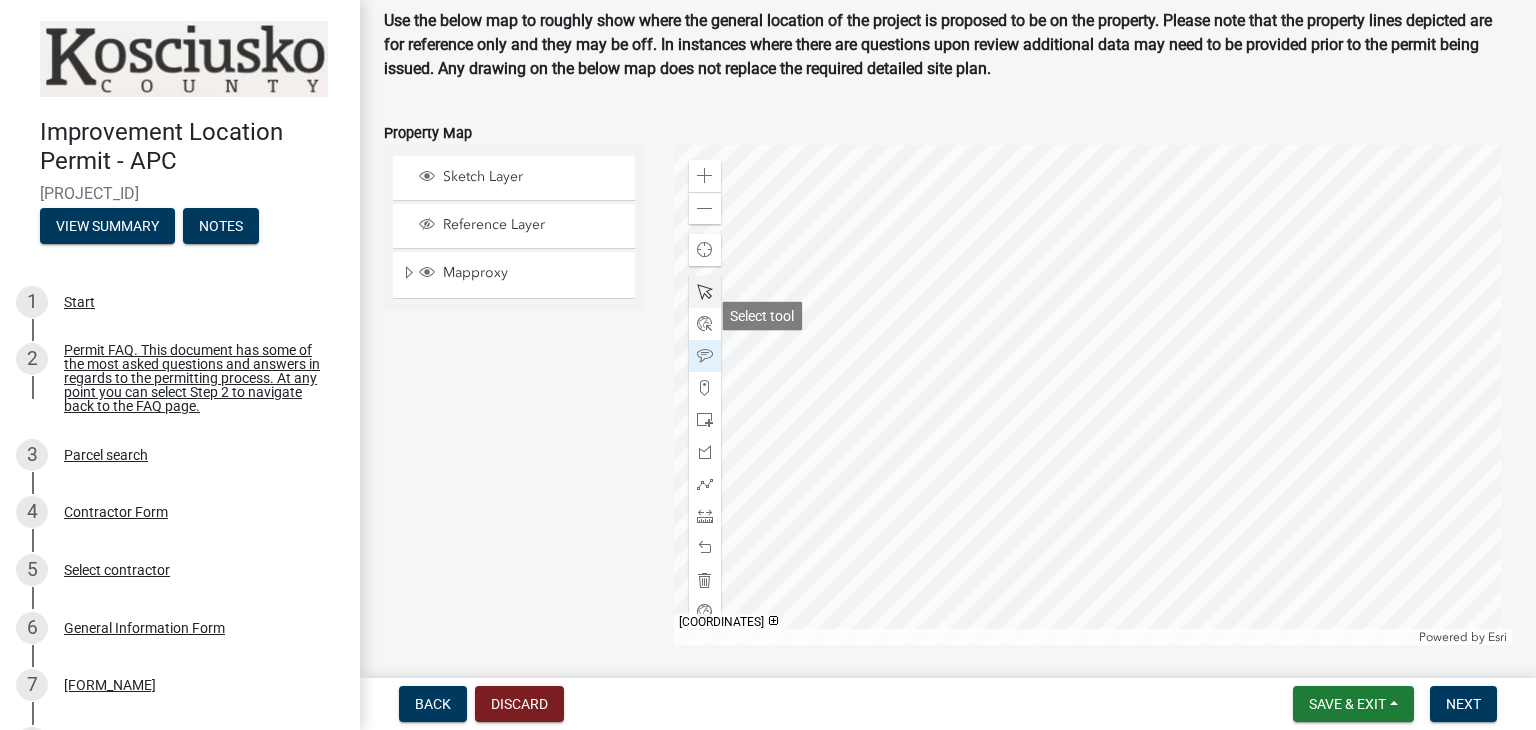 click 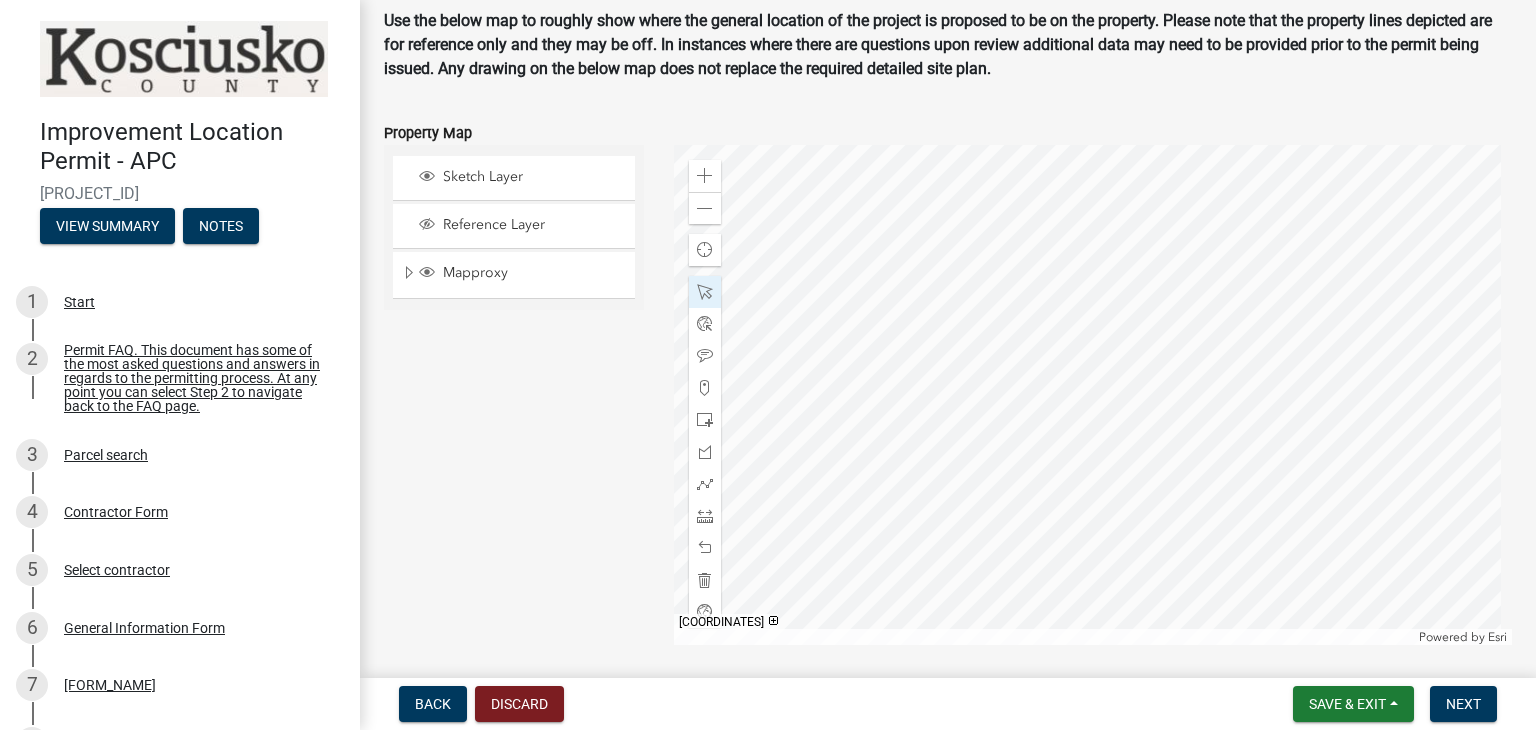 click 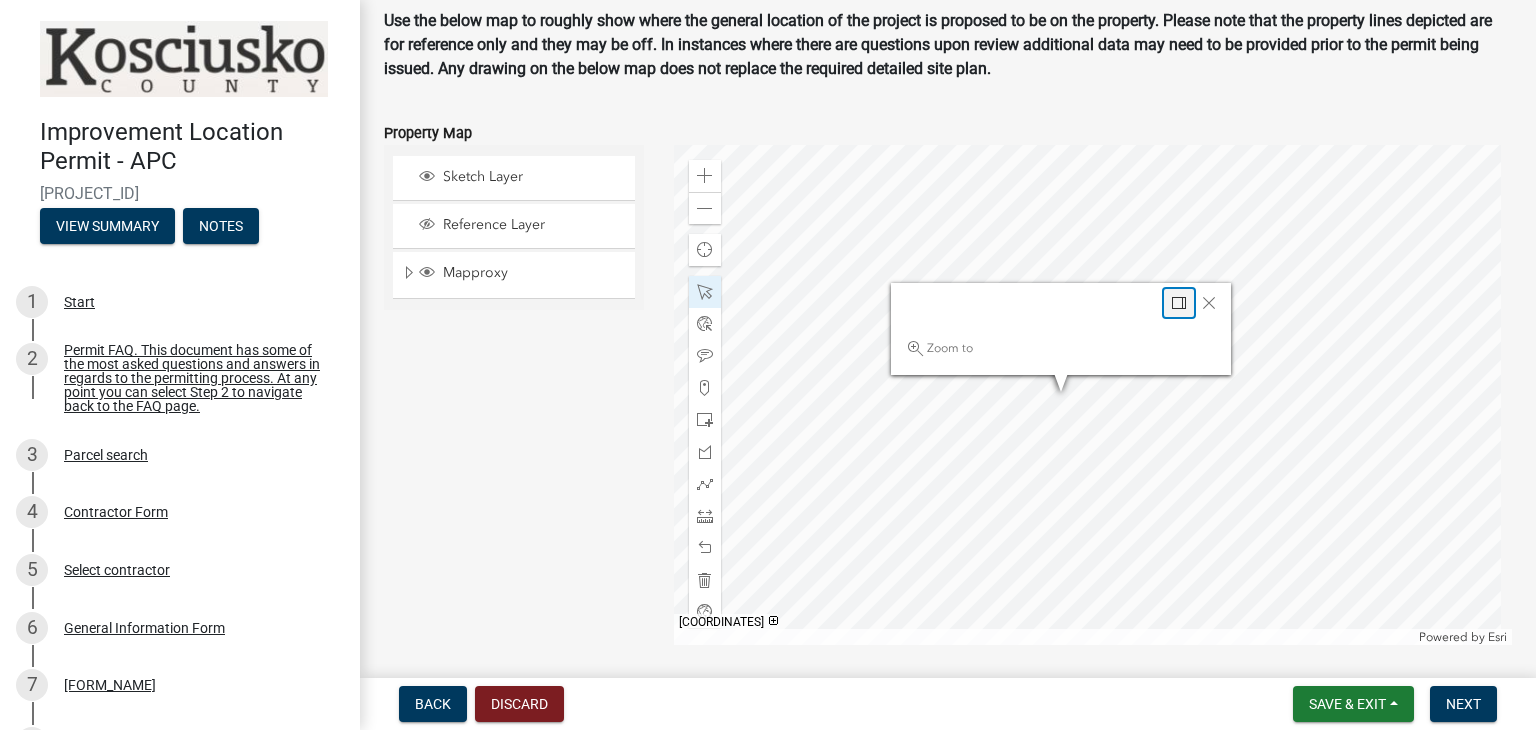 click 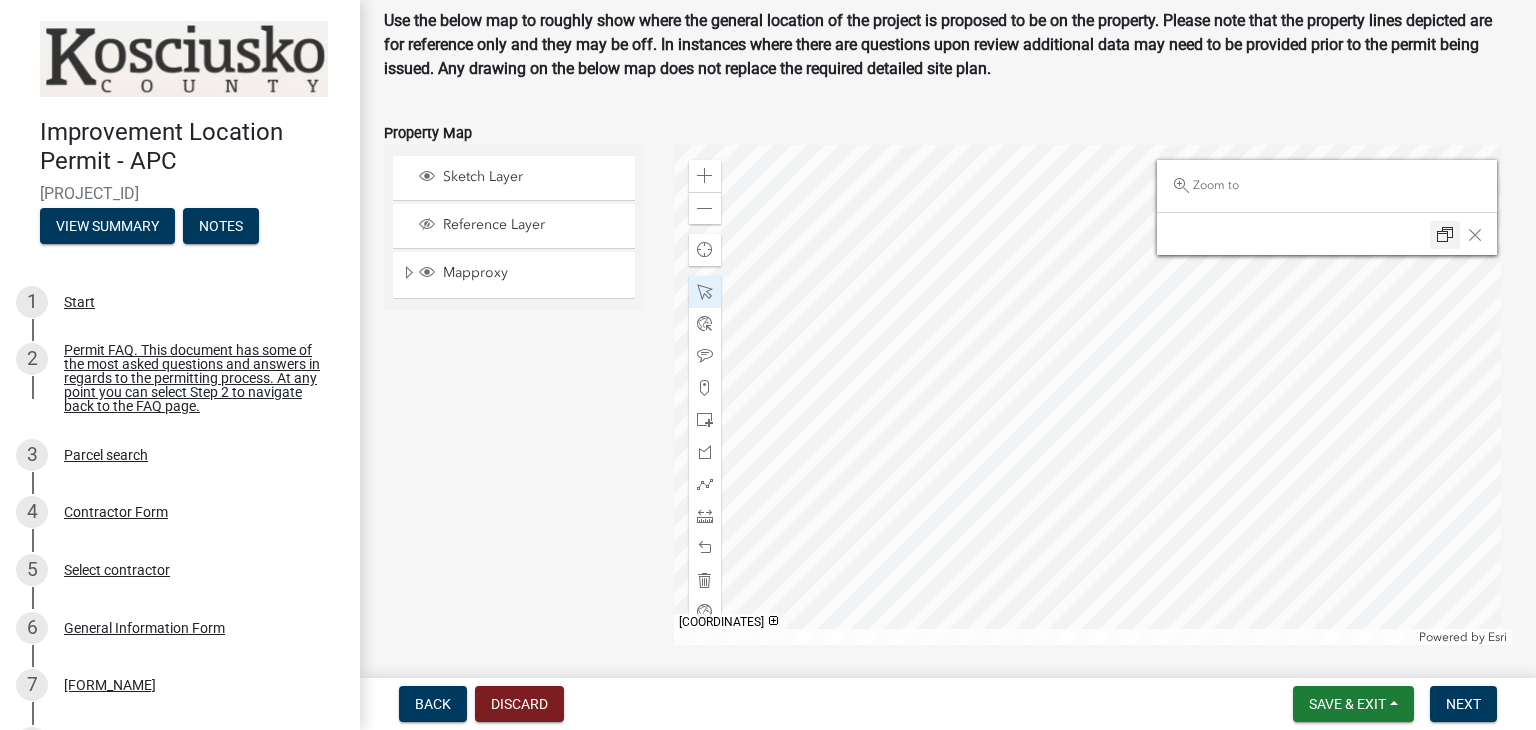 click 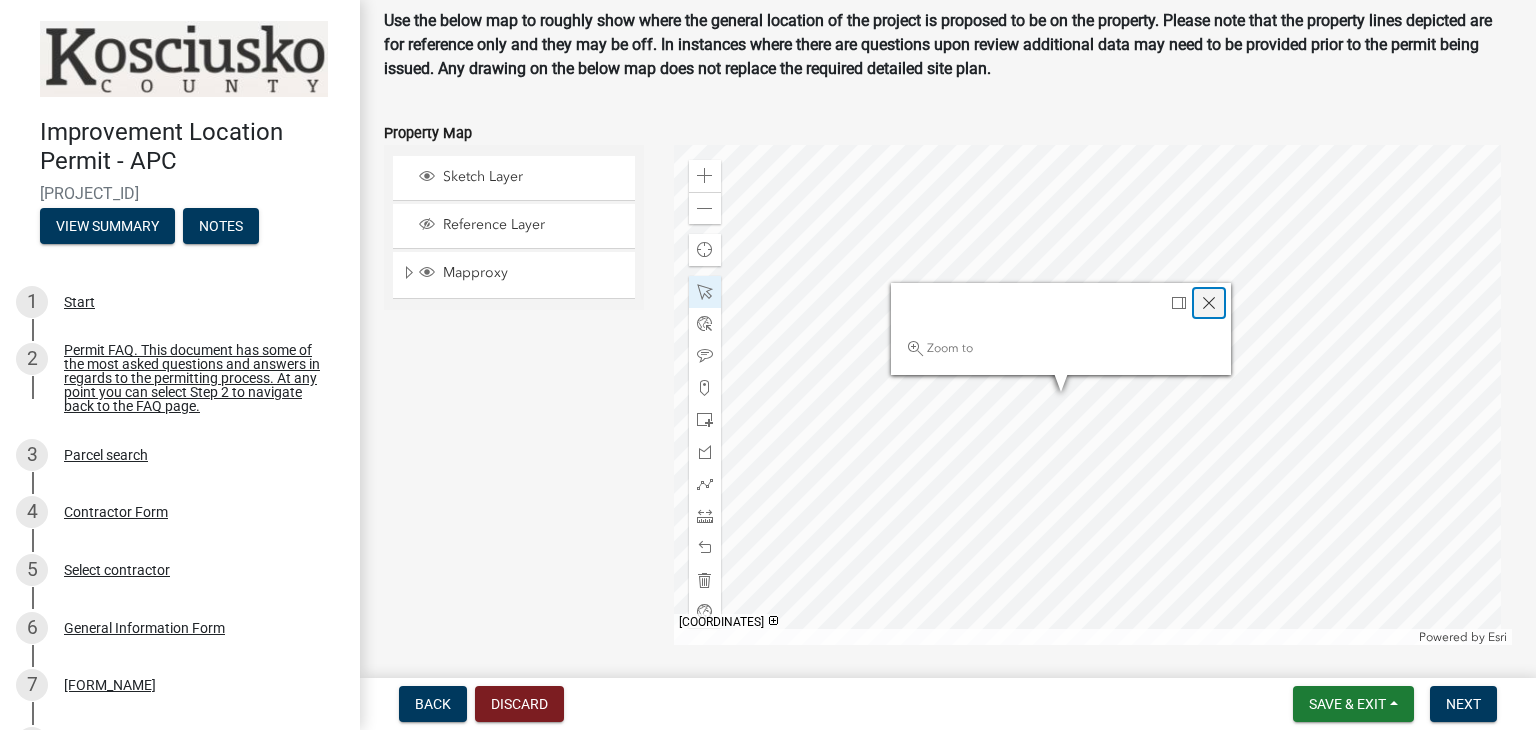 click 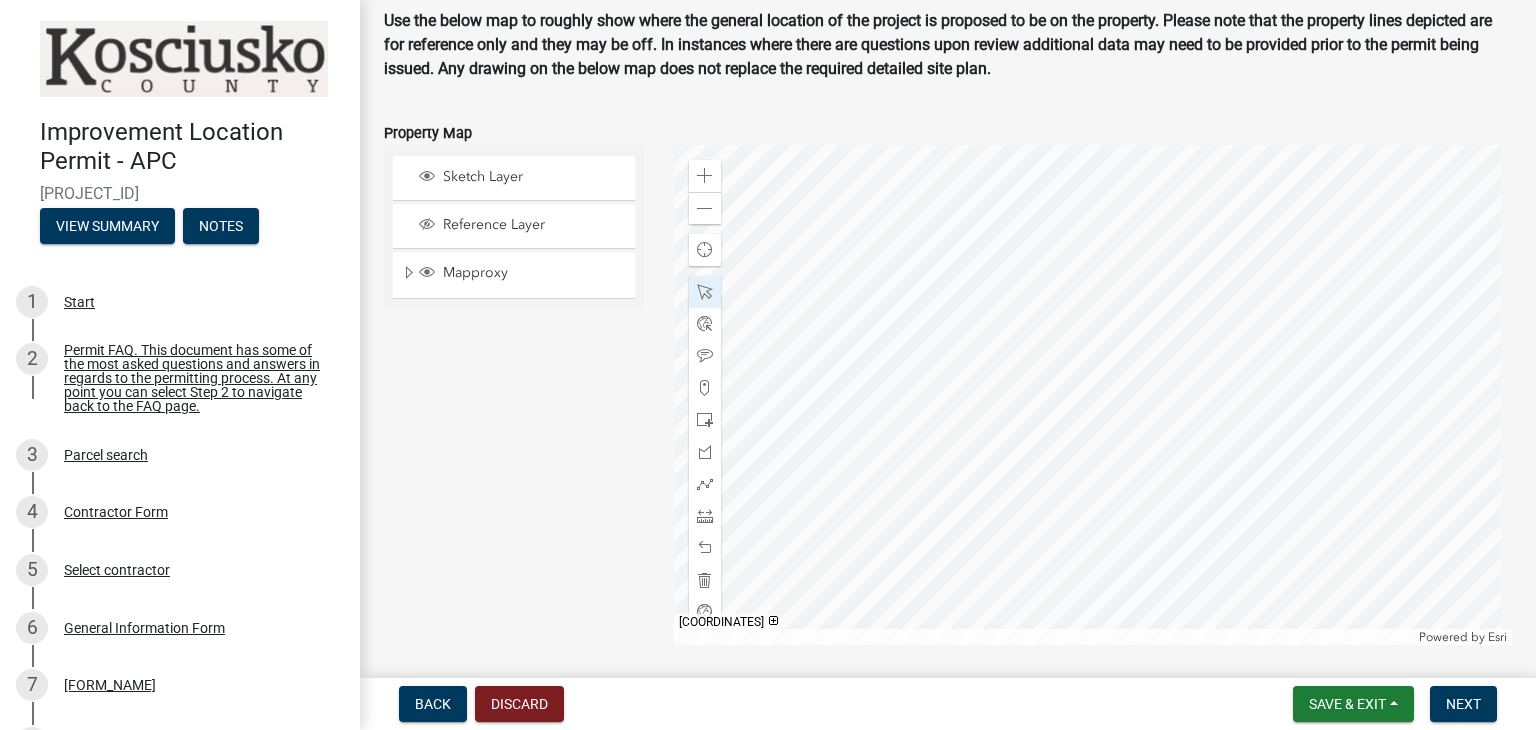 click 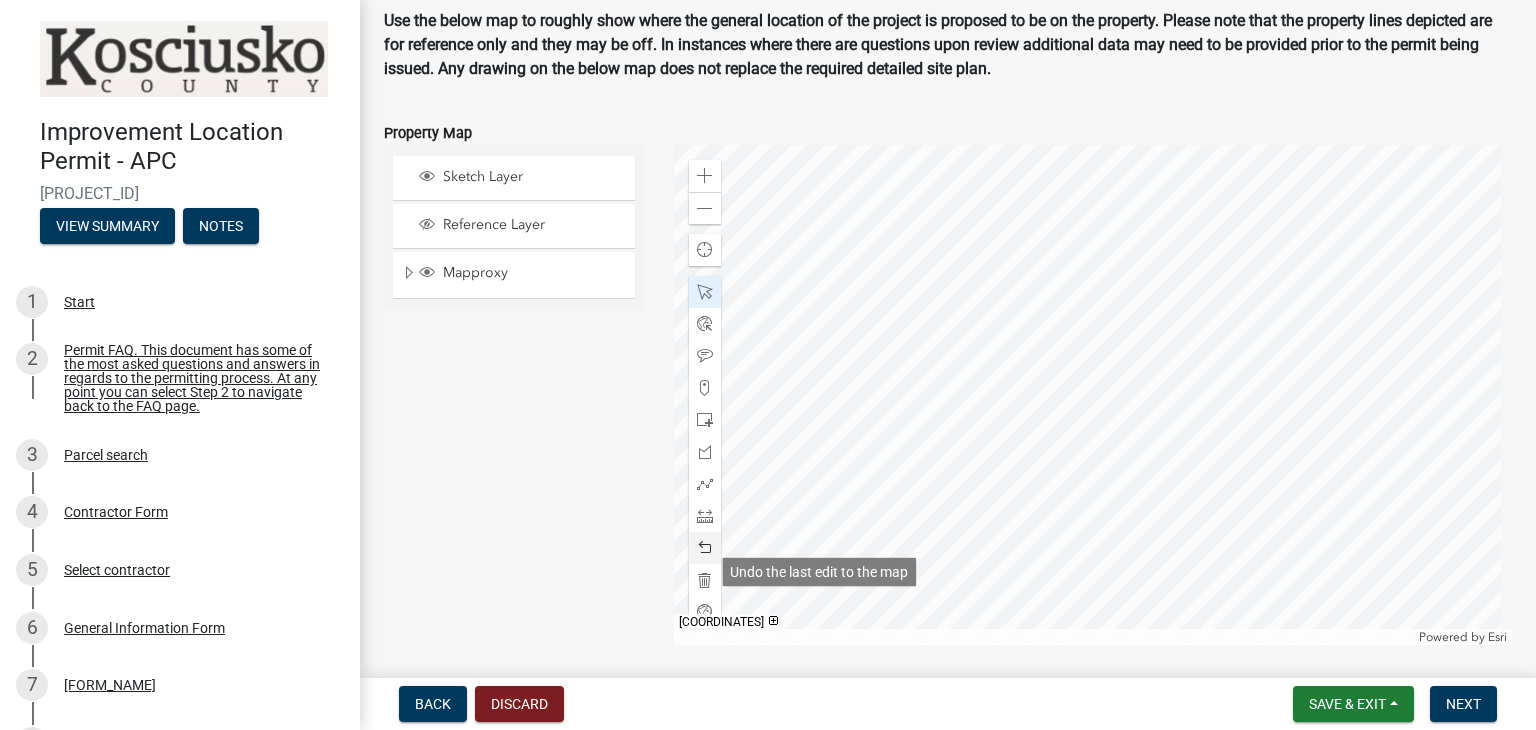 click 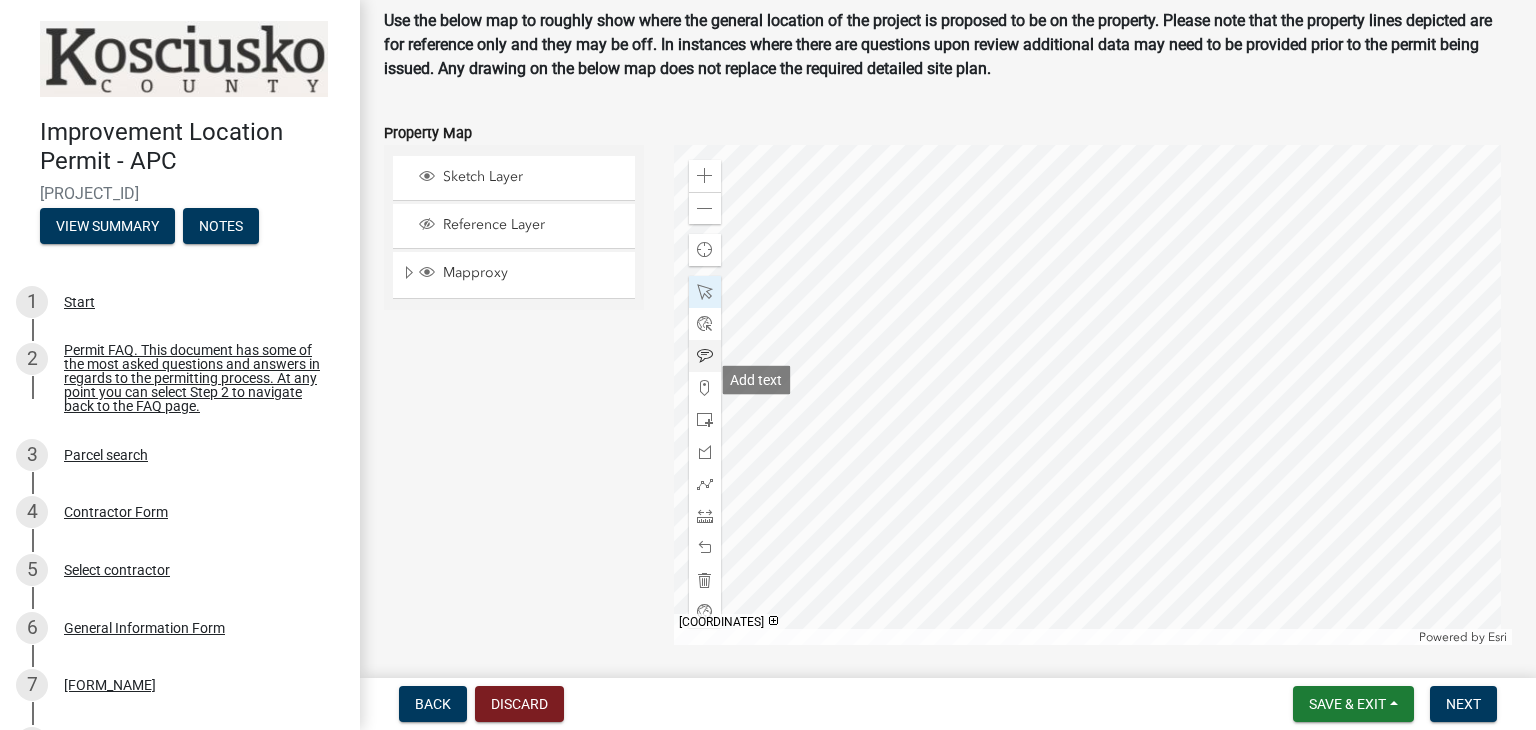 click 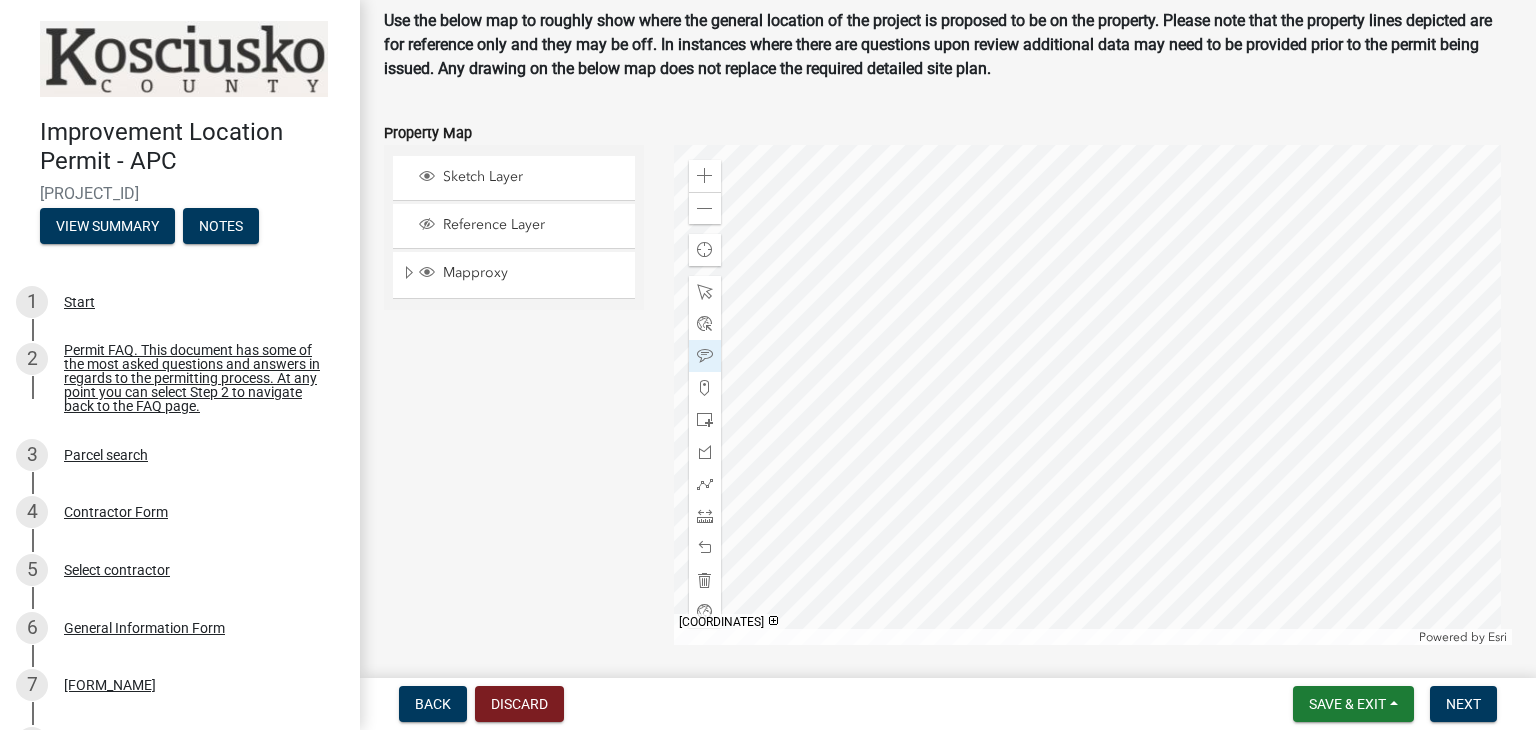 click 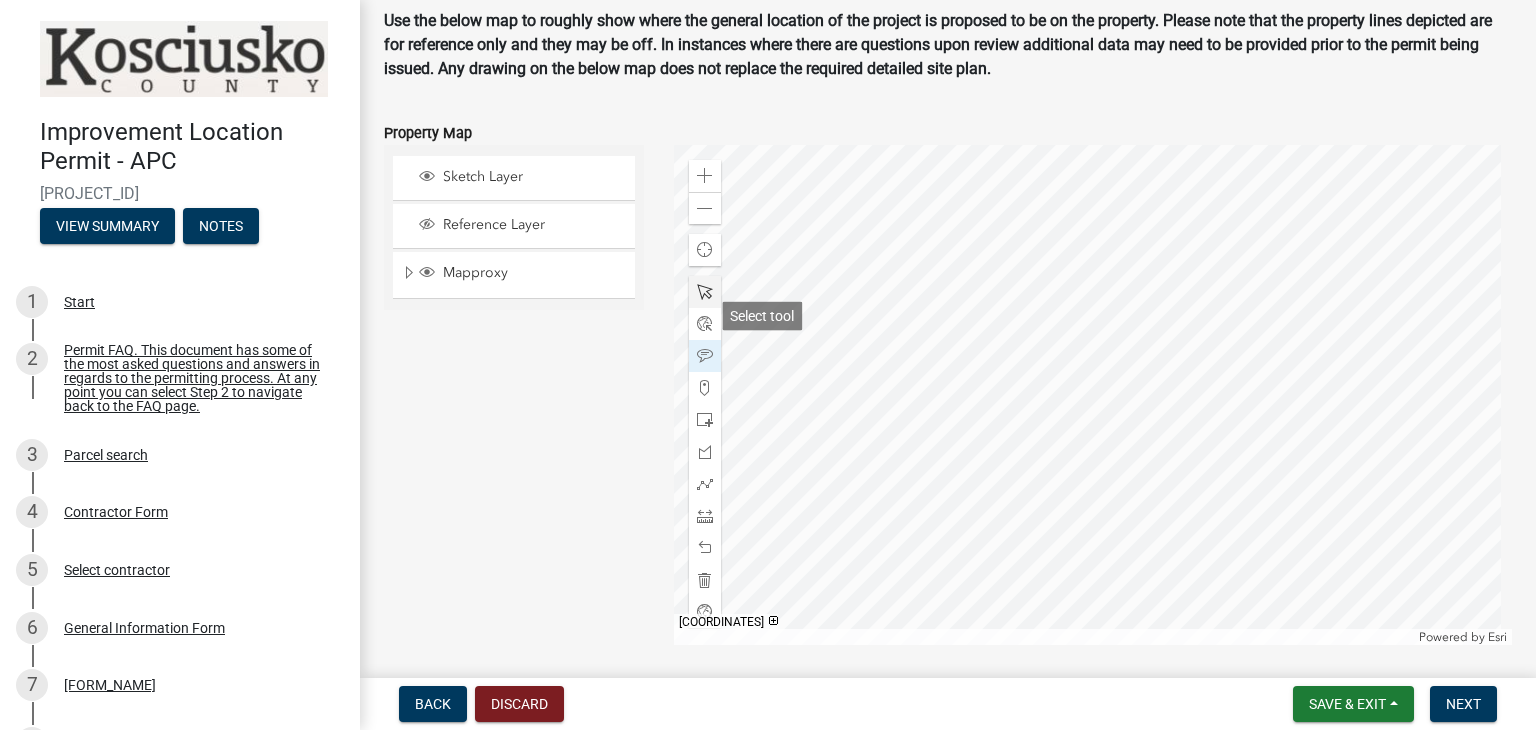 click 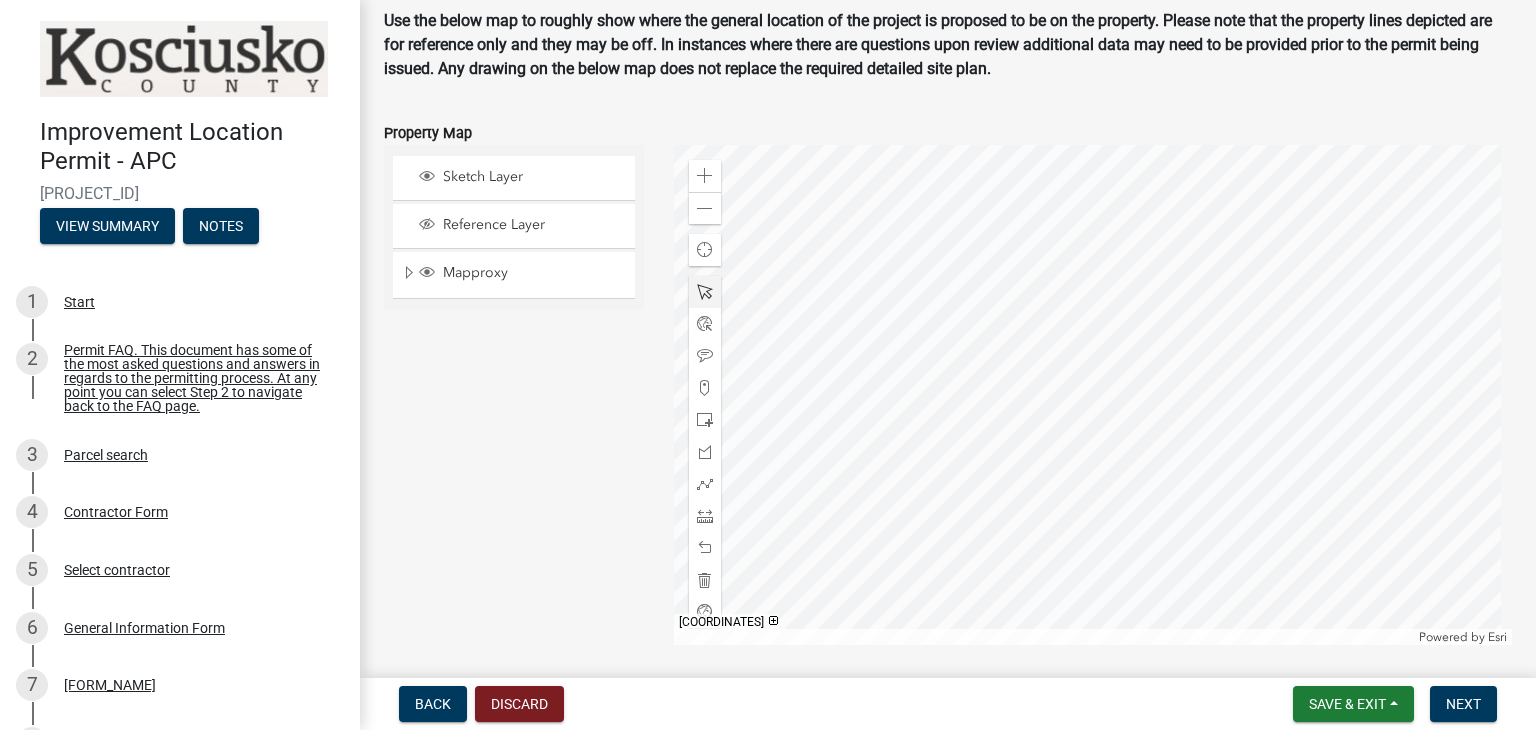 click 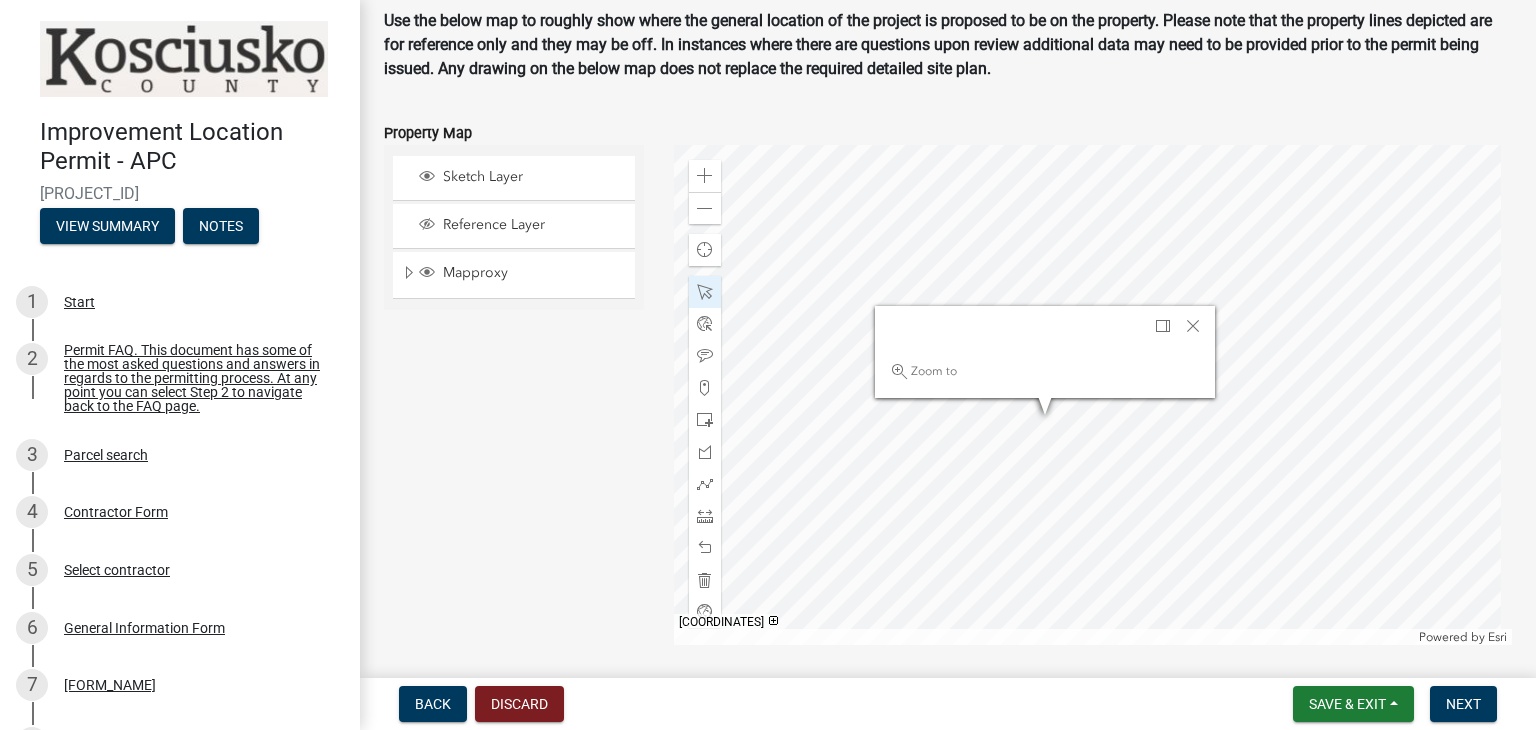 click 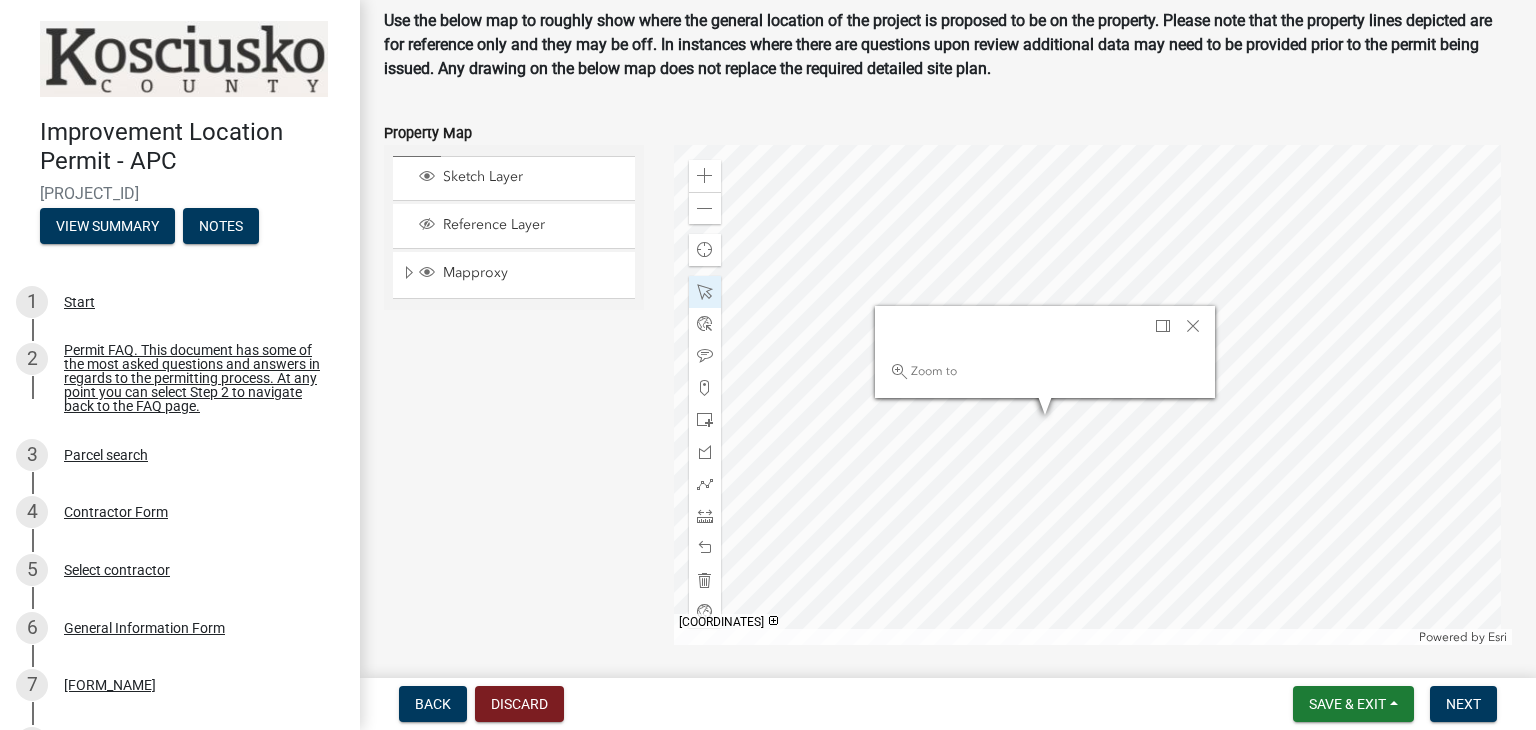 click 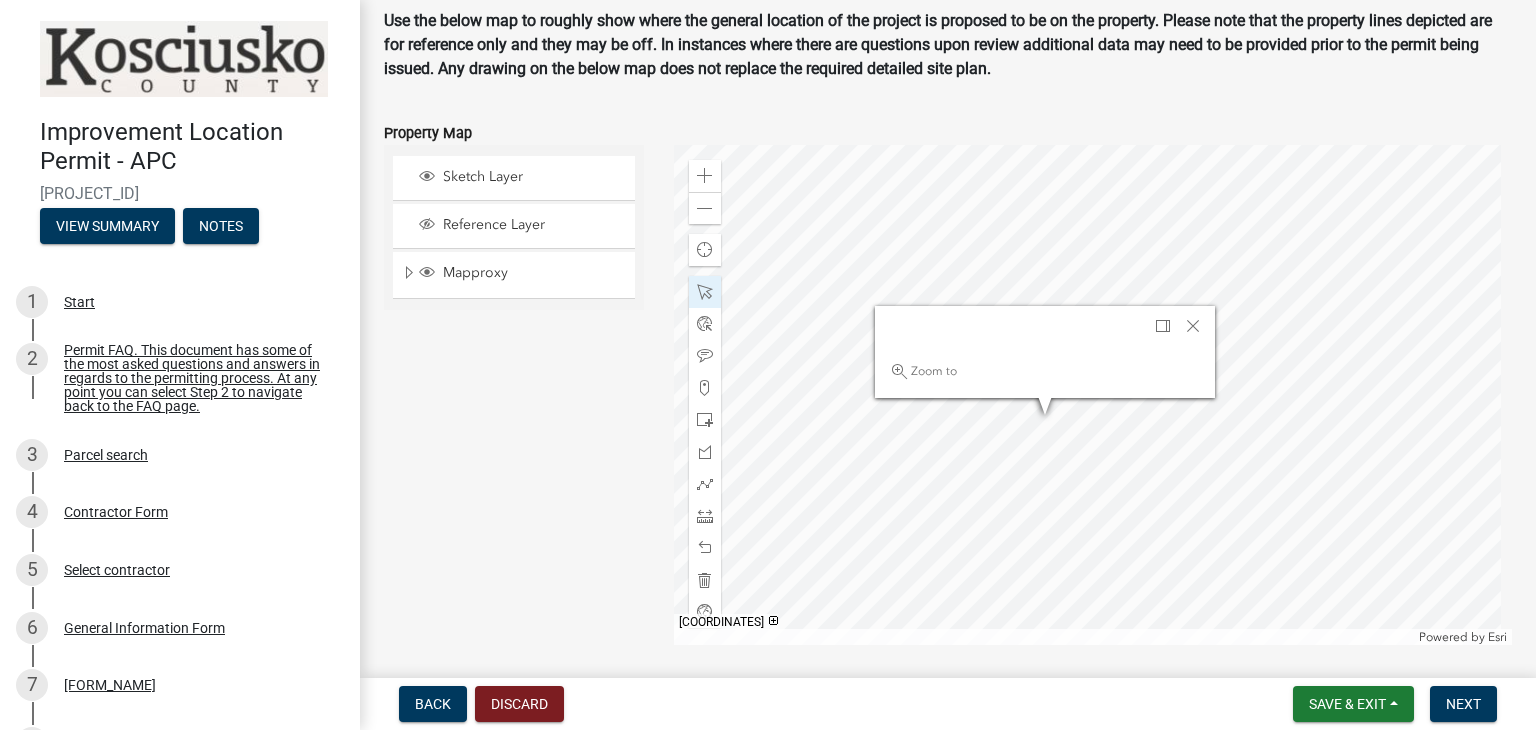 click 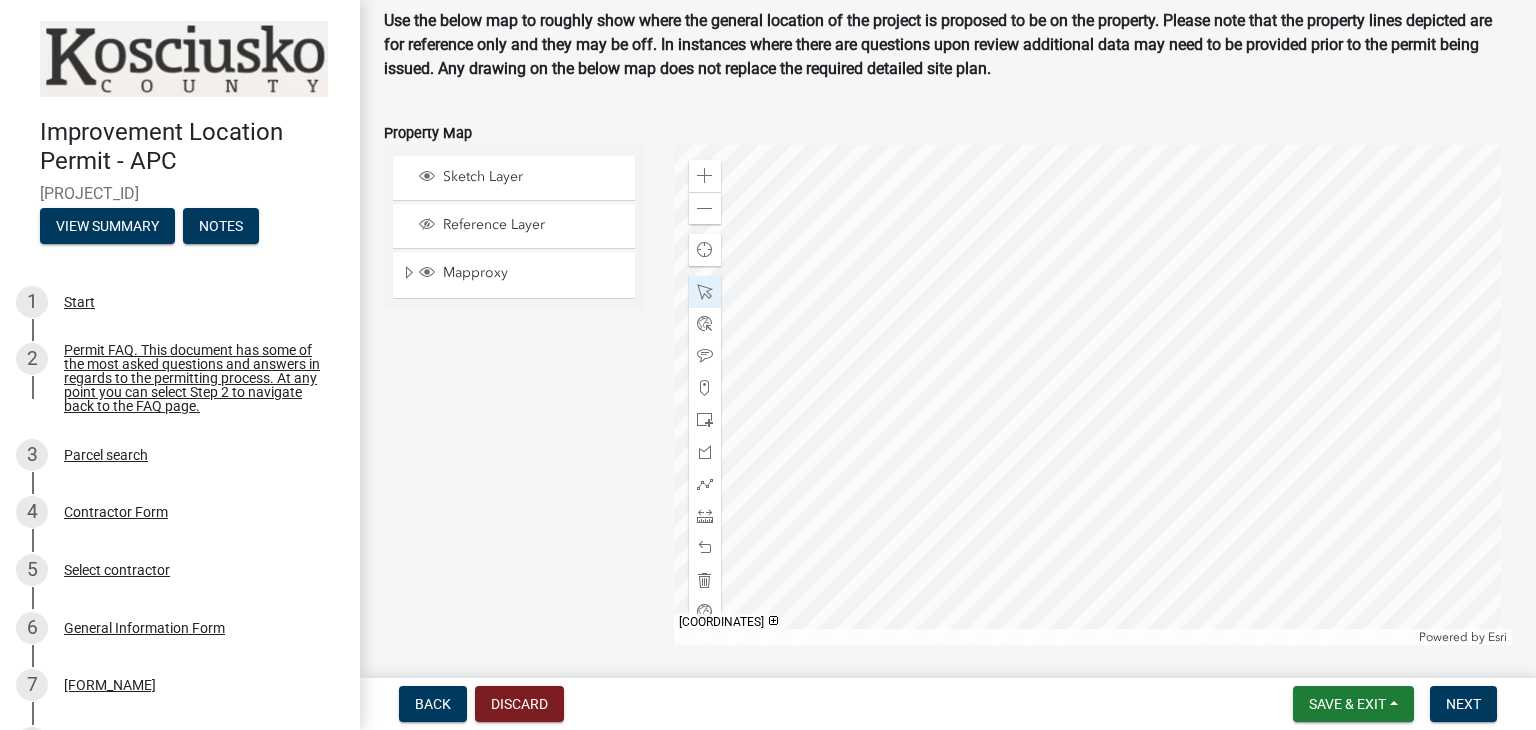 click 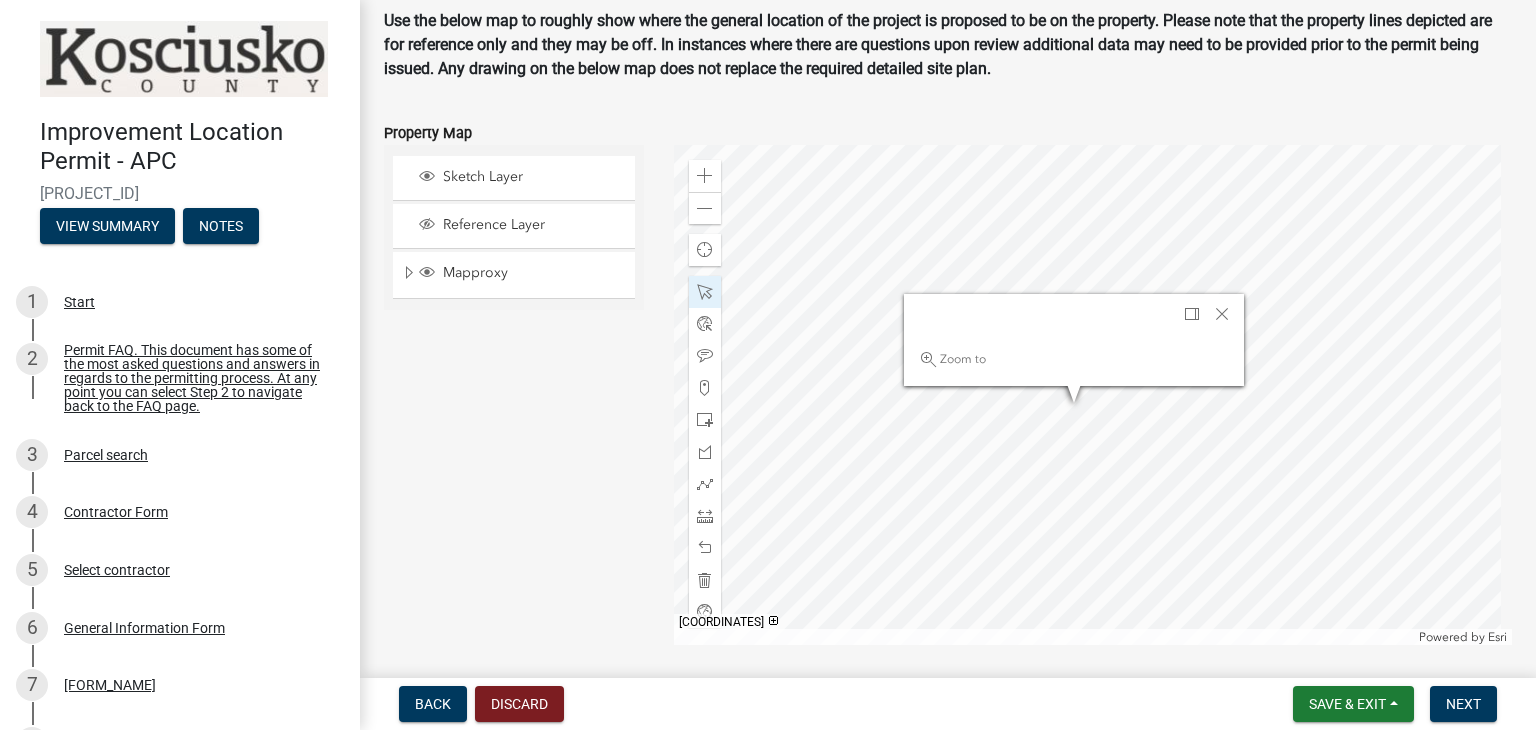 click 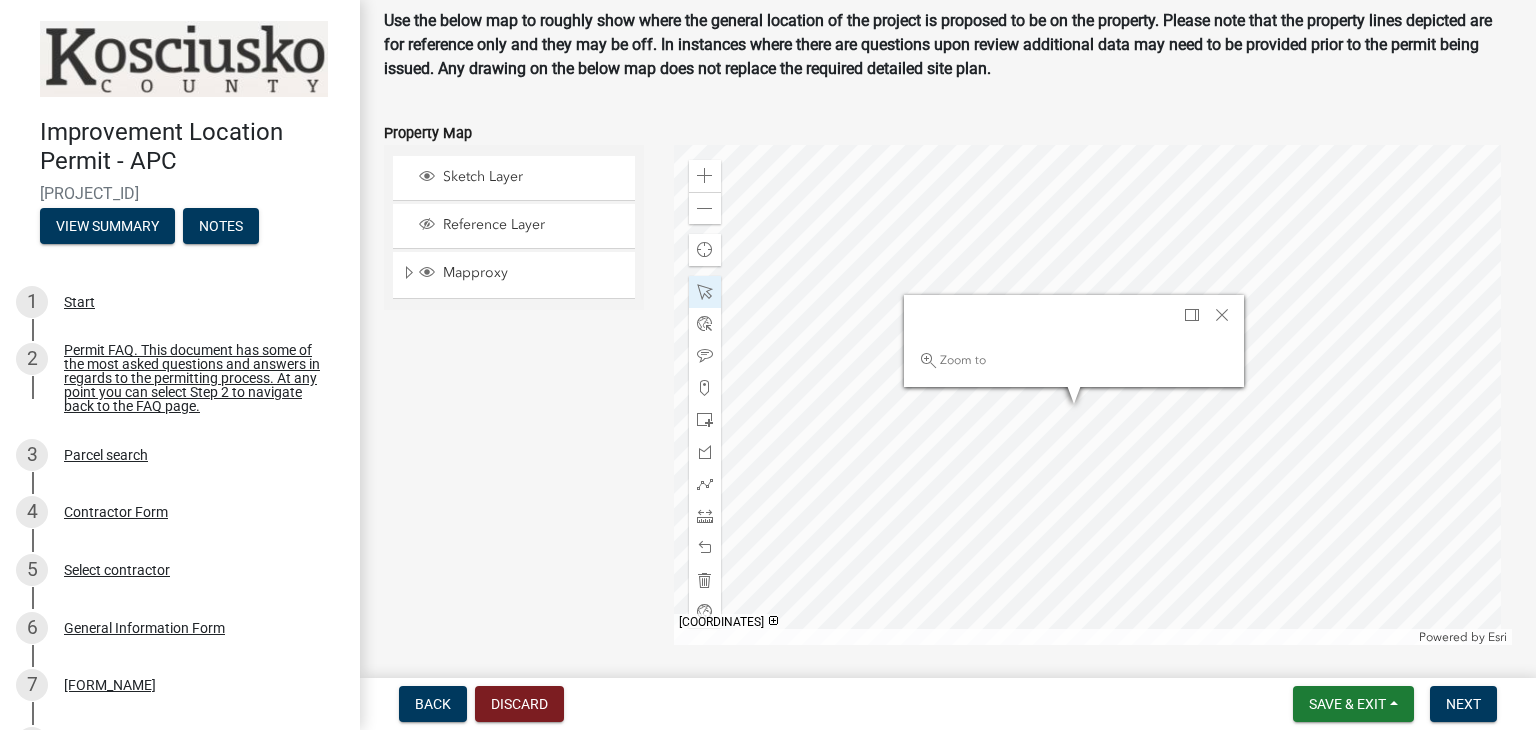 click 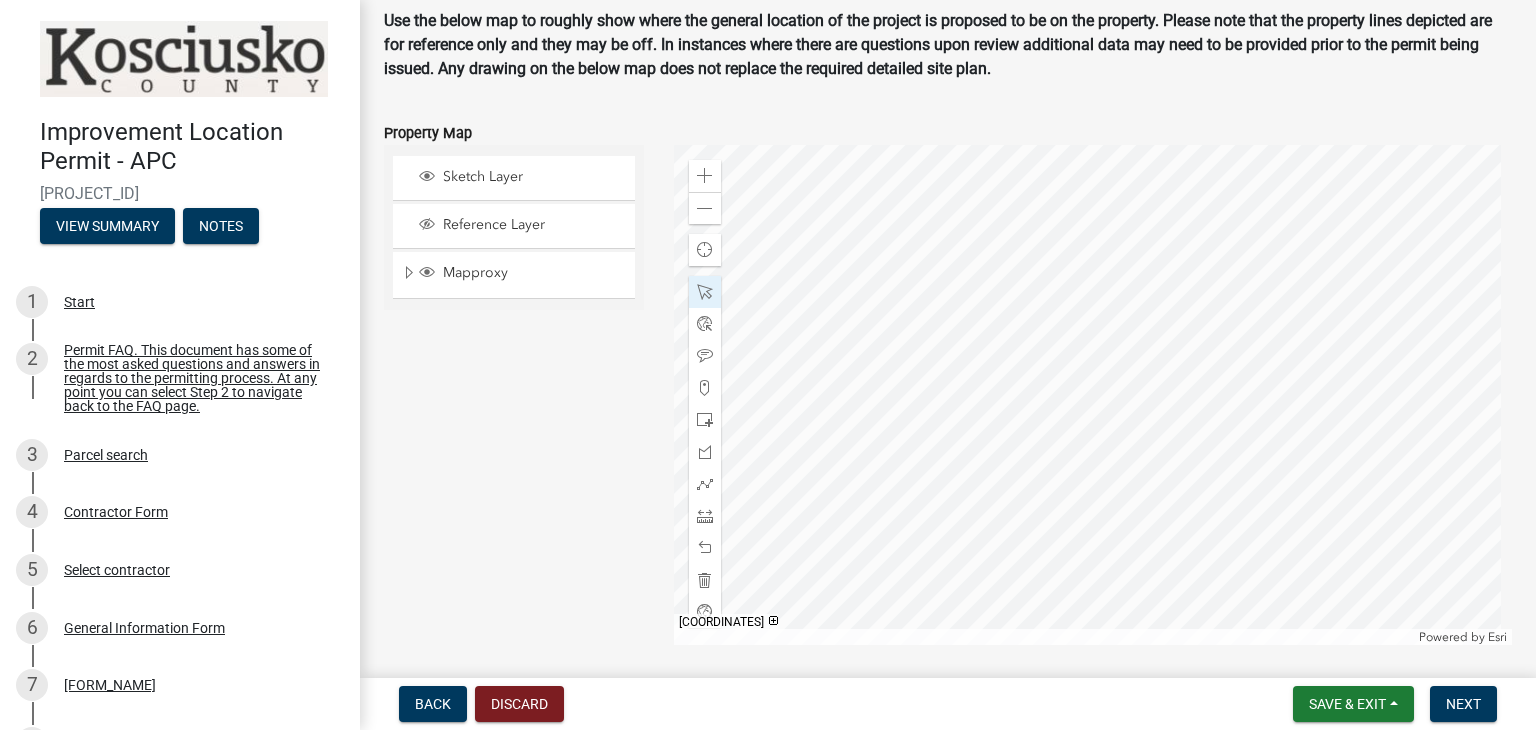 click 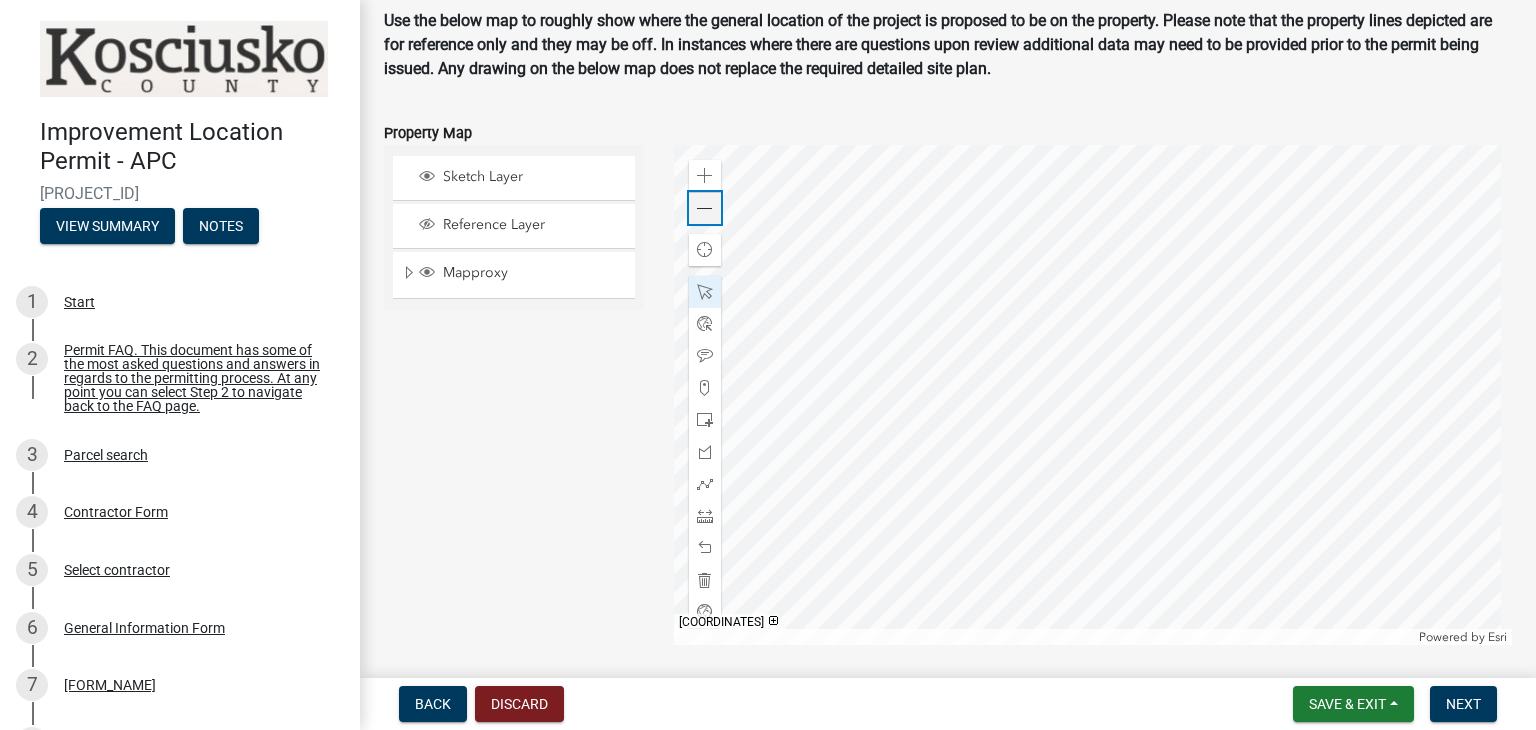 click 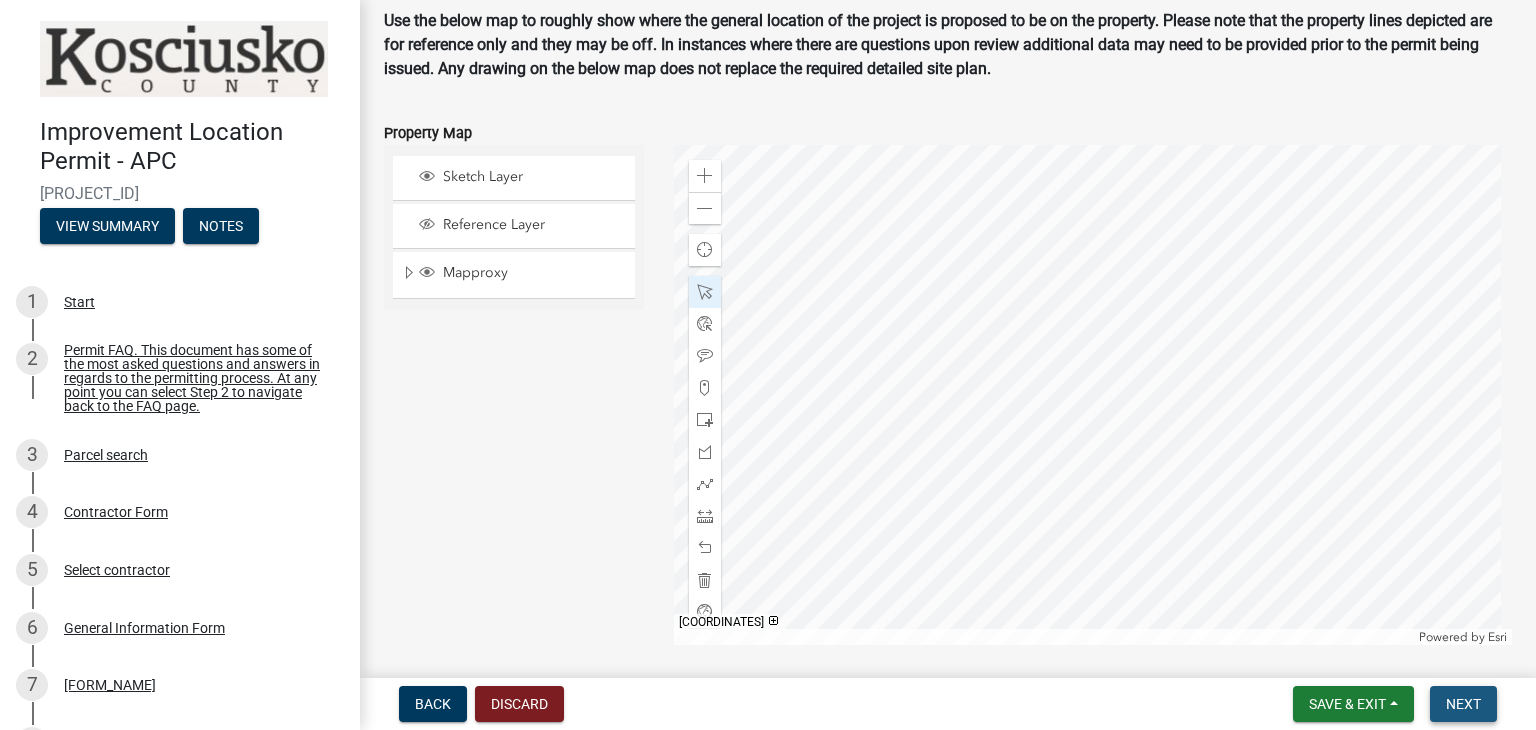 click on "Next" at bounding box center (1463, 704) 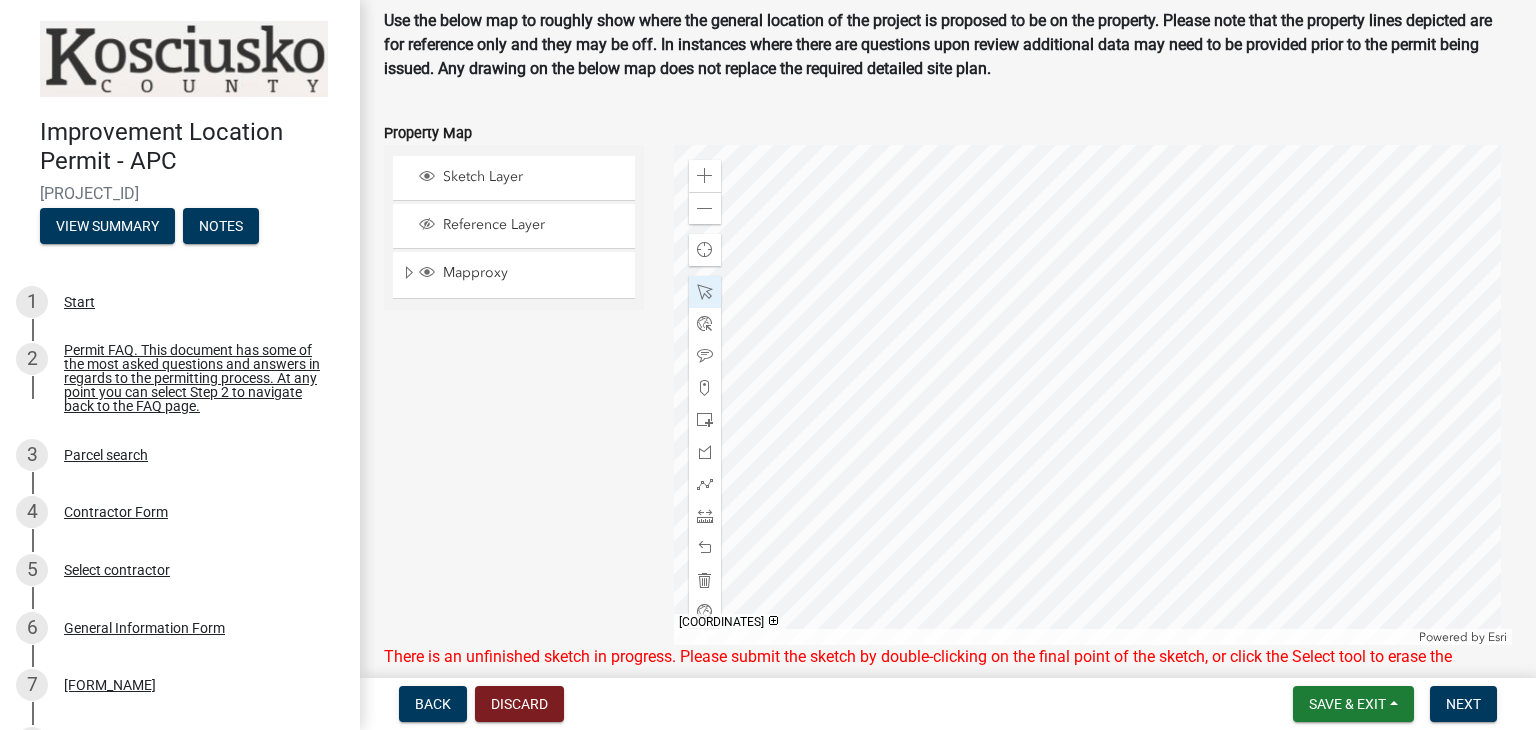 click on "Sketch Layer Reference Layer Mapproxy Cemetery Lanes Sanitary Sewer Point Sanitary Sewer Line Storm Sewer Point Storm Sewer Line Wetlands (NWI) IDNR Best Available Flood Hazard Area Cemetery Sections Offender Buffer PROPERTY_ANNO KEY NUMBER LOTDIM_ANNO Default SUBDIV_ANNO Annotation Class 1 Subdivisions Leased Land Sales Quad Watershed Triple Watersheds Double Watersheds Quarter Section Lines Workorder Point Ditches and Drains Parcels Lot Lines TIF Districts Section Corners Townships Section Lines Cities and Towns (Local) Gravestones Cemeteries Schools School Corporation Boundaries Drainage Variances Contours - 2 Foot Contours (USGS) - 10 Foot Flood Hazard Areas Flood Map Index Soils Lakes Surface Water POB's (Point of Beginning) Risers Watersheds APC Problems APC Legal Descriptions 1975 APC Parcels APC Split History County (APC) Zoning City of Warsaw Zoning House Numbers County Inspected Bridges Small Structures (Culverts) County Maintained Roads State Roads and US Highways Road Centerlines Railroads Orthos" 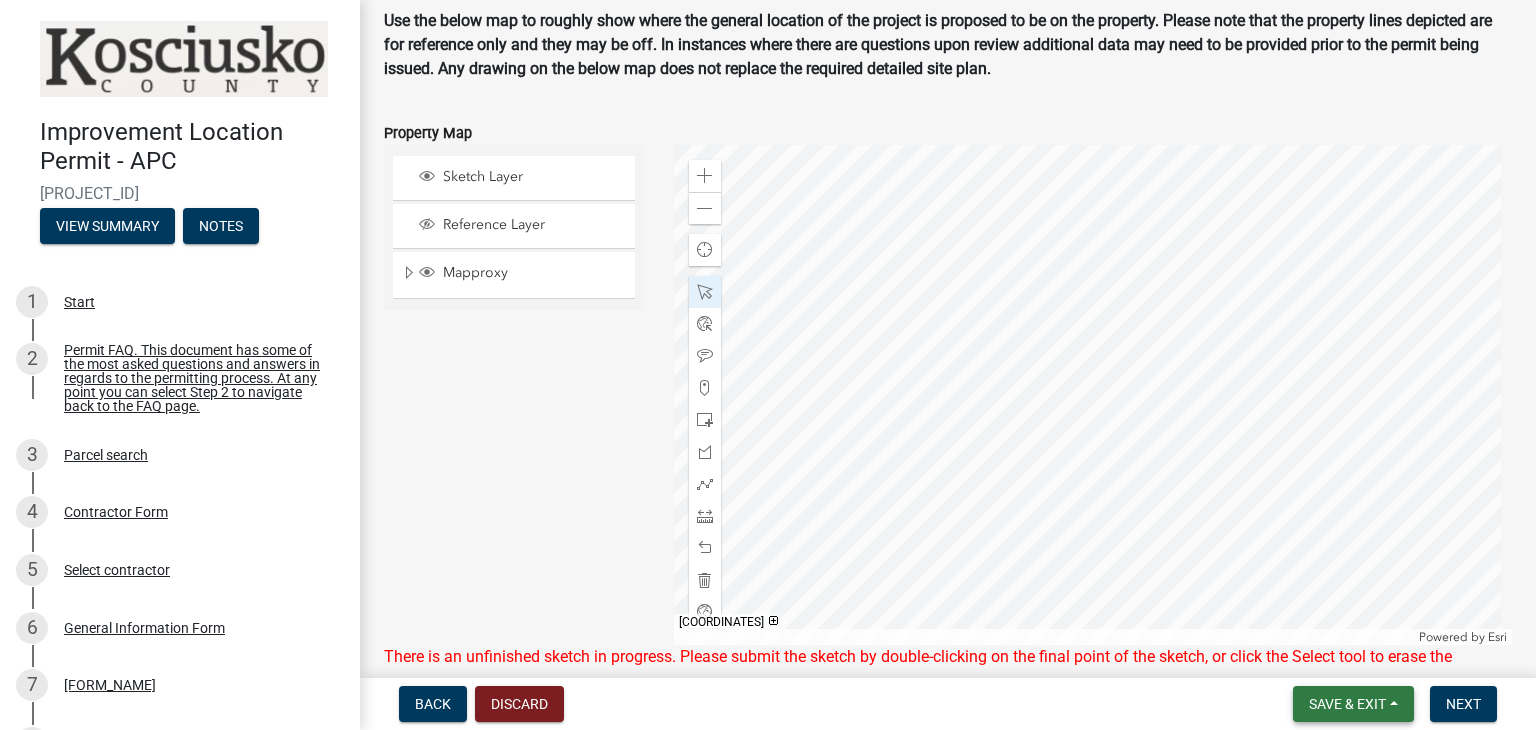 click on "Save & Exit" at bounding box center [1353, 704] 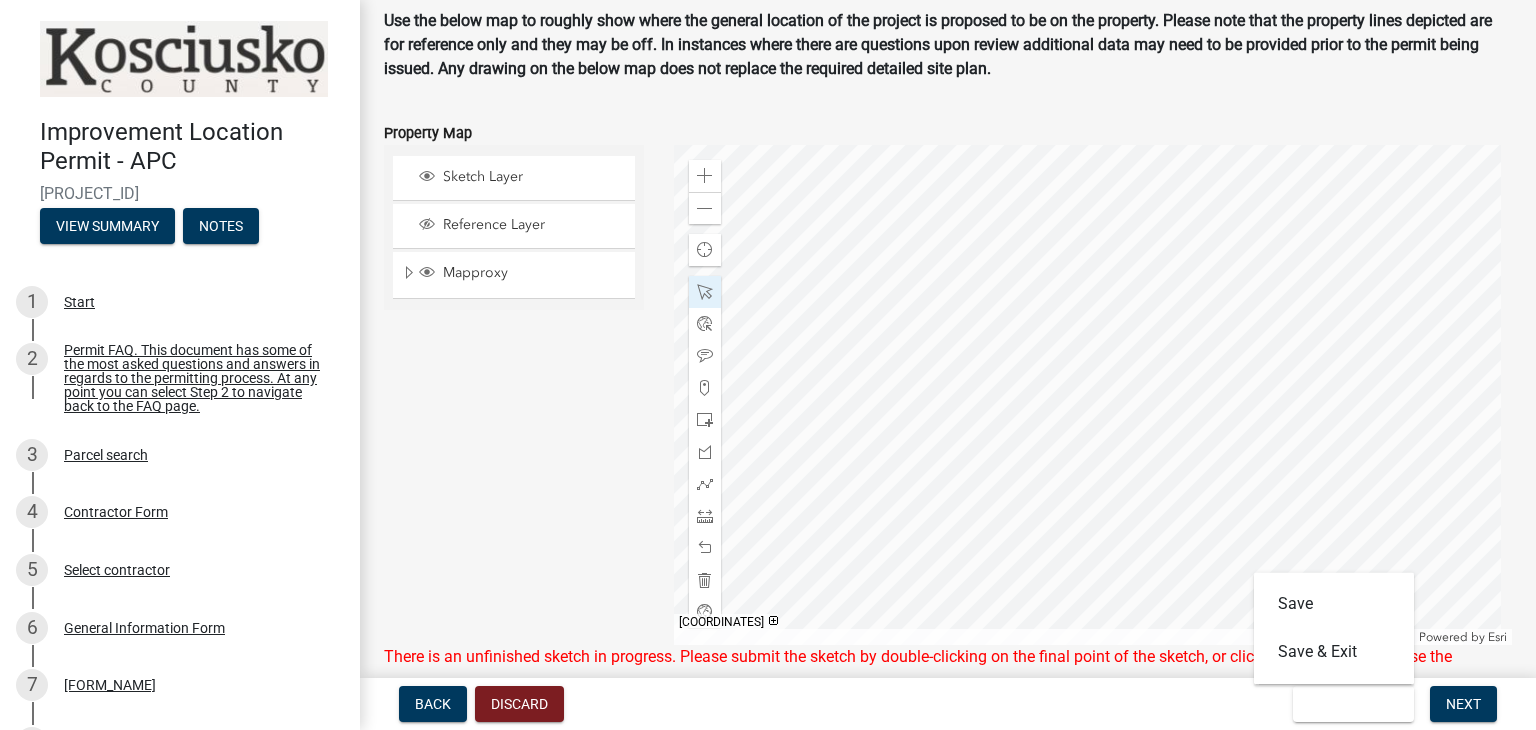 click on "Sketch Layer Reference Layer Mapproxy Cemetery Lanes Sanitary Sewer Point Sanitary Sewer Line Storm Sewer Point Storm Sewer Line Wetlands (NWI) IDNR Best Available Flood Hazard Area Cemetery Sections Offender Buffer PROPERTY_ANNO KEY NUMBER LOTDIM_ANNO Default SUBDIV_ANNO Annotation Class 1 Subdivisions Leased Land Sales Quad Watershed Triple Watersheds Double Watersheds Quarter Section Lines Workorder Point Ditches and Drains Parcels Lot Lines TIF Districts Section Corners Townships Section Lines Cities and Towns (Local) Gravestones Cemeteries Schools School Corporation Boundaries Drainage Variances Contours - 2 Foot Contours (USGS) - 10 Foot Flood Hazard Areas Flood Map Index Soils Lakes Surface Water POB's (Point of Beginning) Risers Watersheds APC Problems APC Legal Descriptions 1975 APC Parcels APC Split History County (APC) Zoning City of Warsaw Zoning House Numbers County Inspected Bridges Small Structures (Culverts) County Maintained Roads State Roads and US Highways Road Centerlines Railroads Orthos" 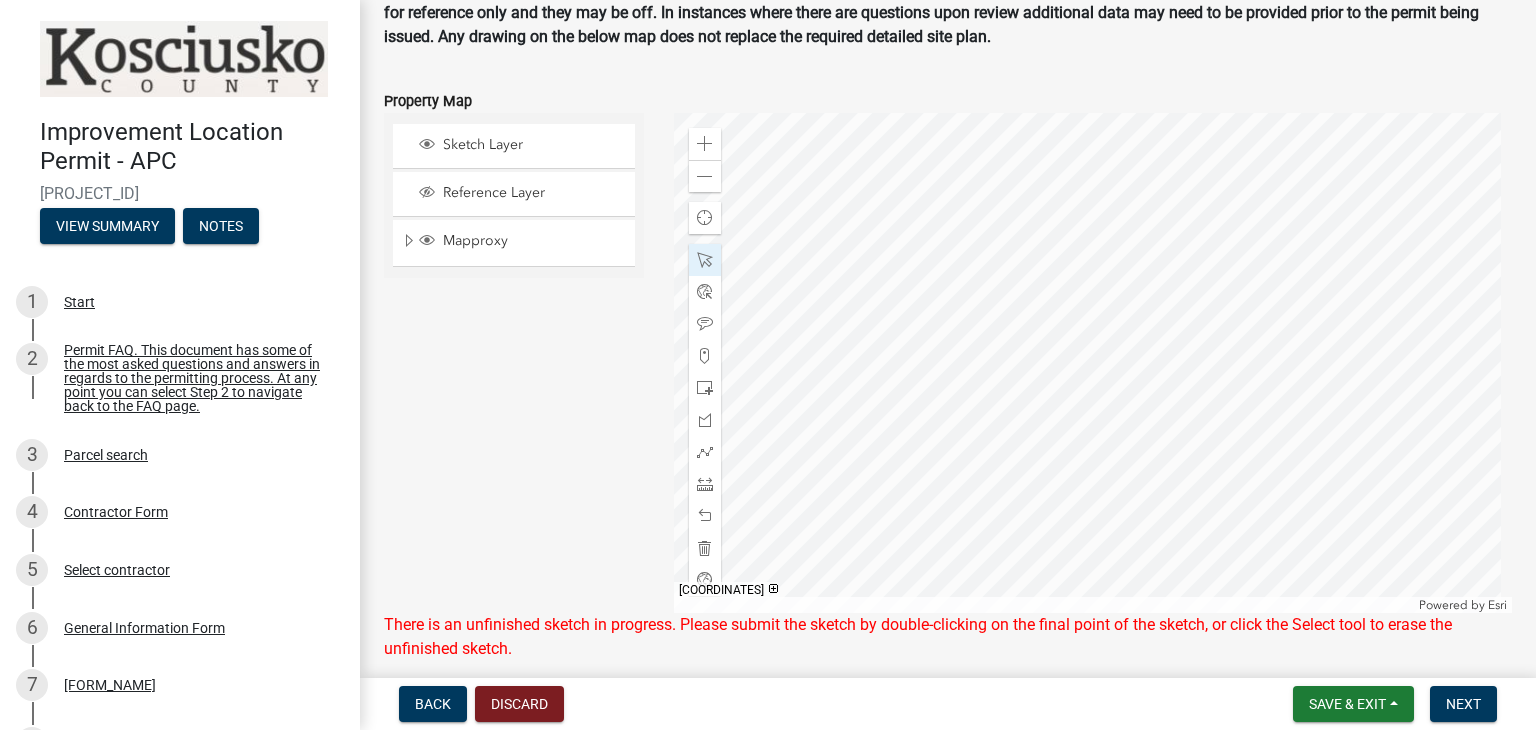 scroll, scrollTop: 2386, scrollLeft: 0, axis: vertical 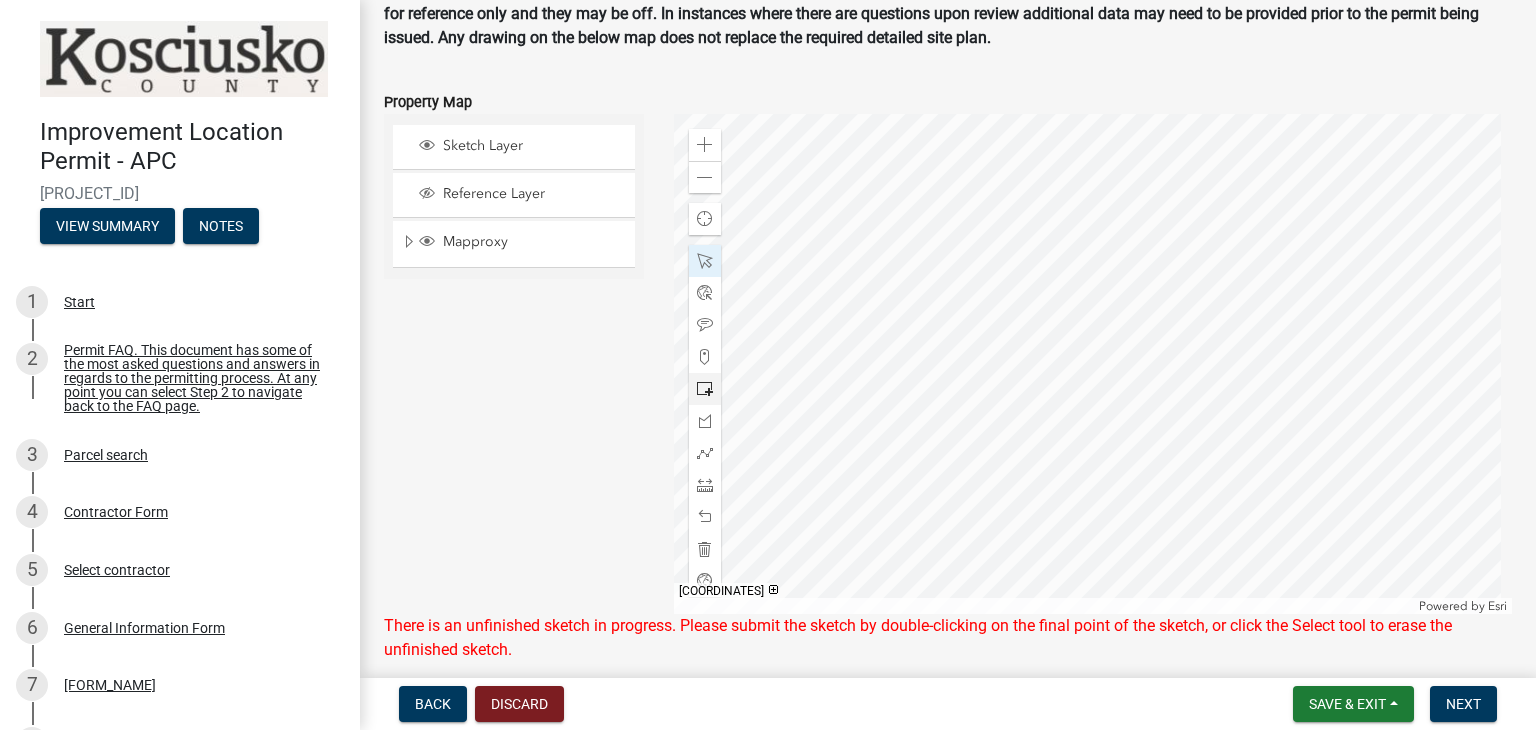 click 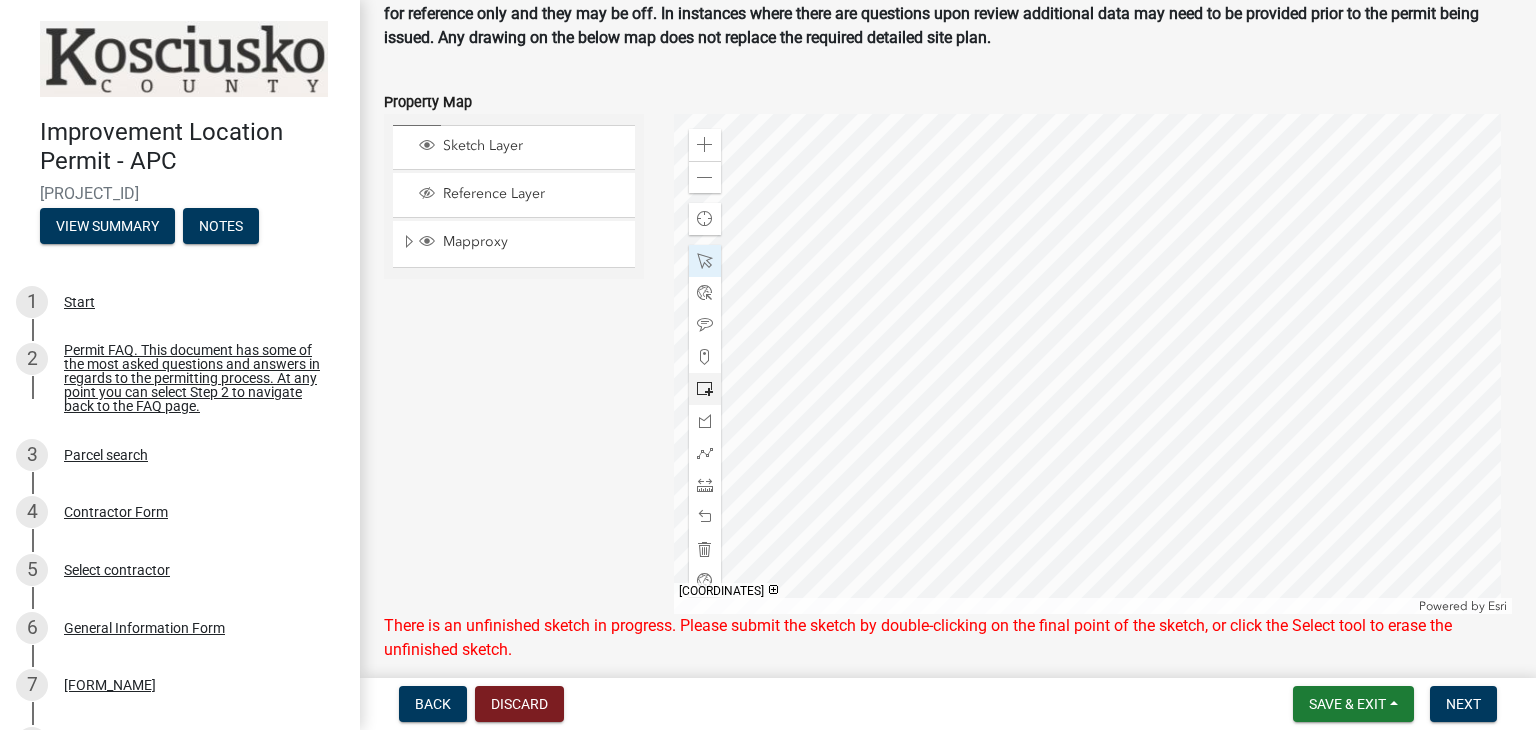 click 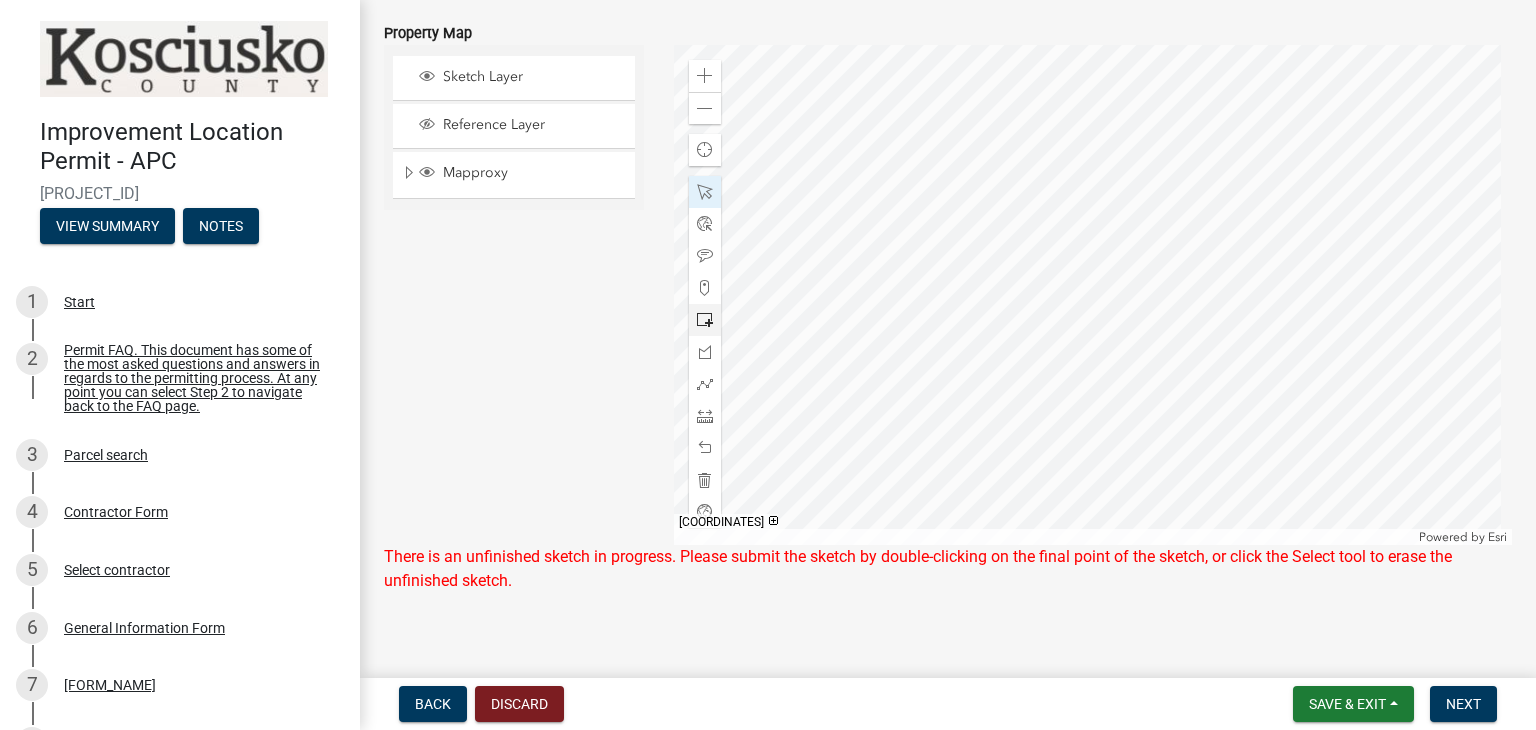 scroll, scrollTop: 2477, scrollLeft: 0, axis: vertical 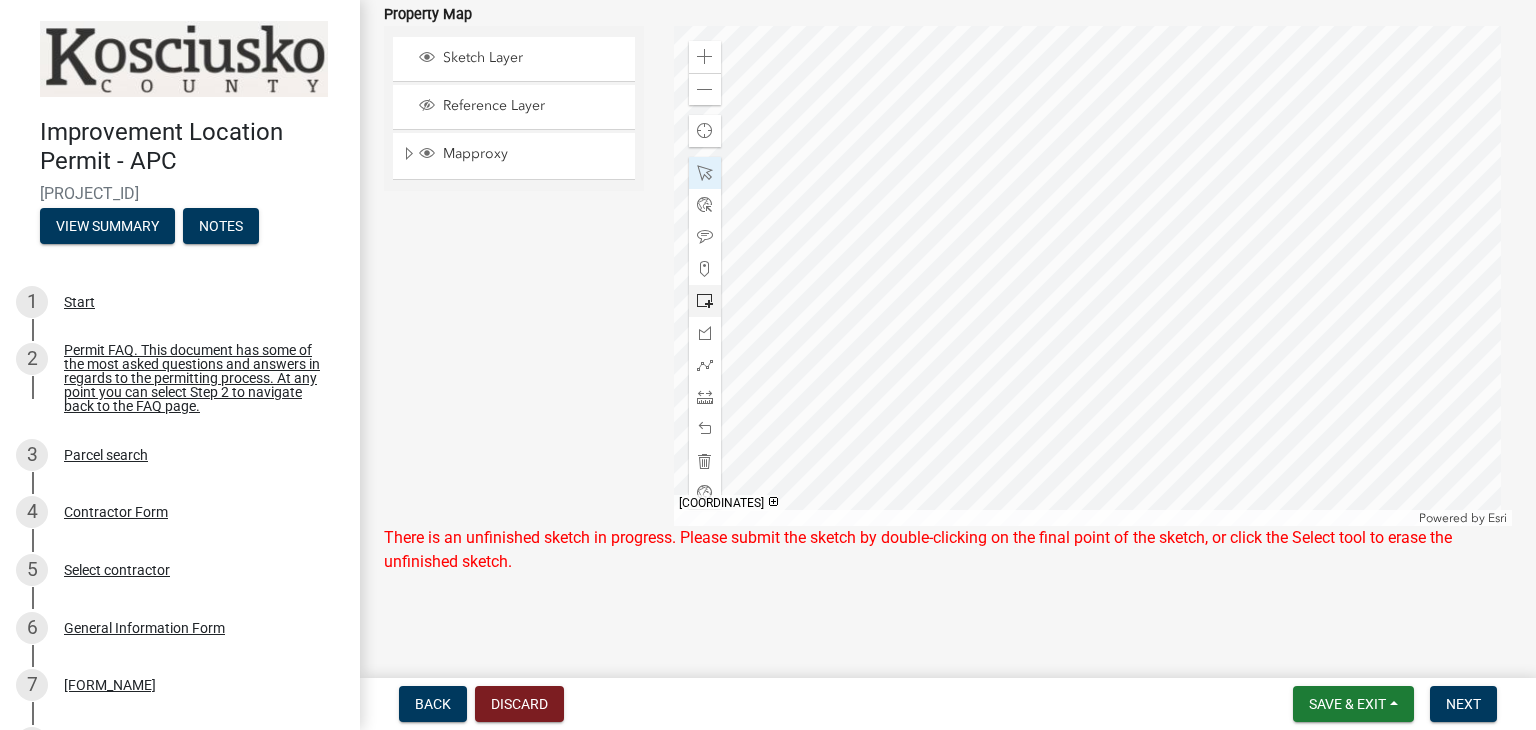 click 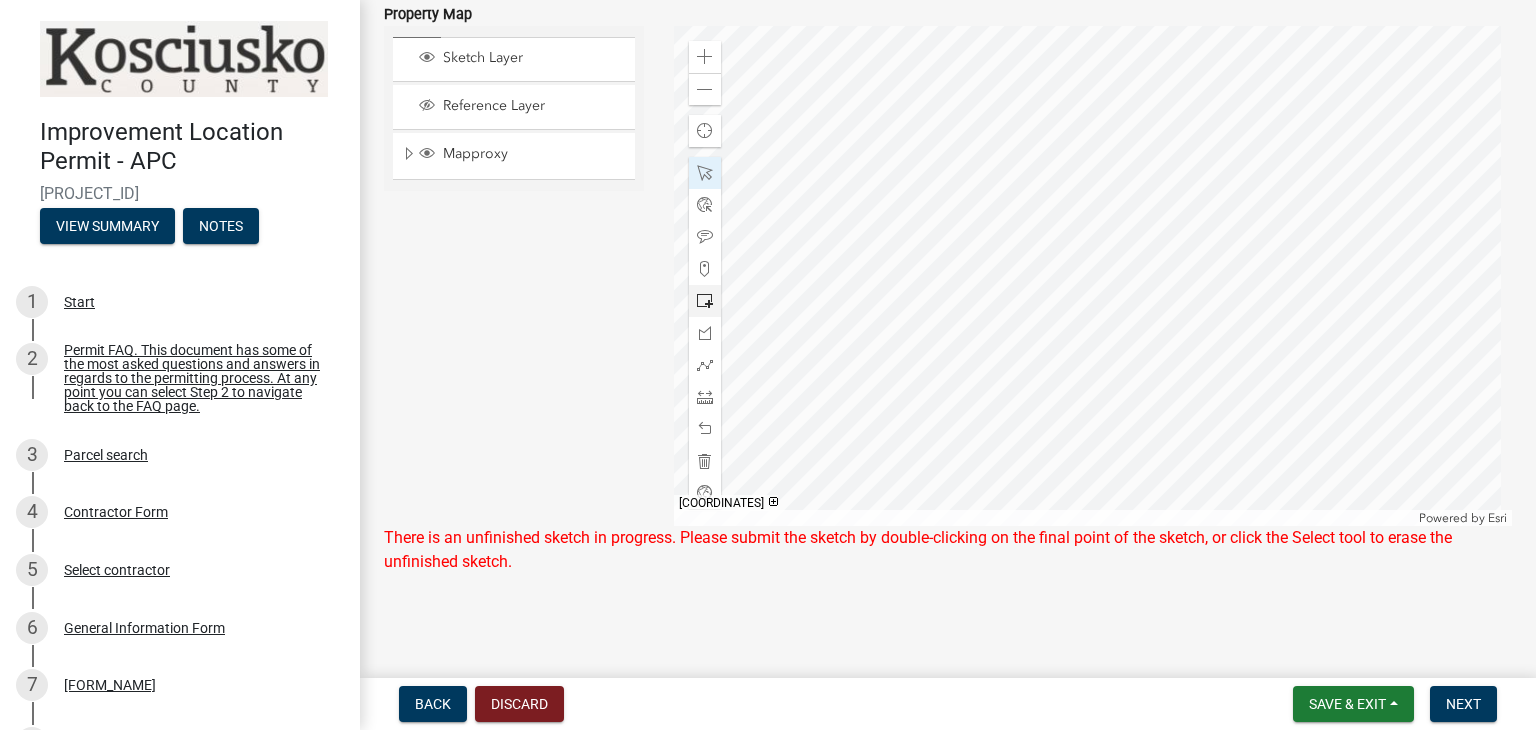 click 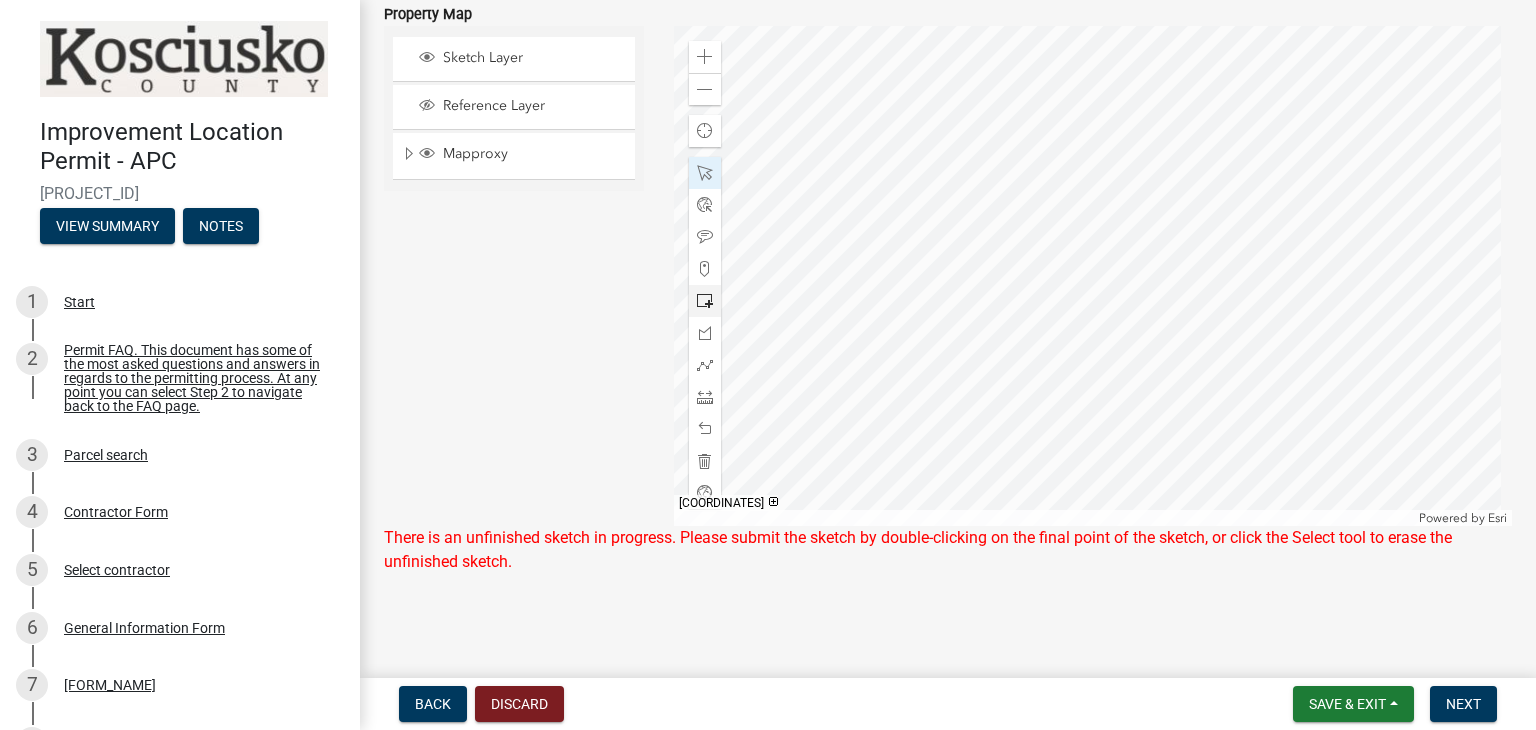 click 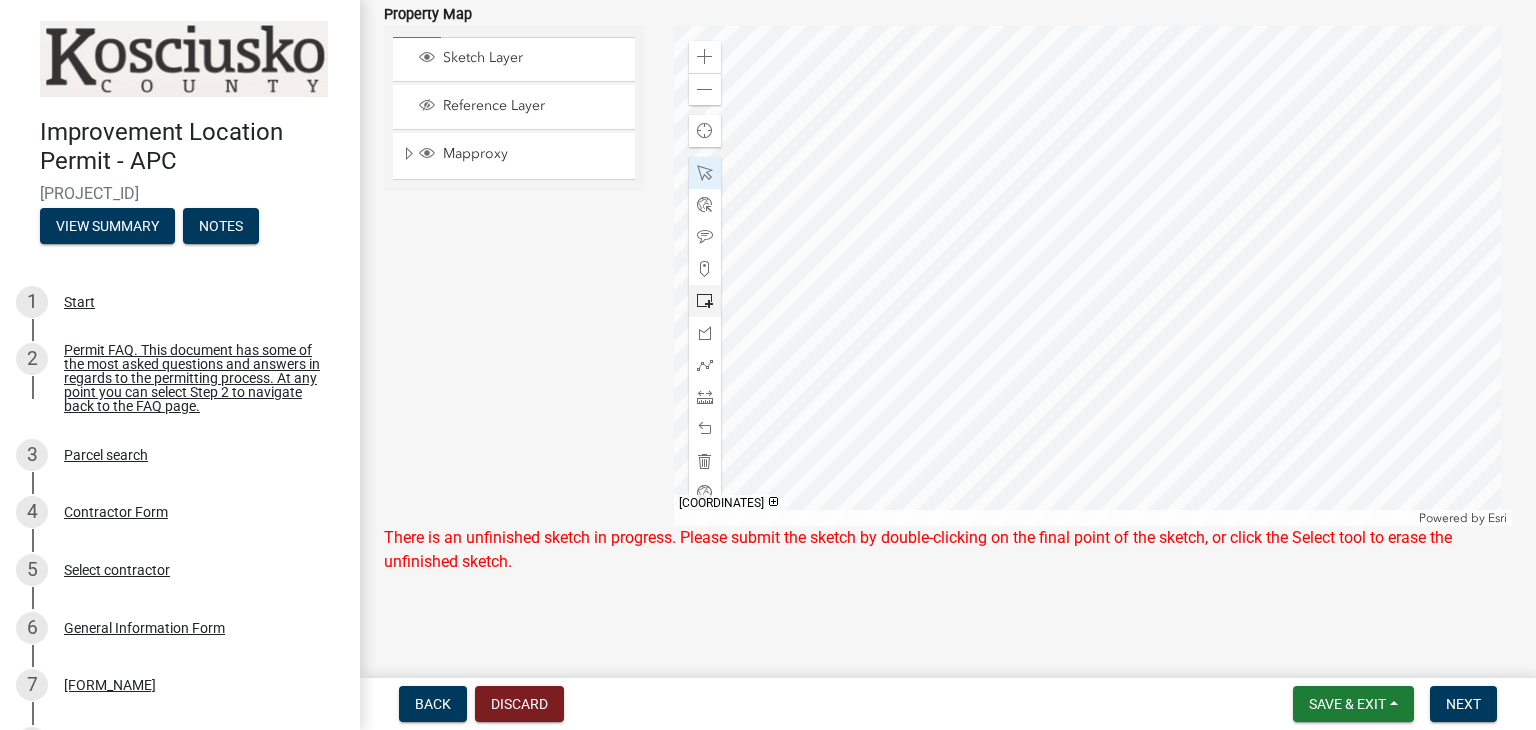 click 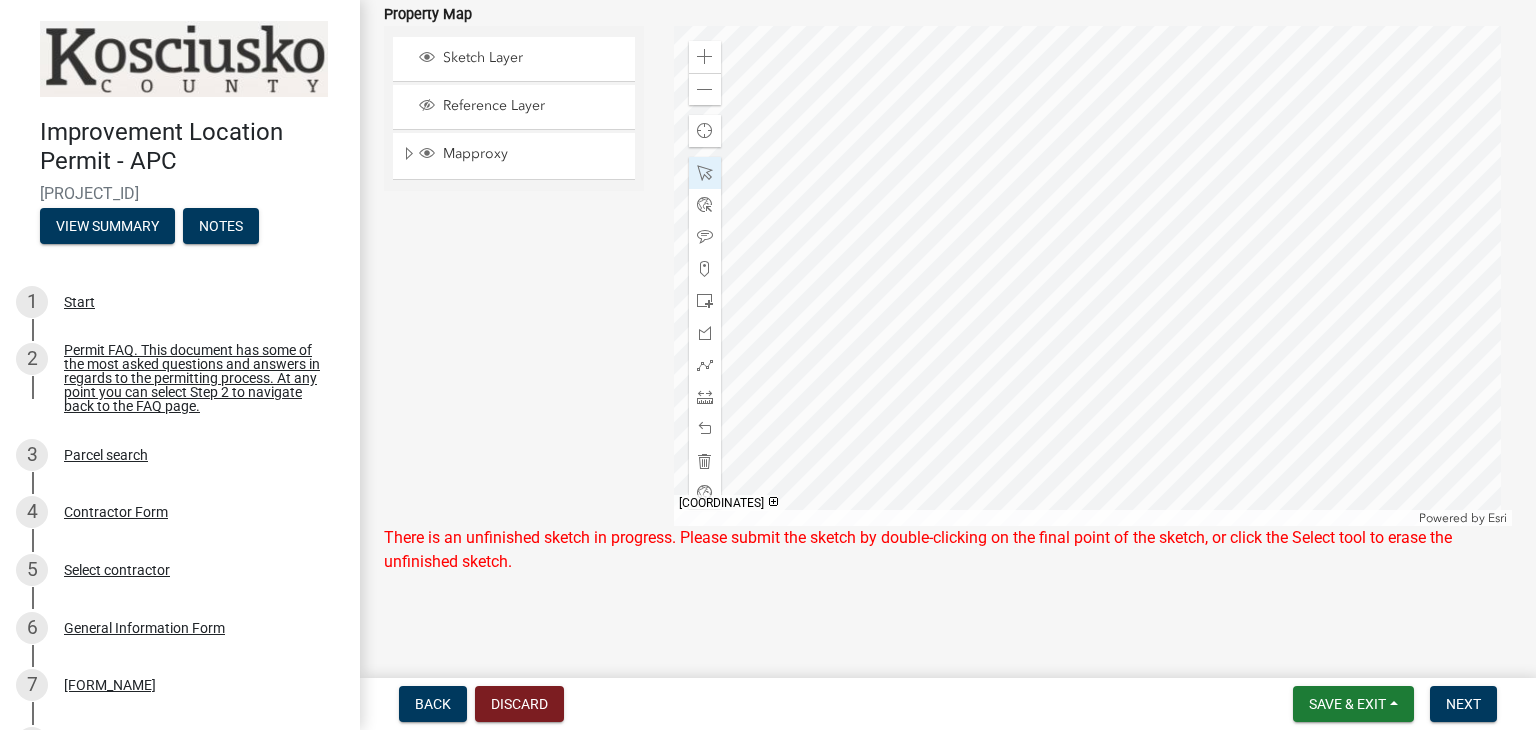 click 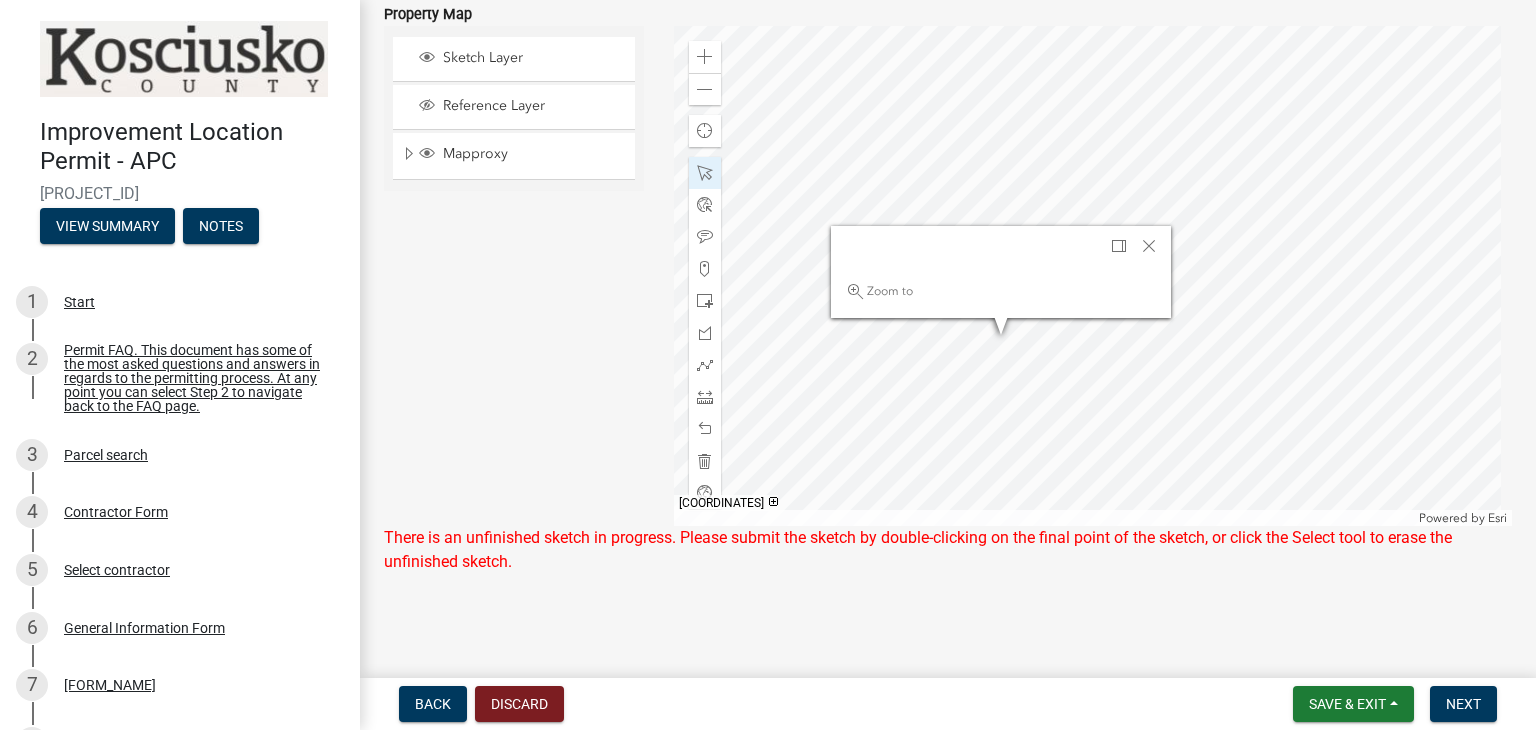 click 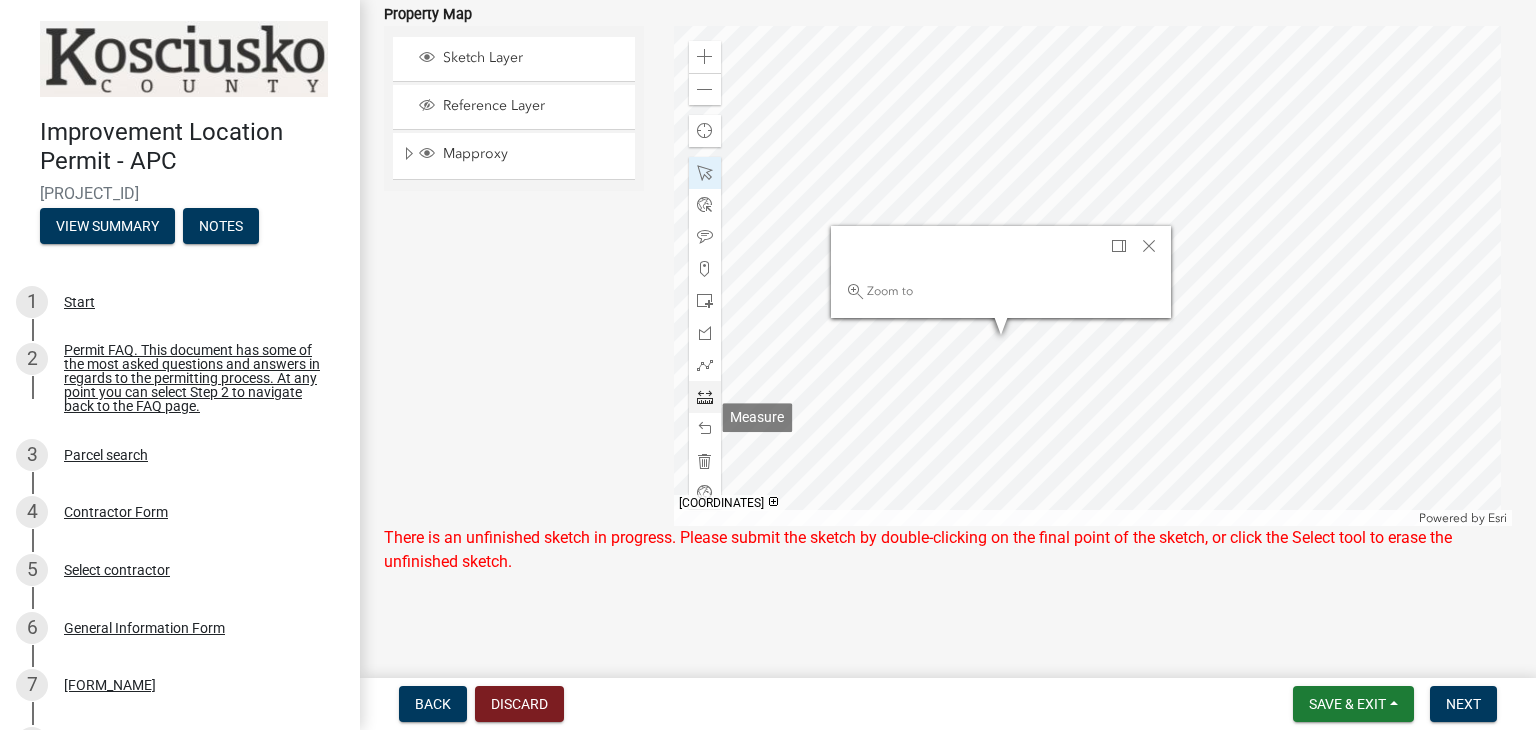 click 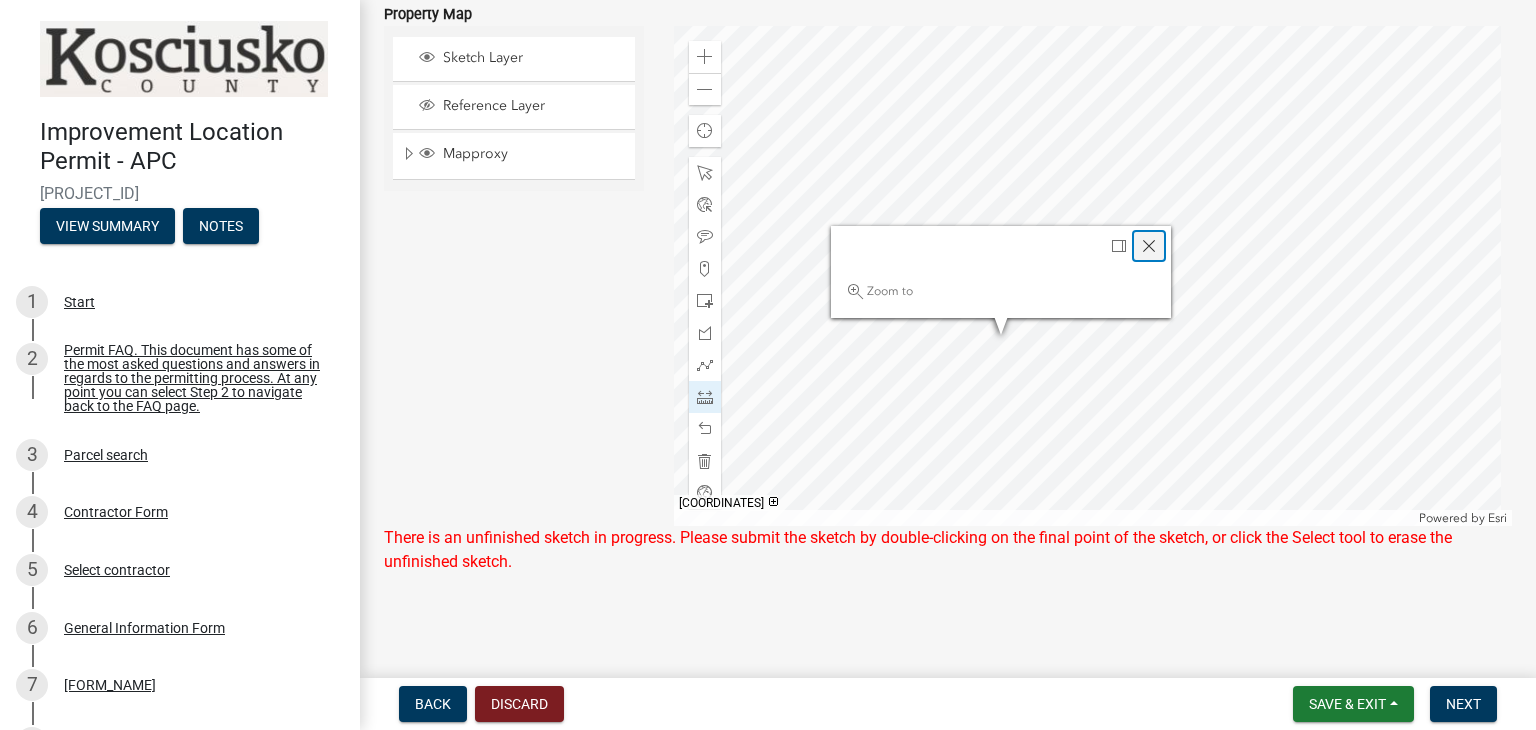 click 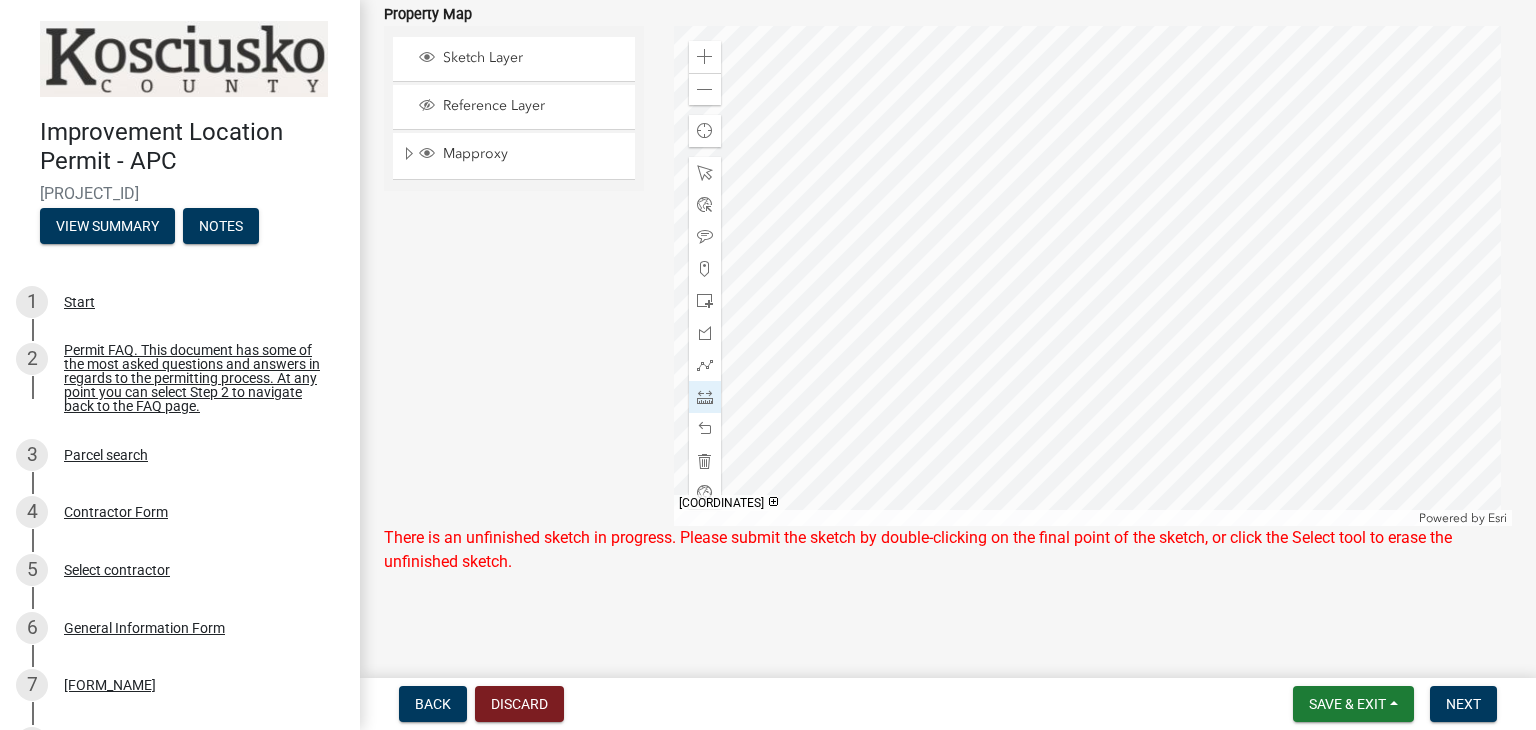 click 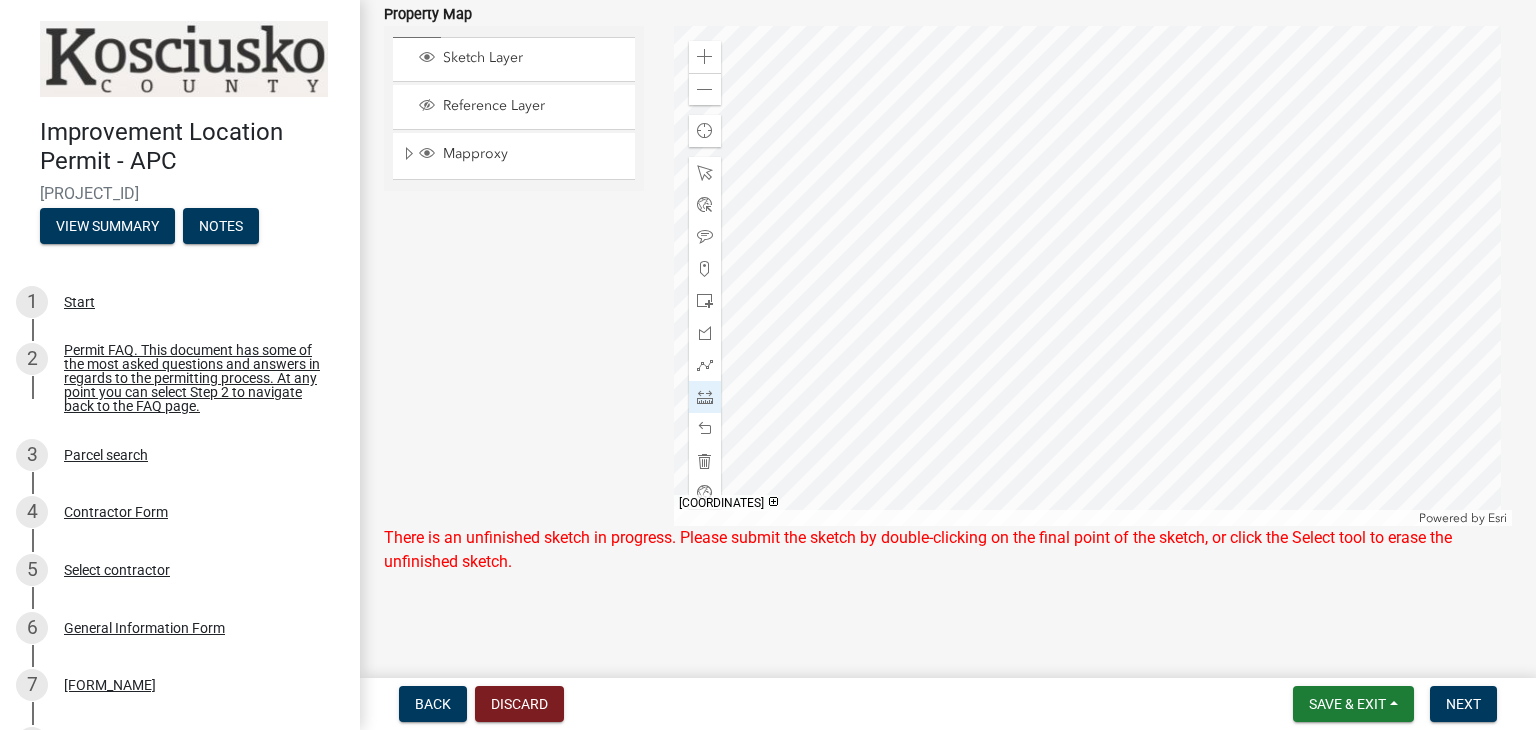 click 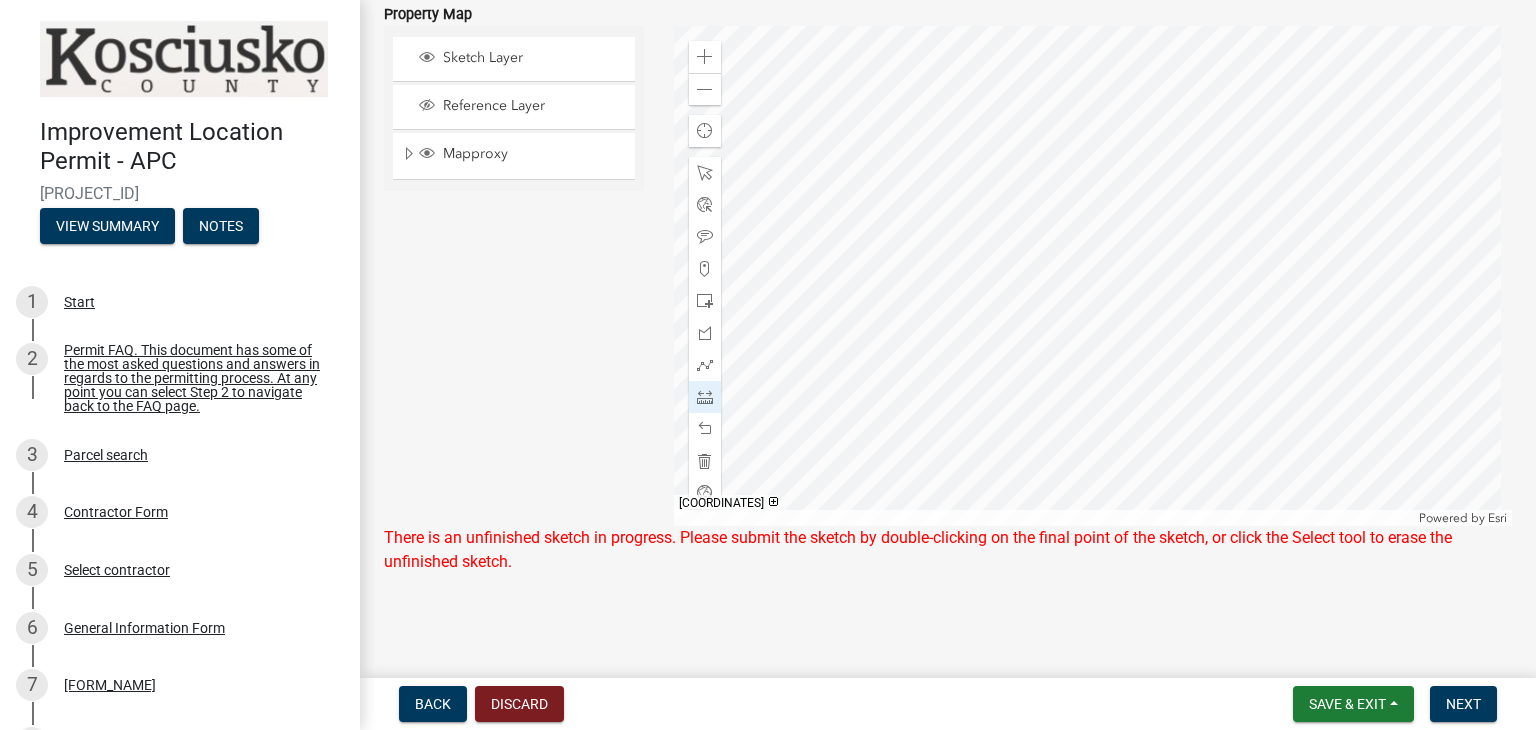 click 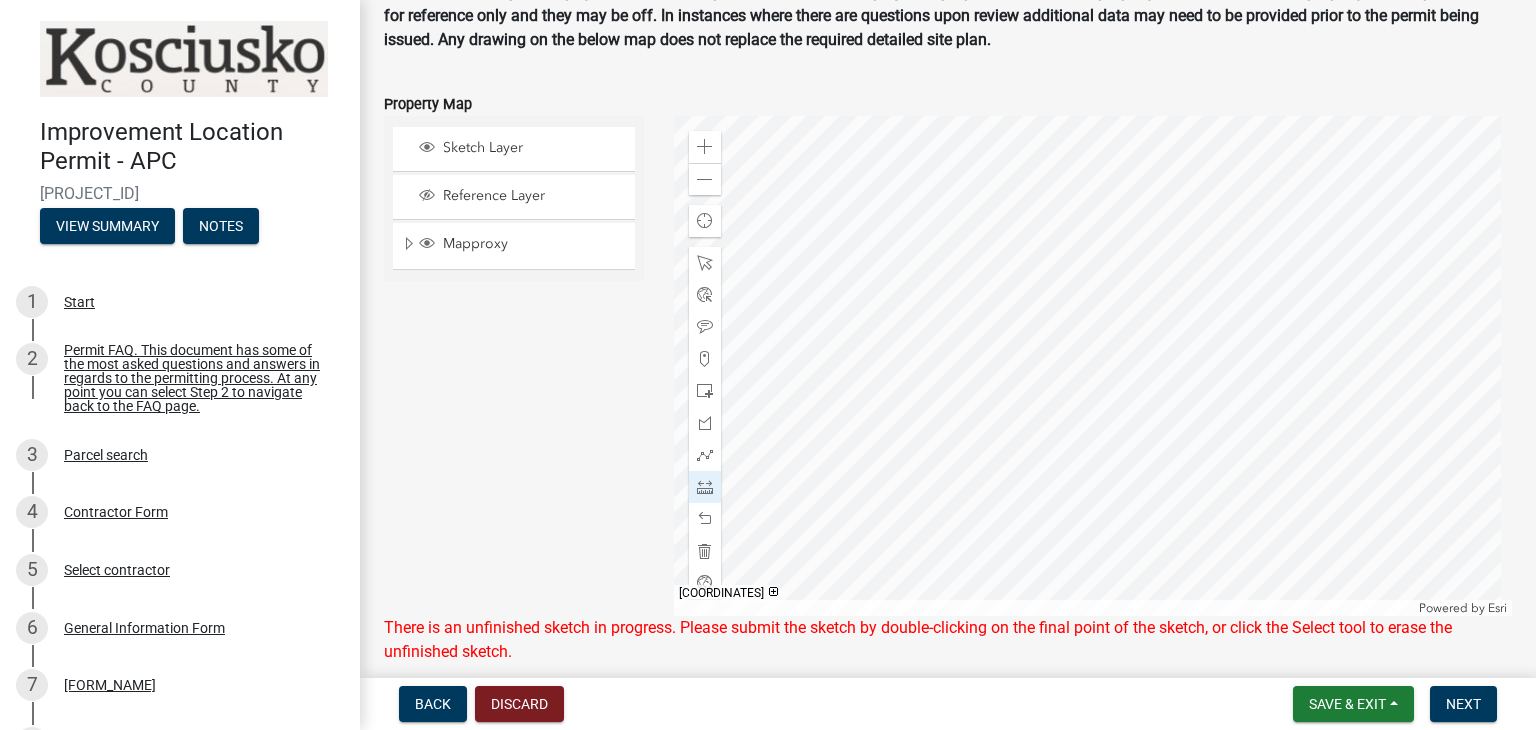 scroll, scrollTop: 2379, scrollLeft: 0, axis: vertical 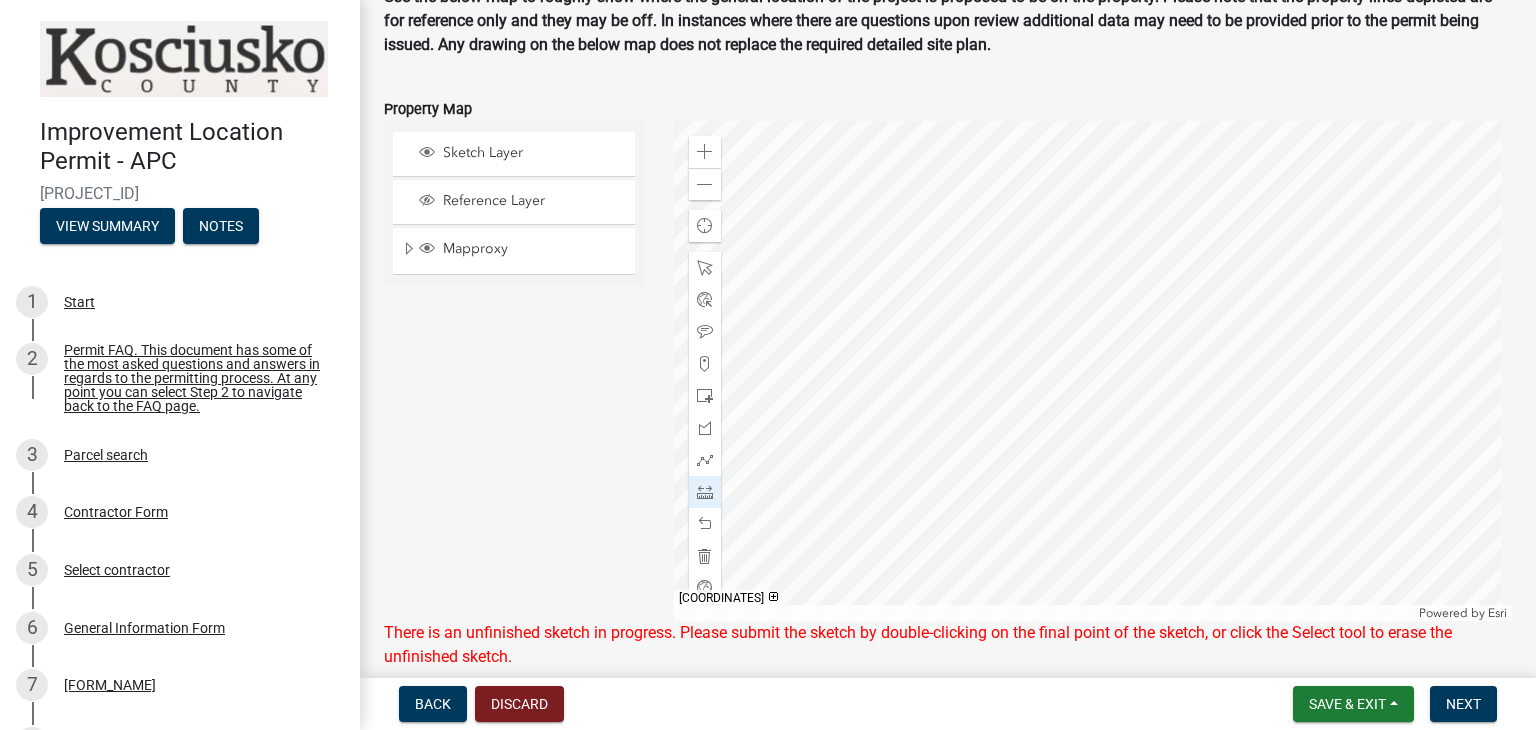 click 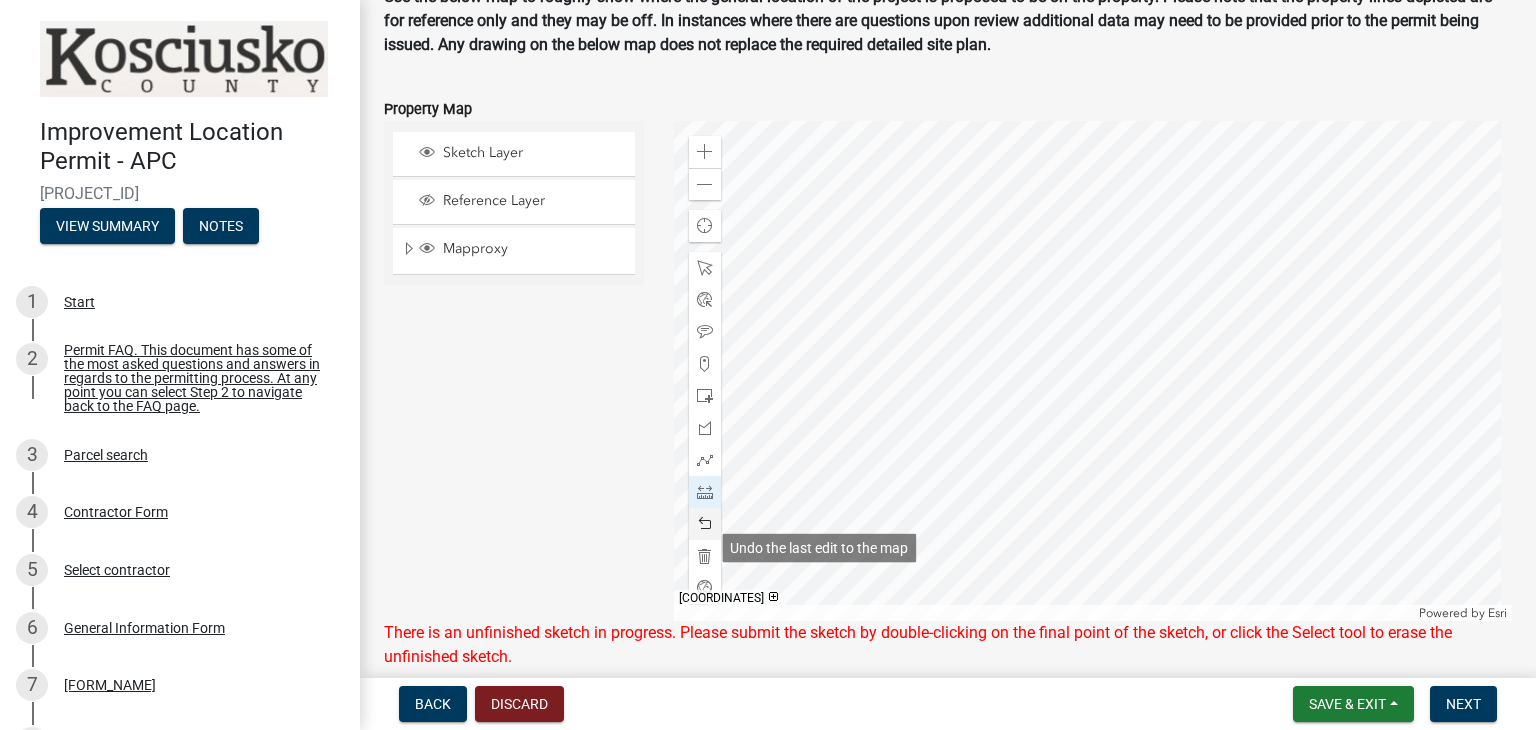 click 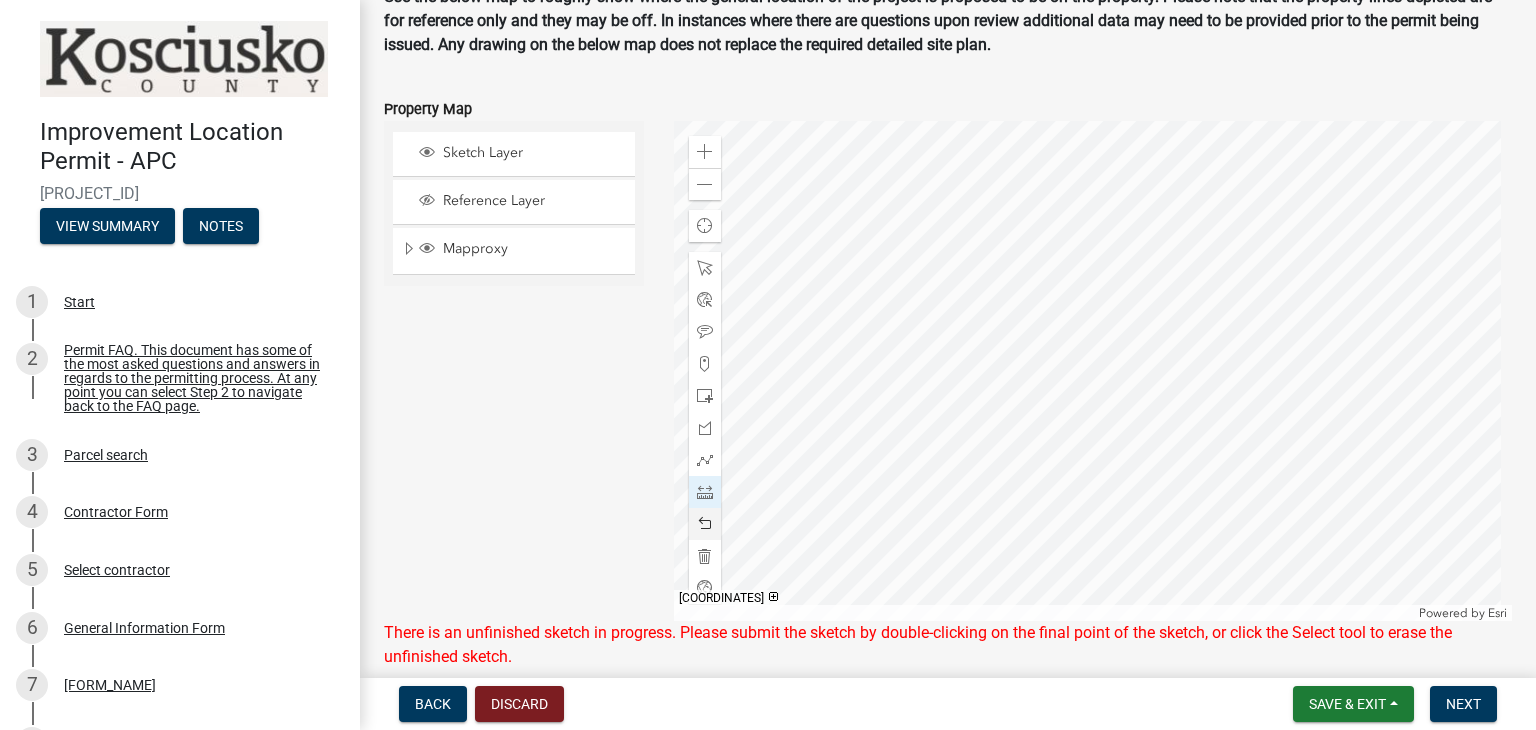 click 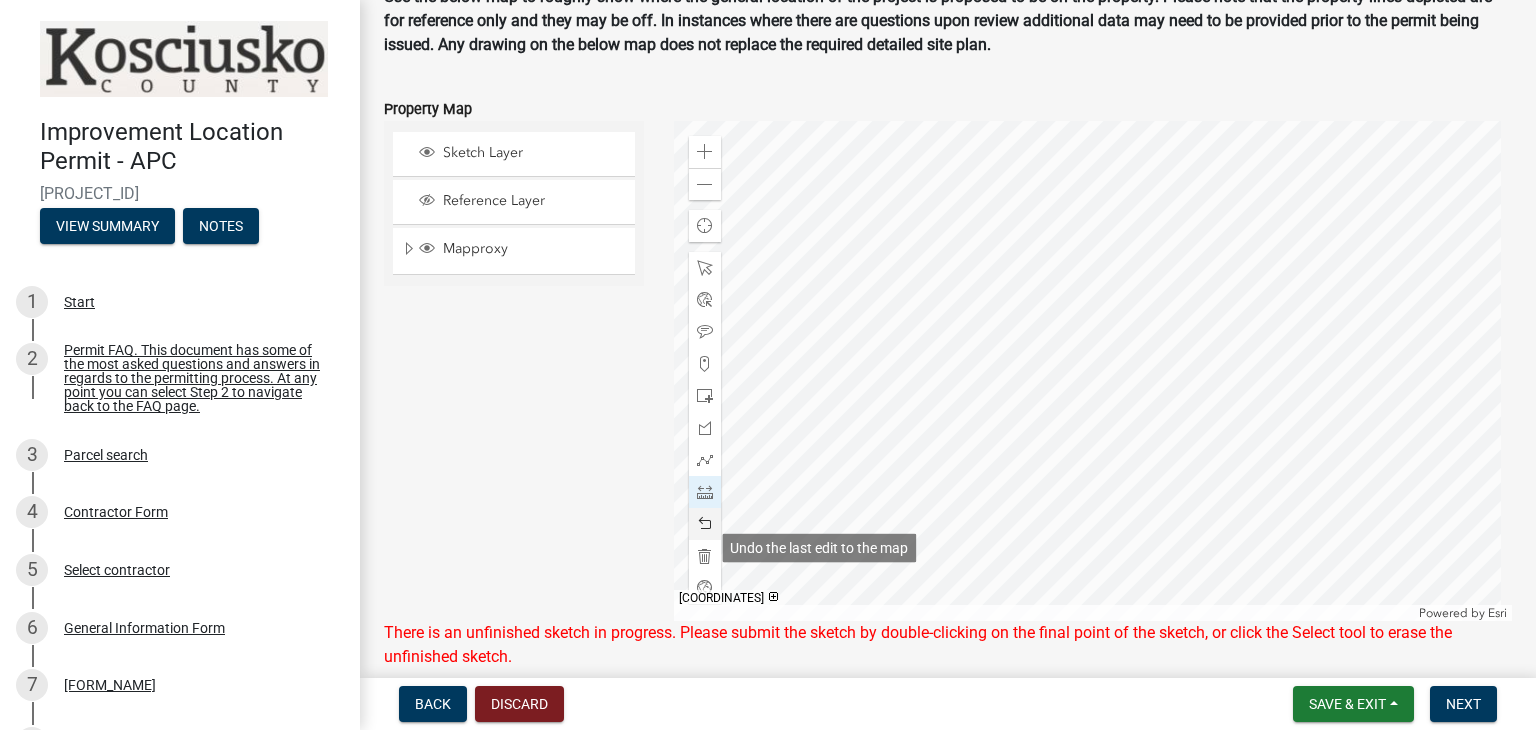 click 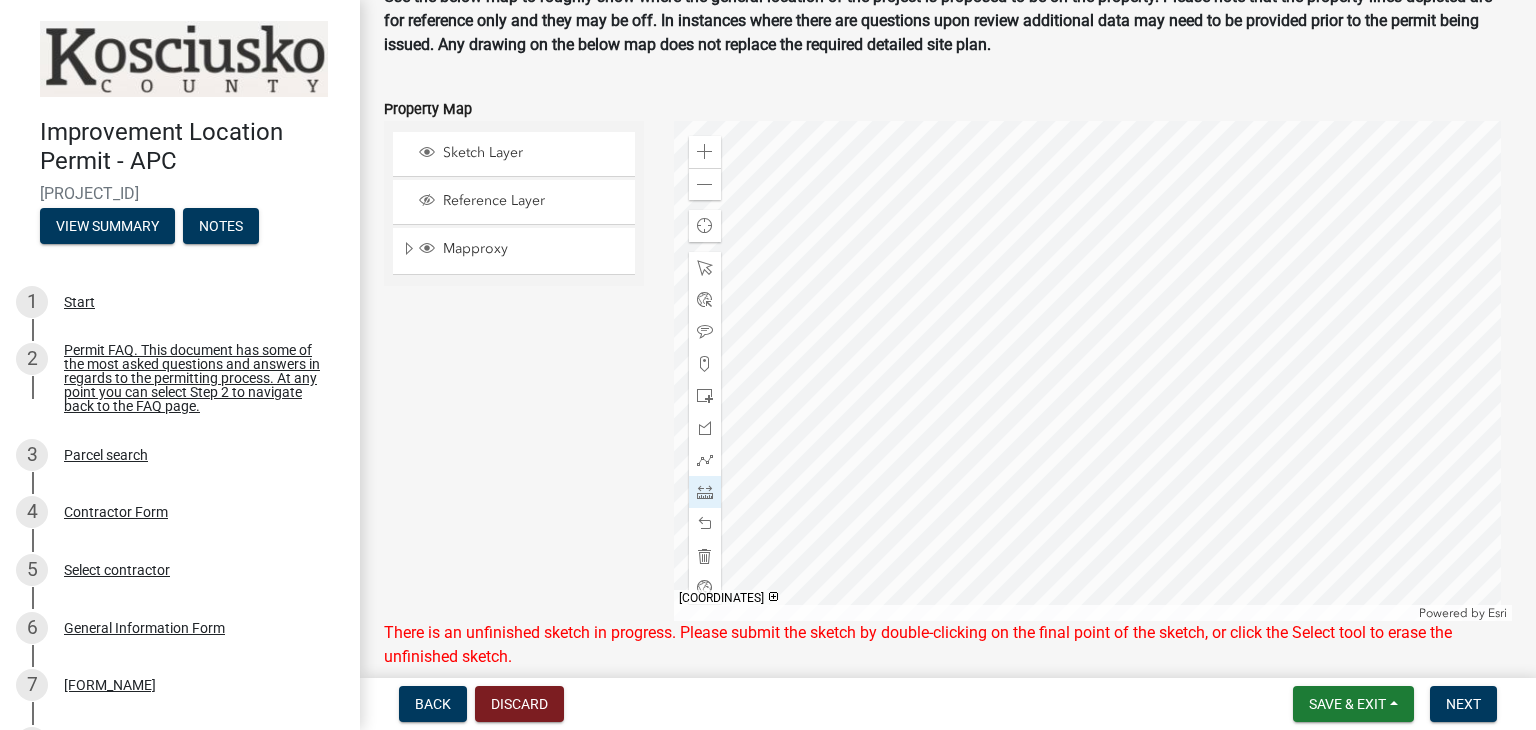 click 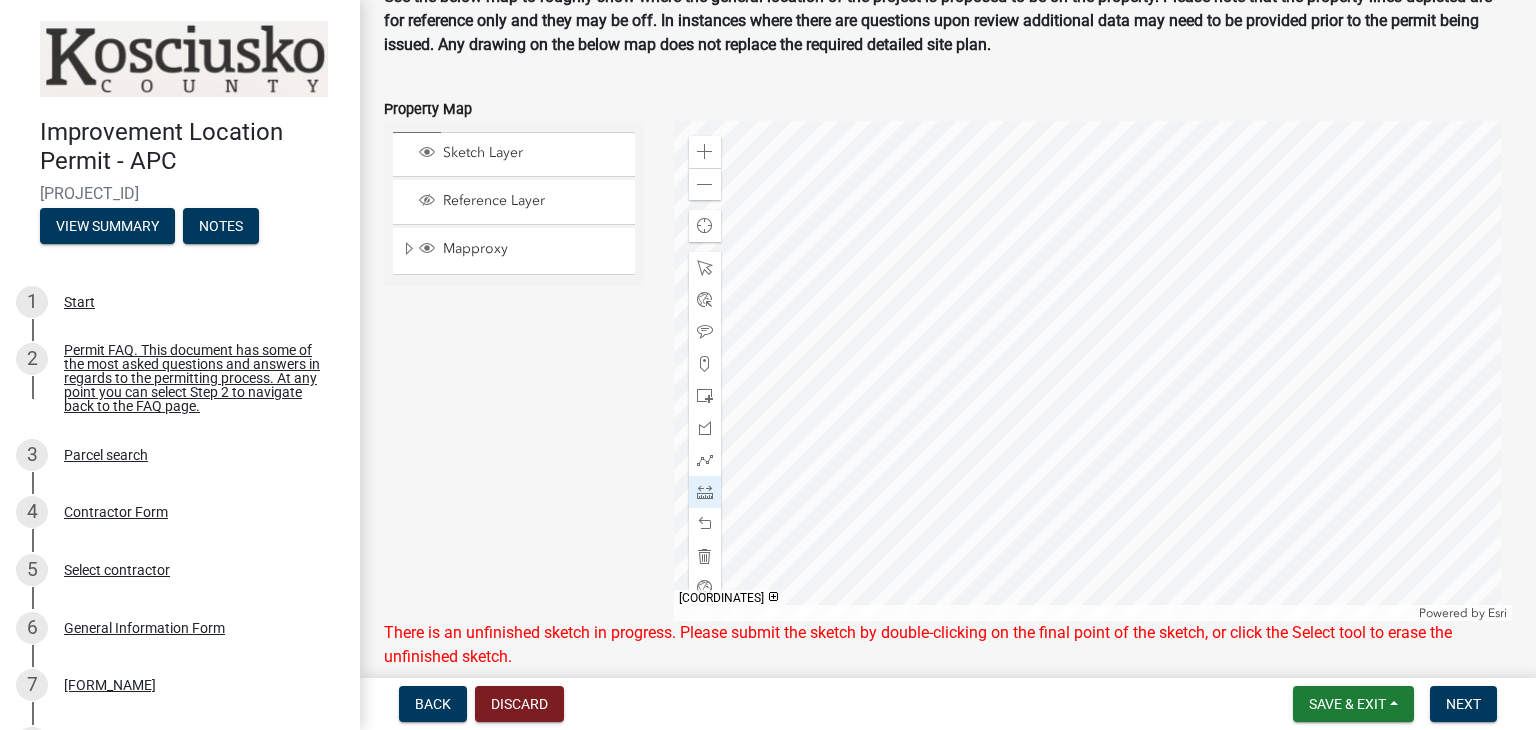 click 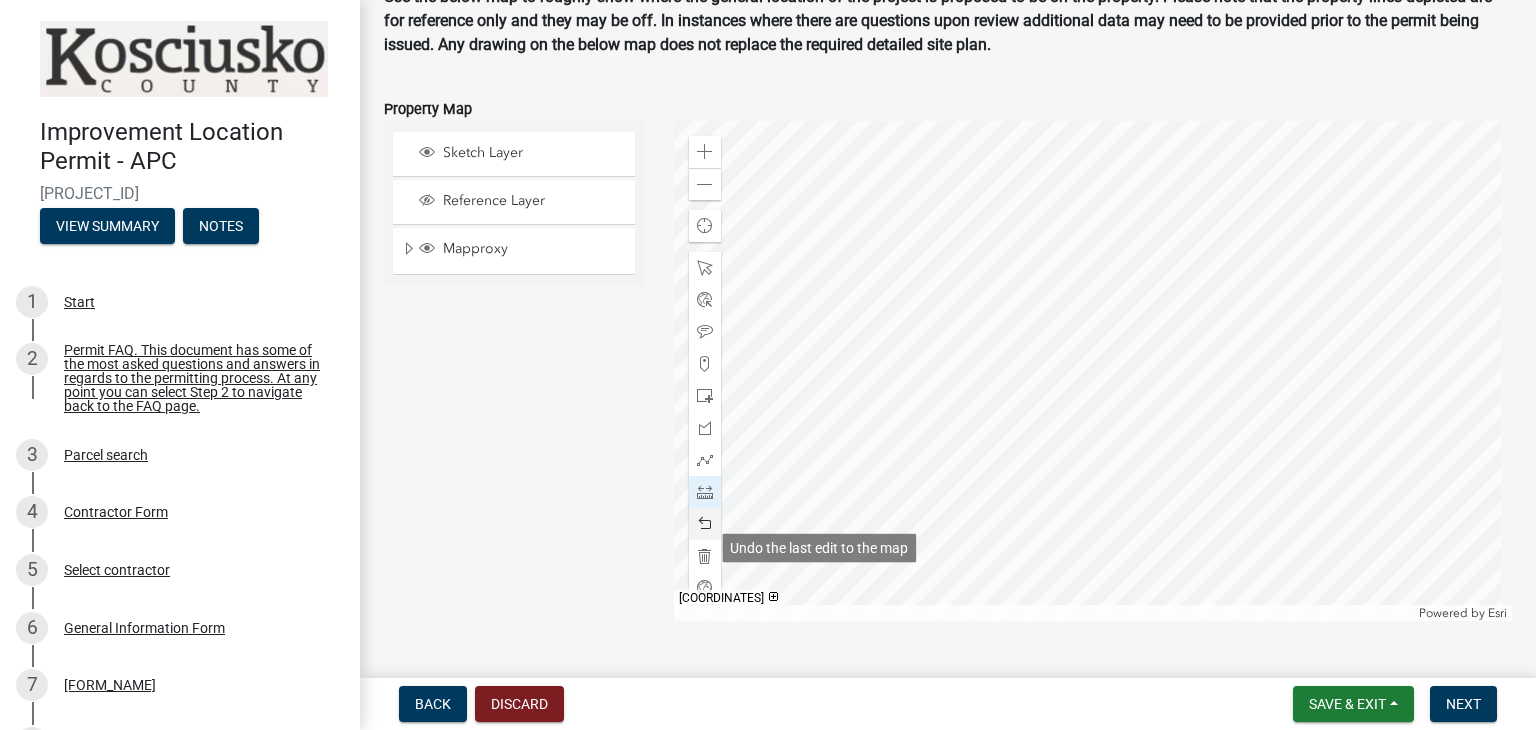 click 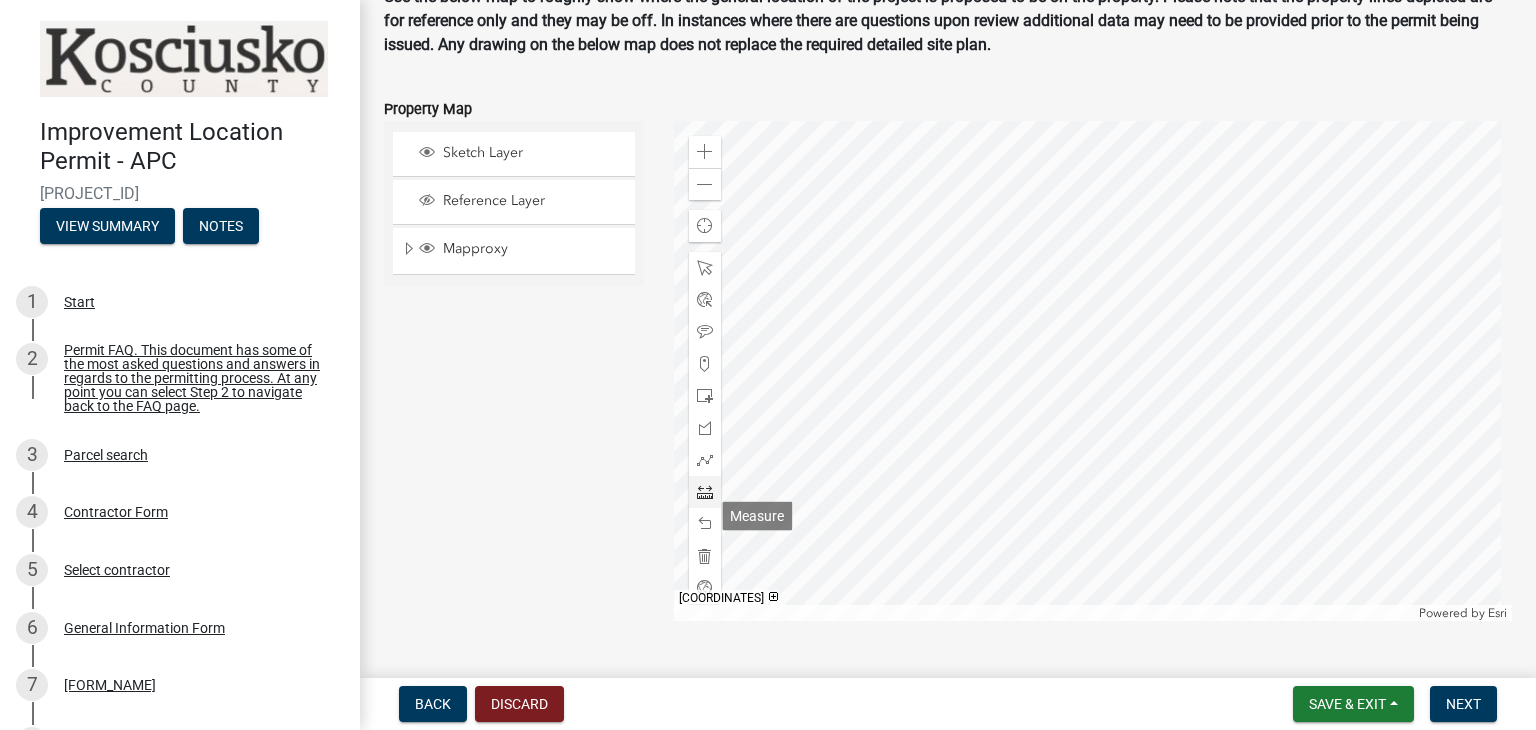 click 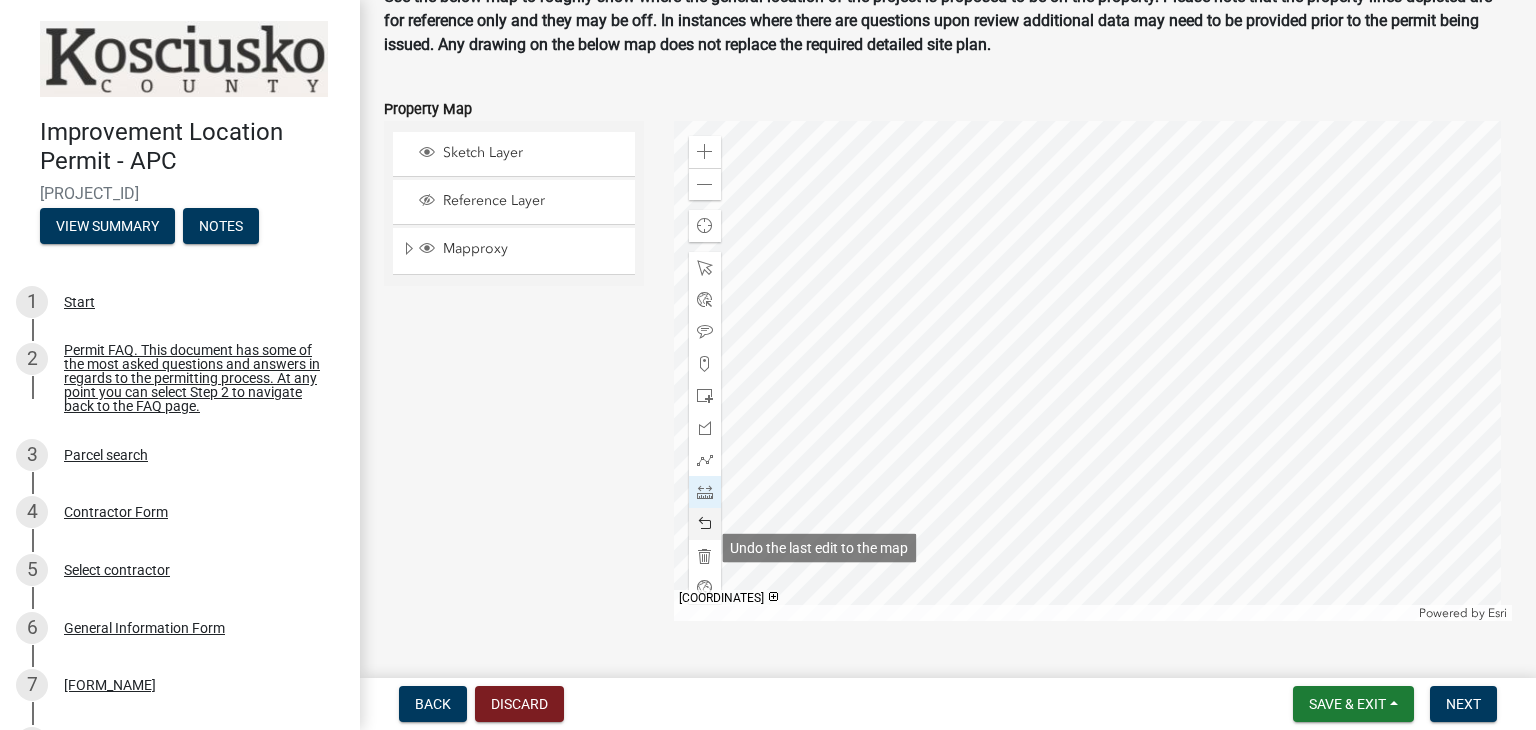 click 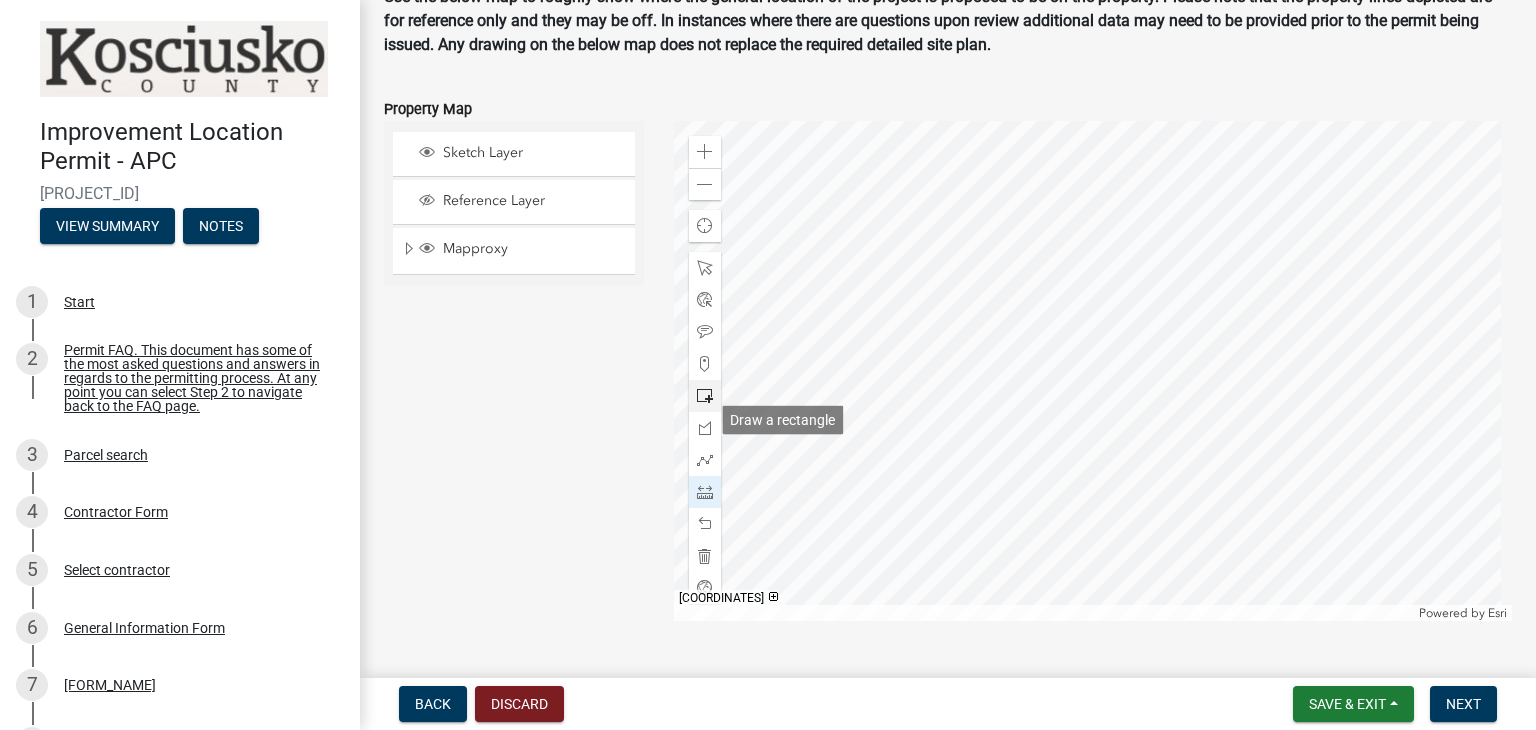click 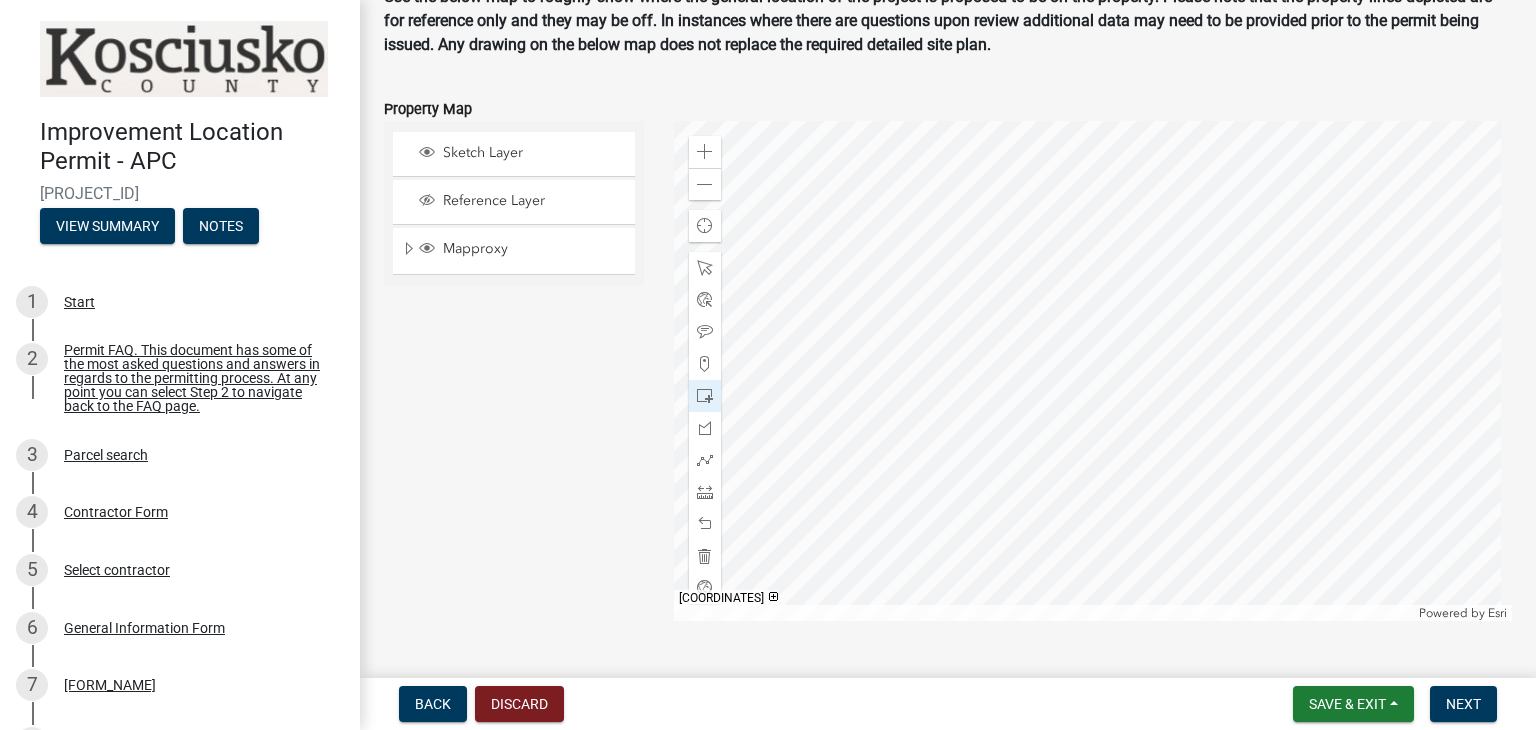 click 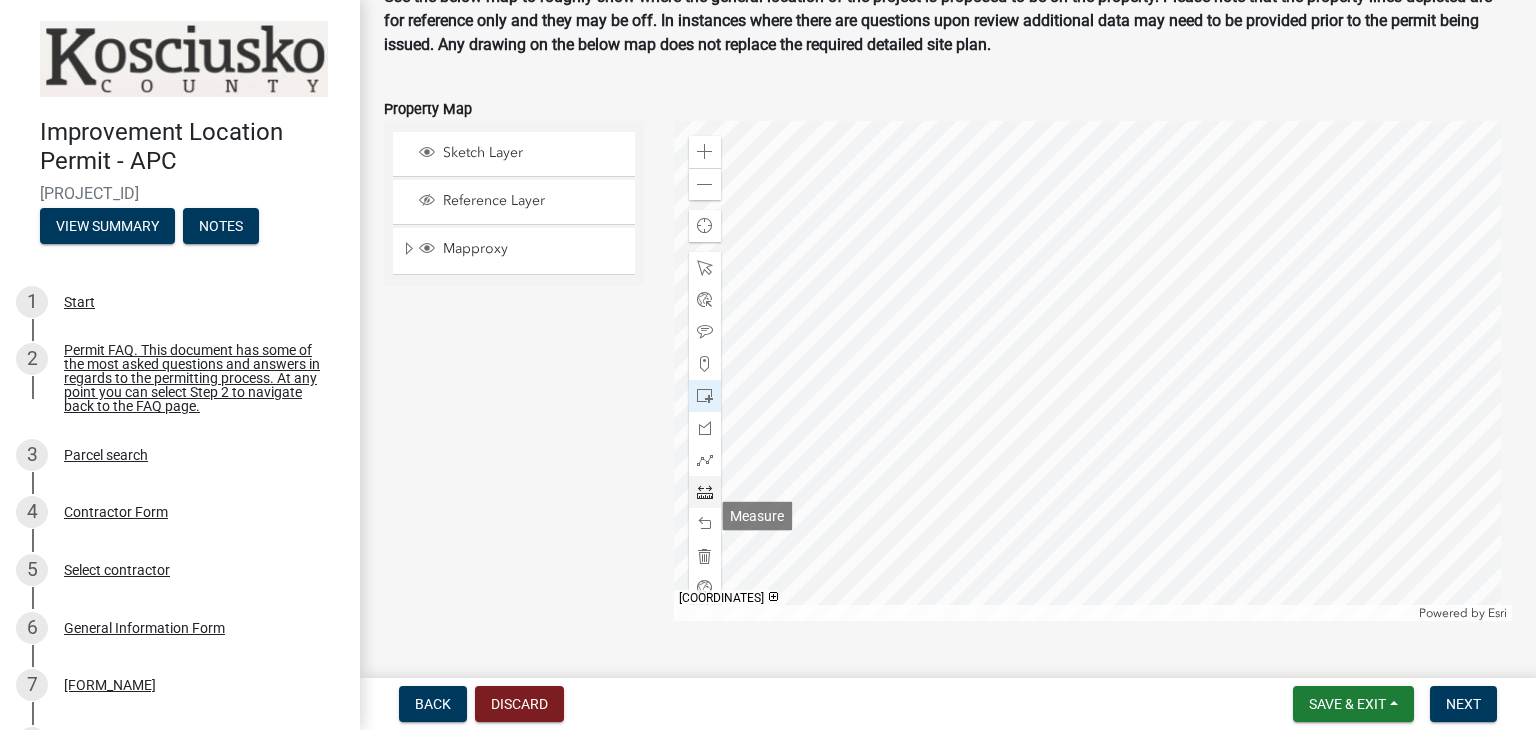 click 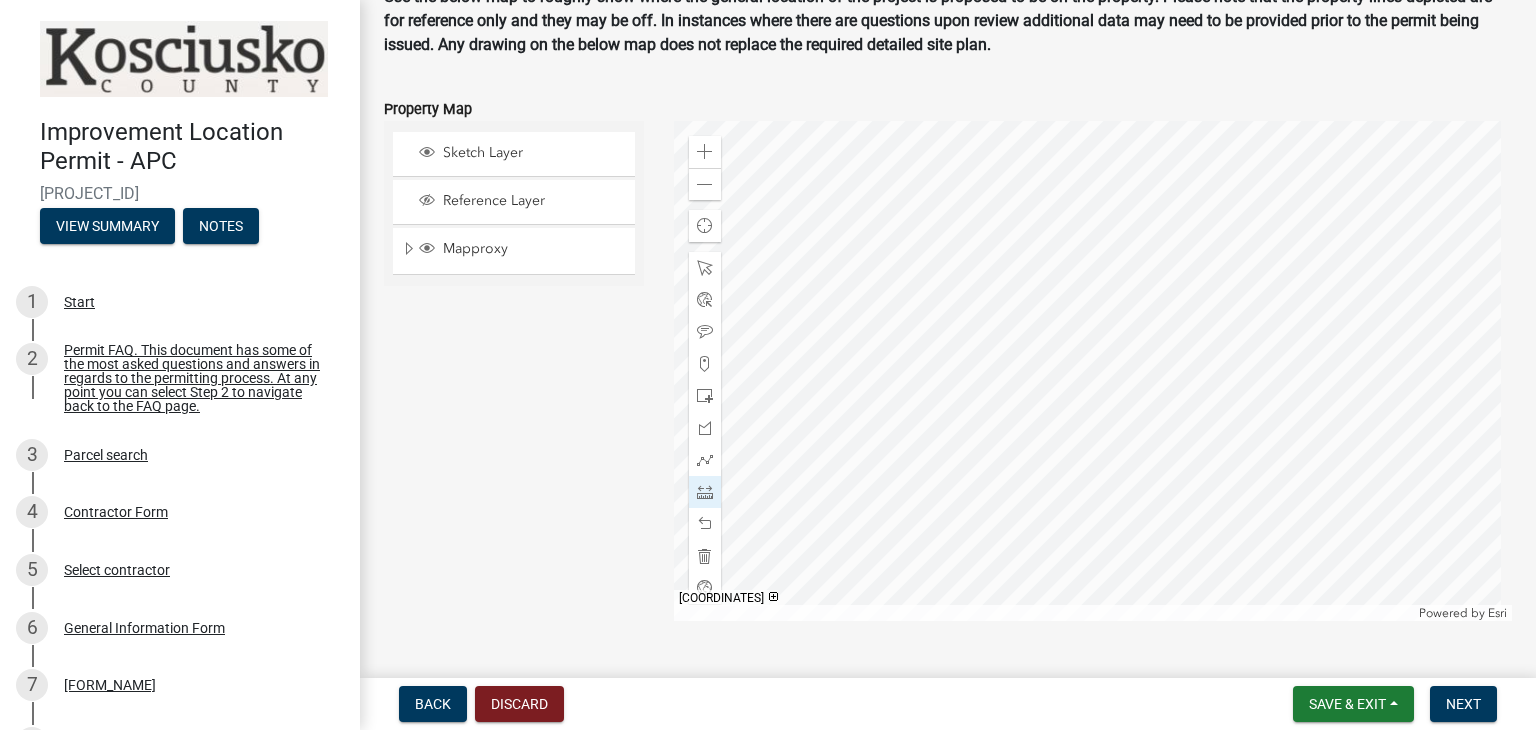 click 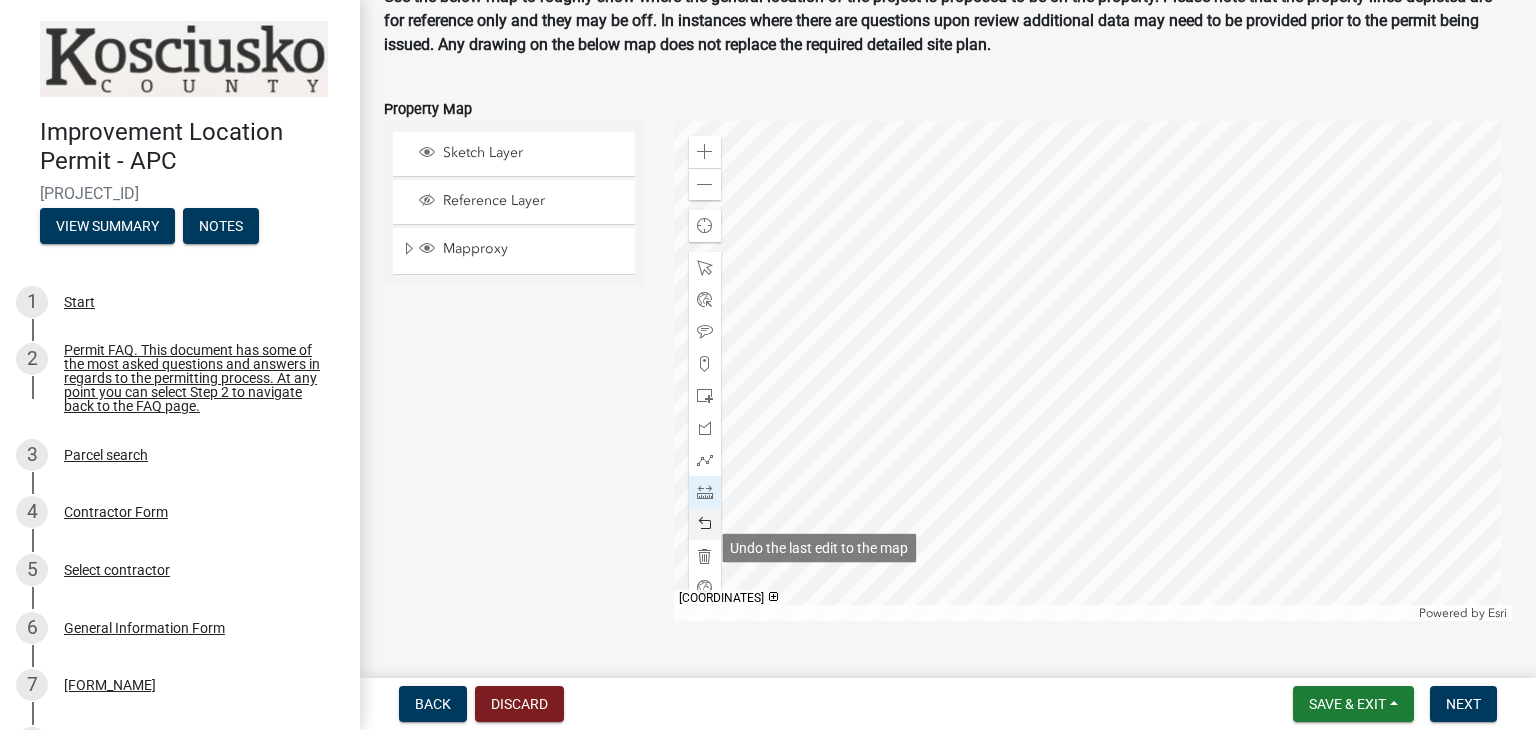 click 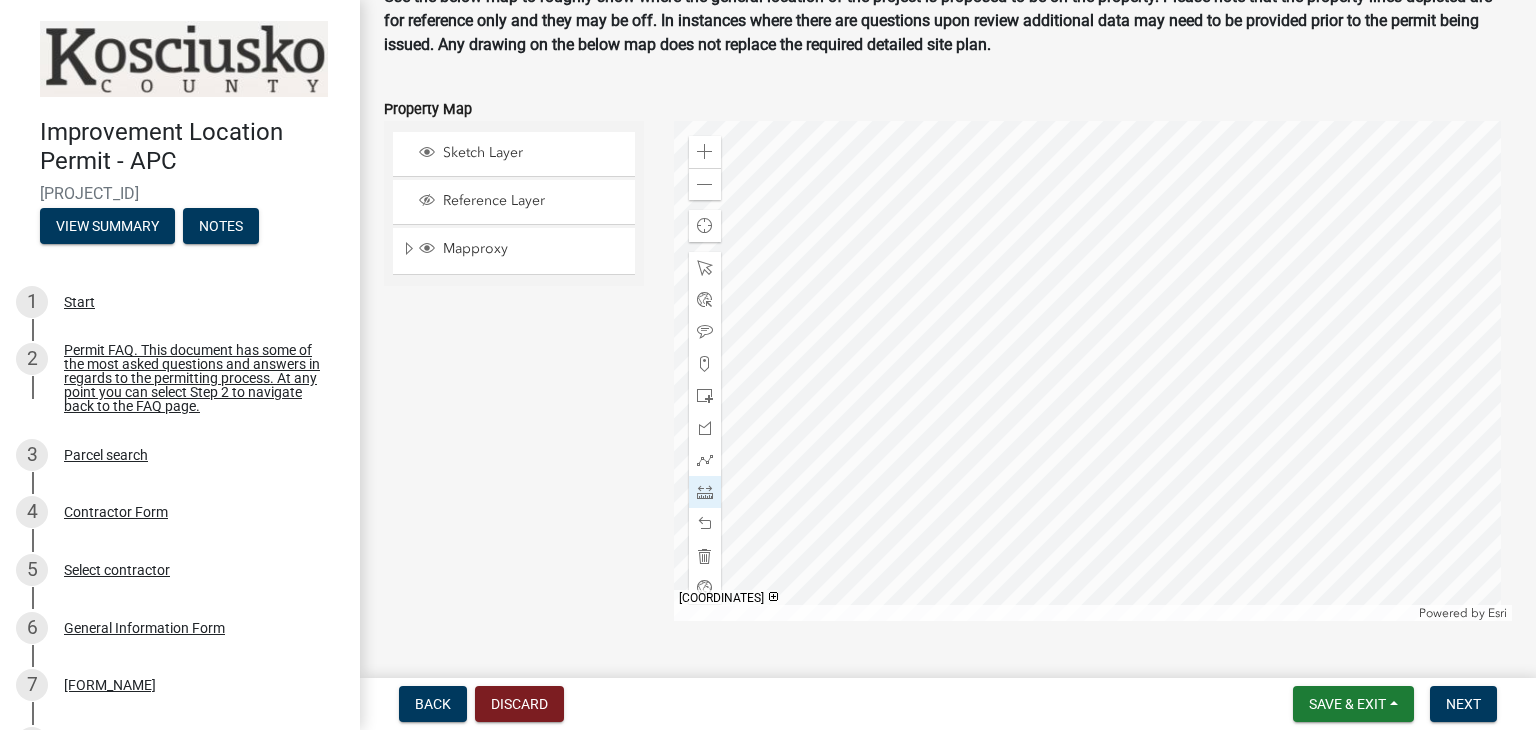 click 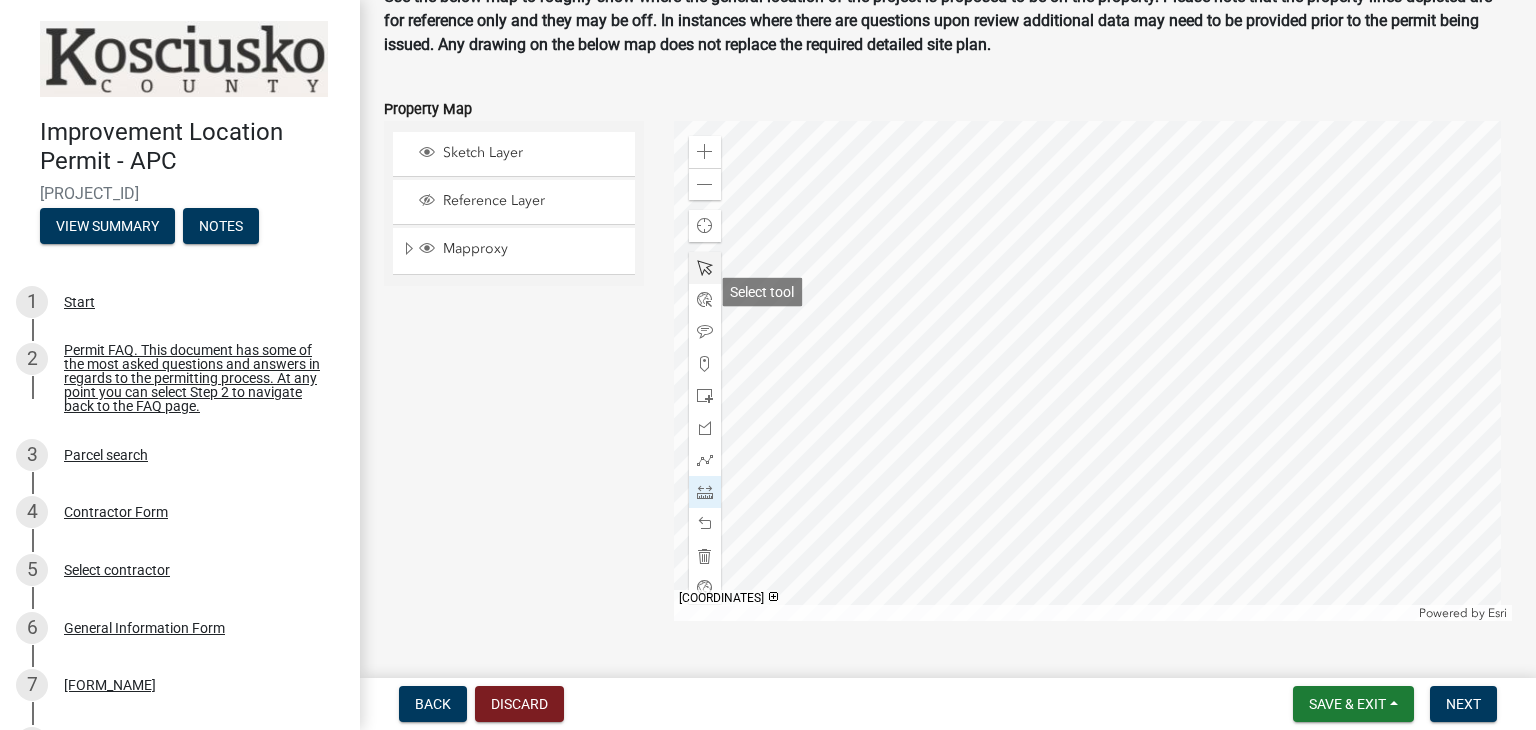 click 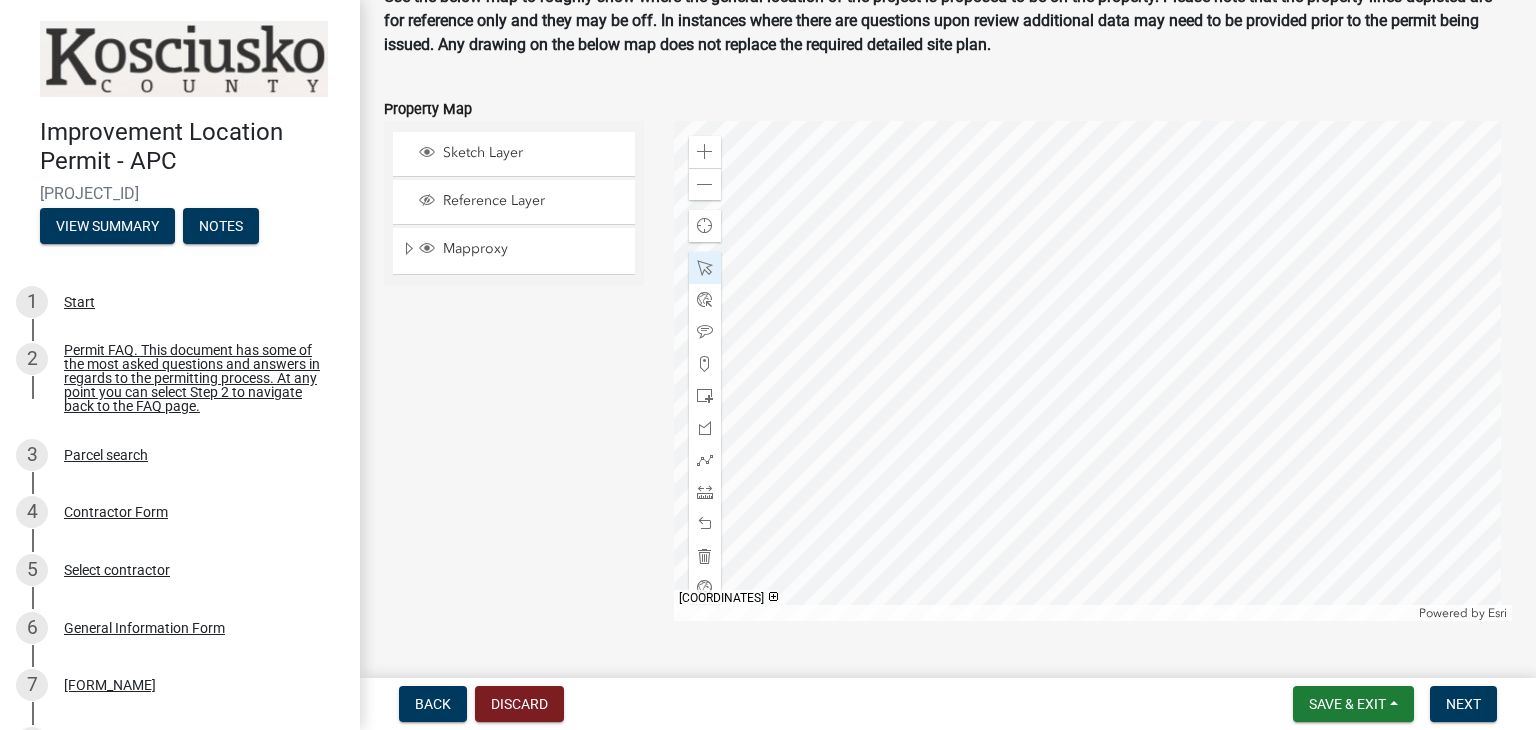 click 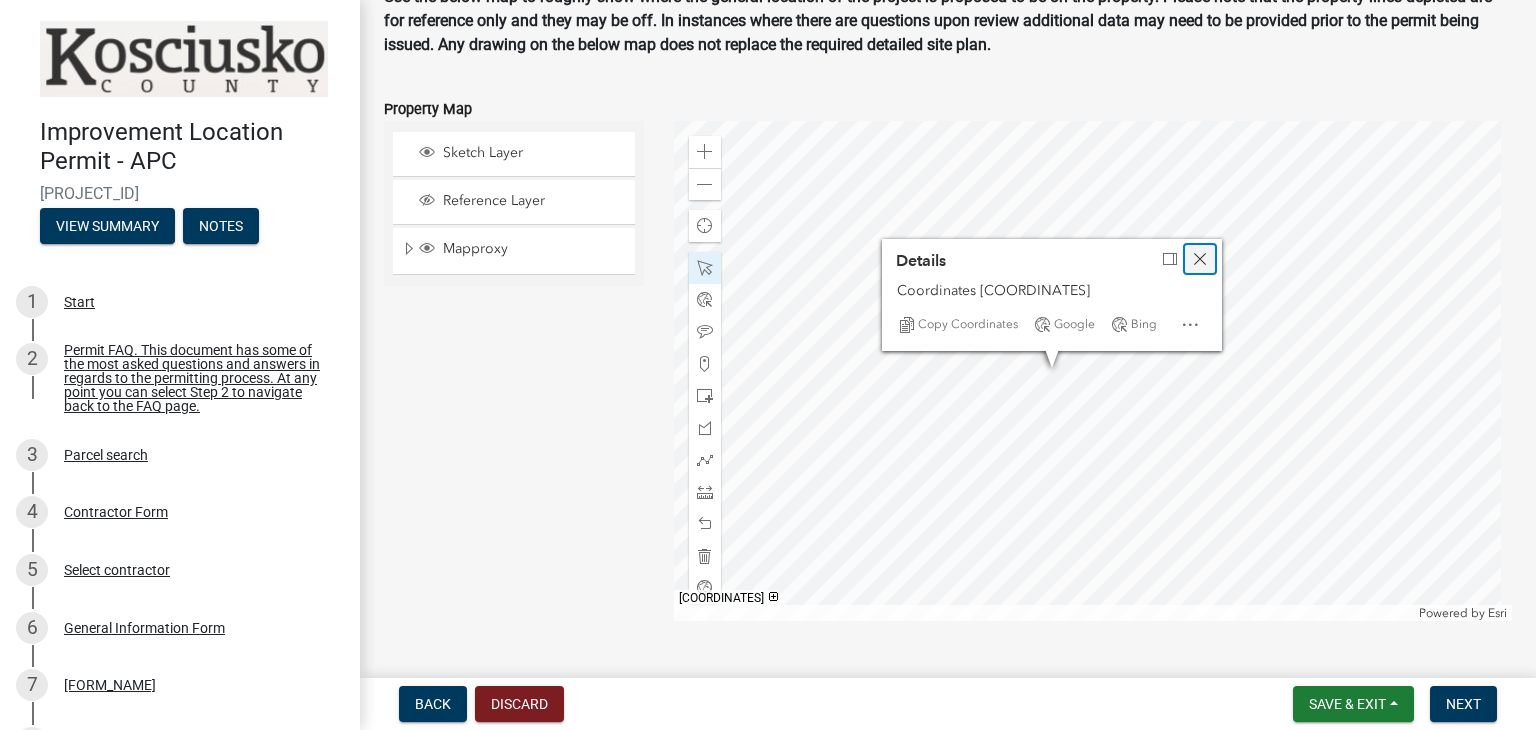click 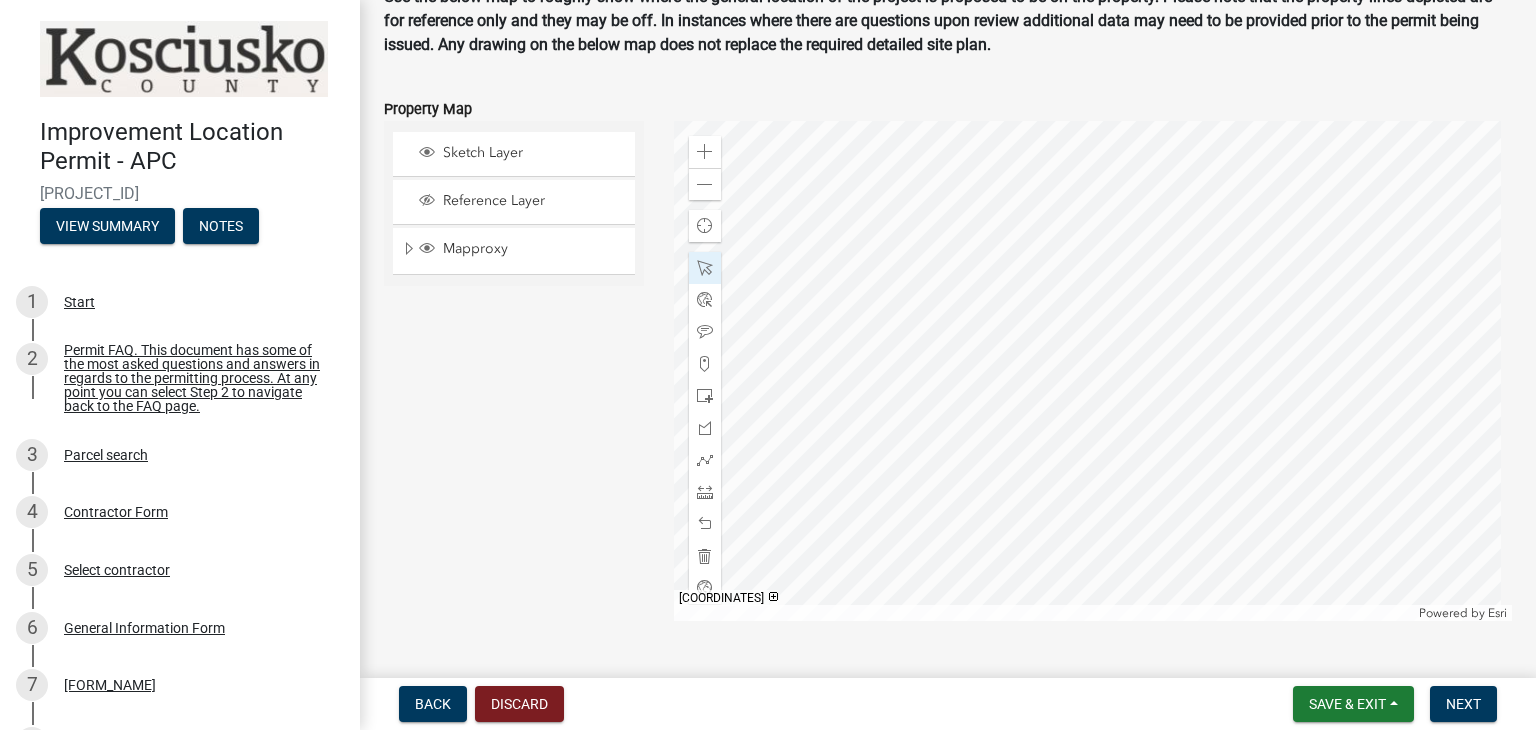 click 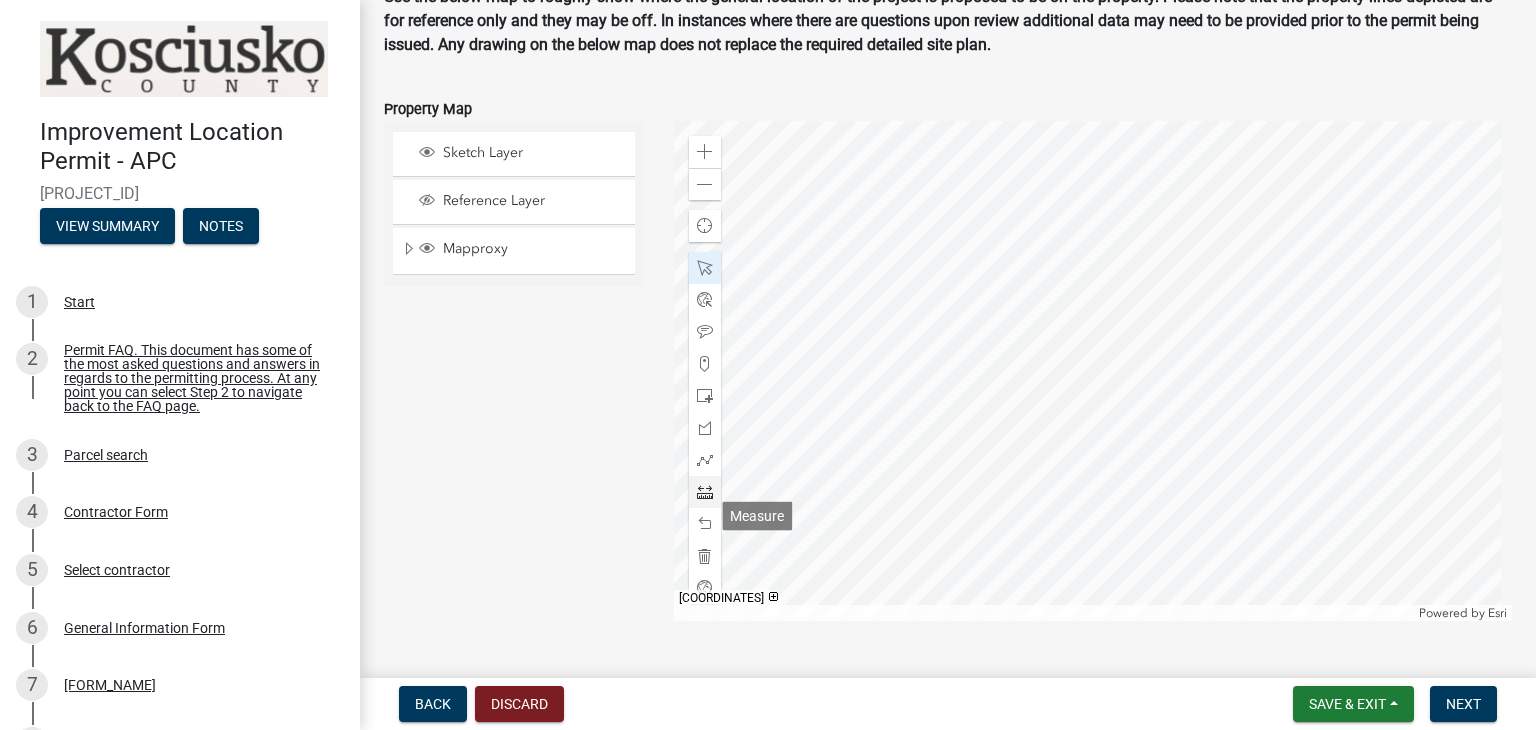 click 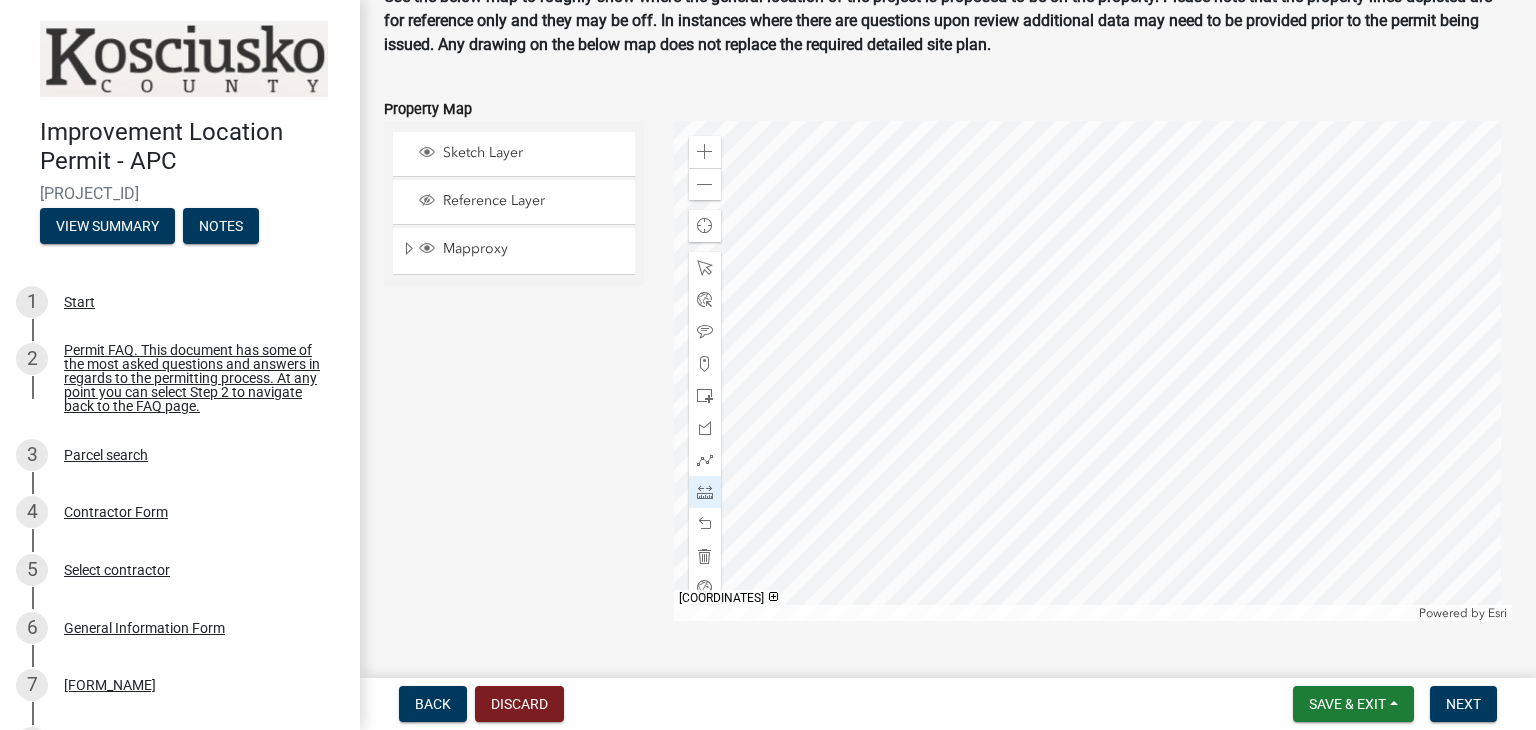 click 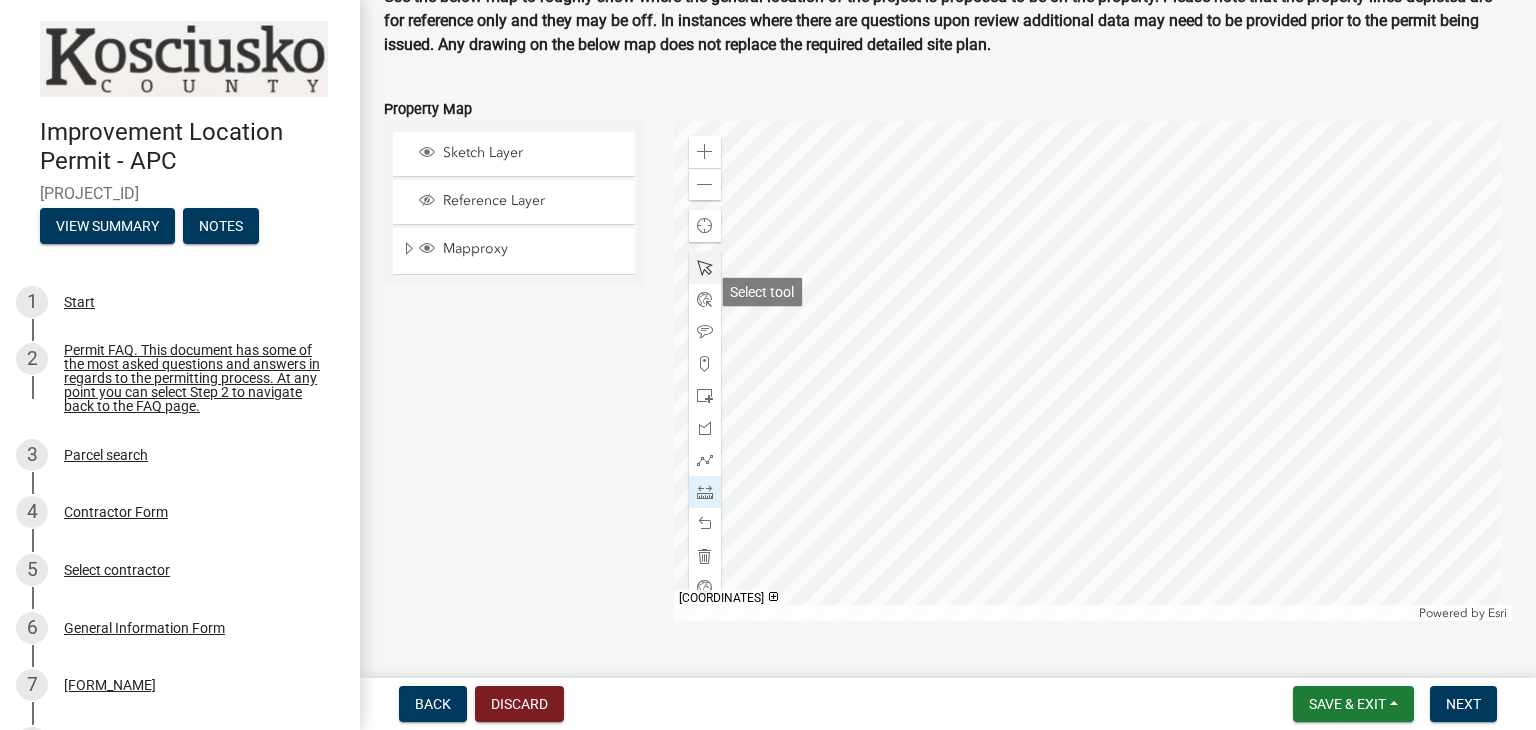 click 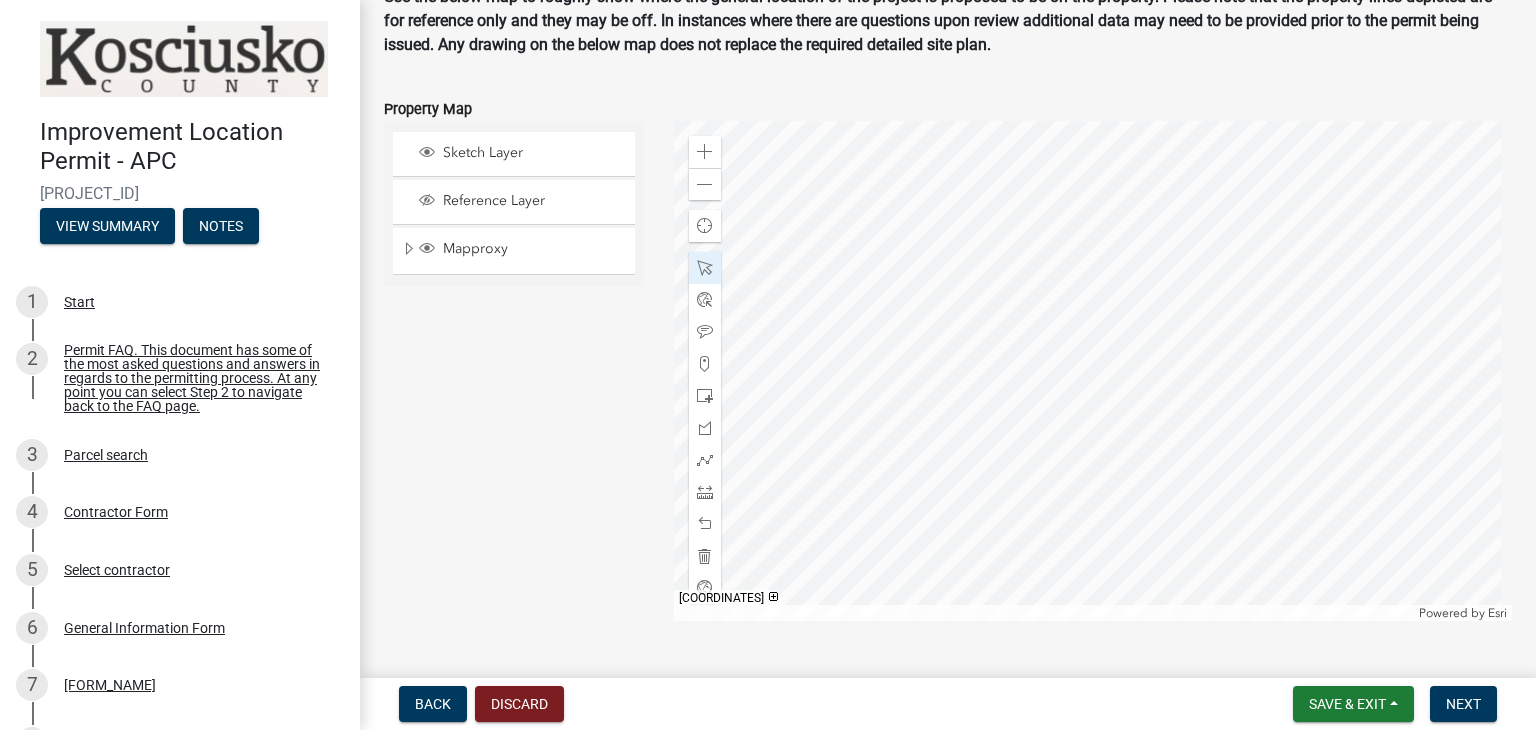 click 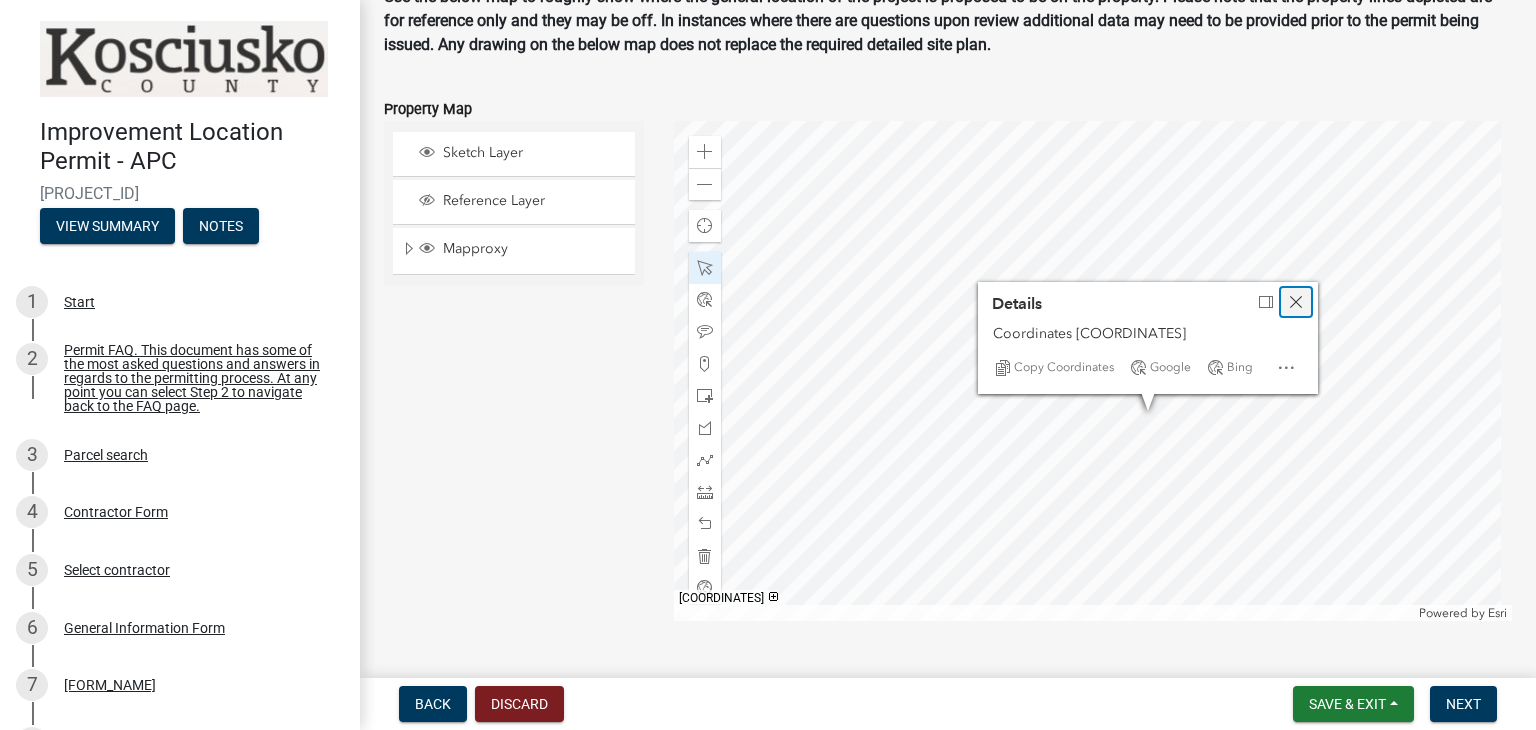 click 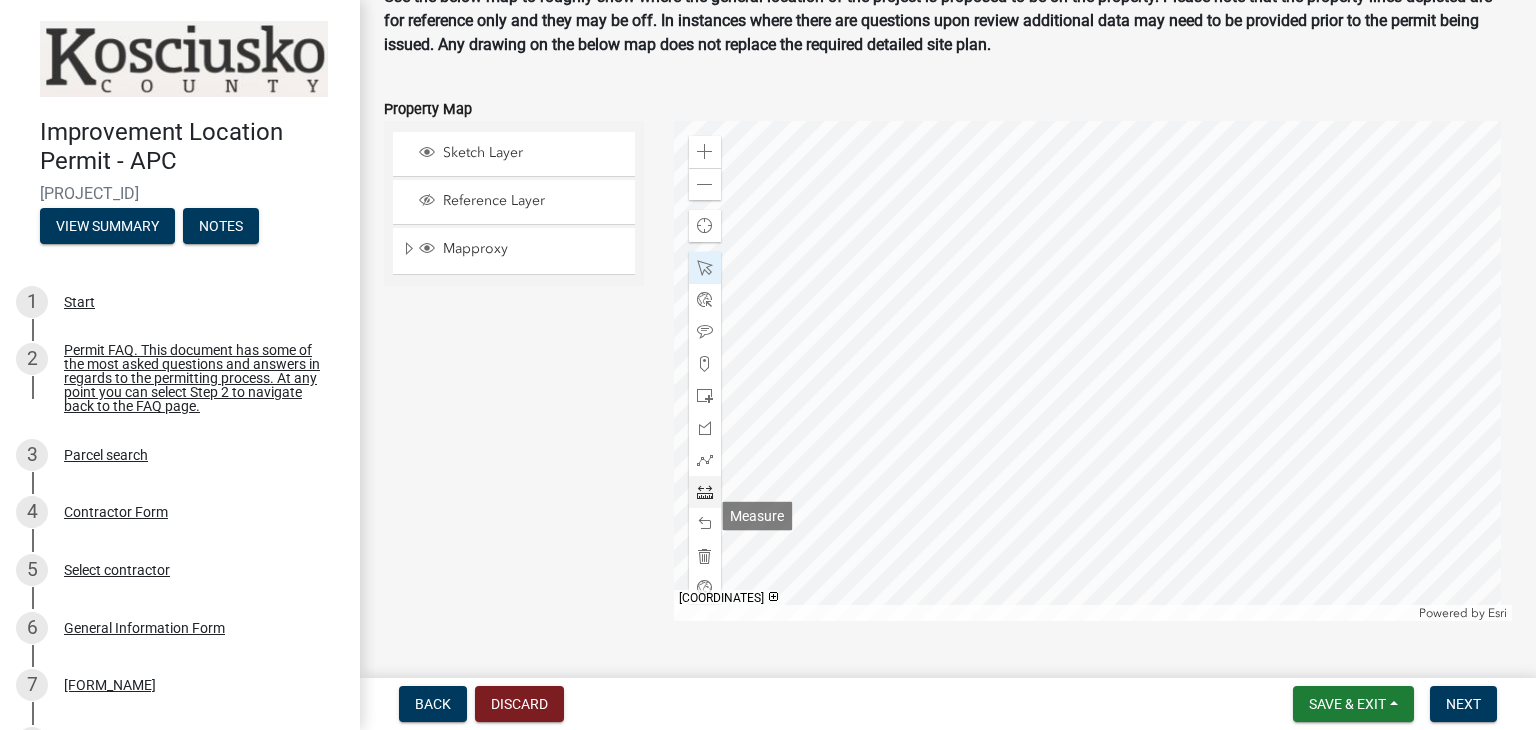 click 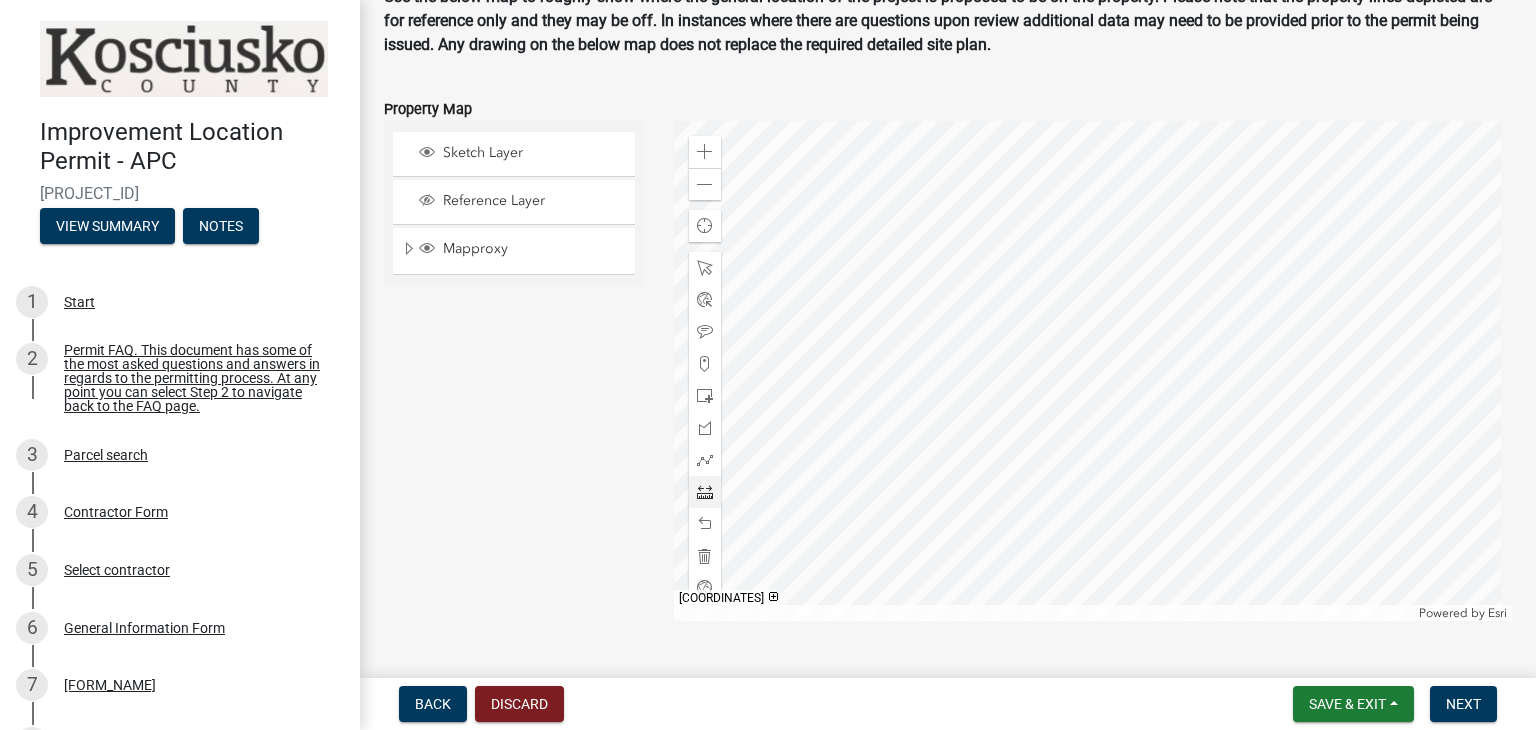 click 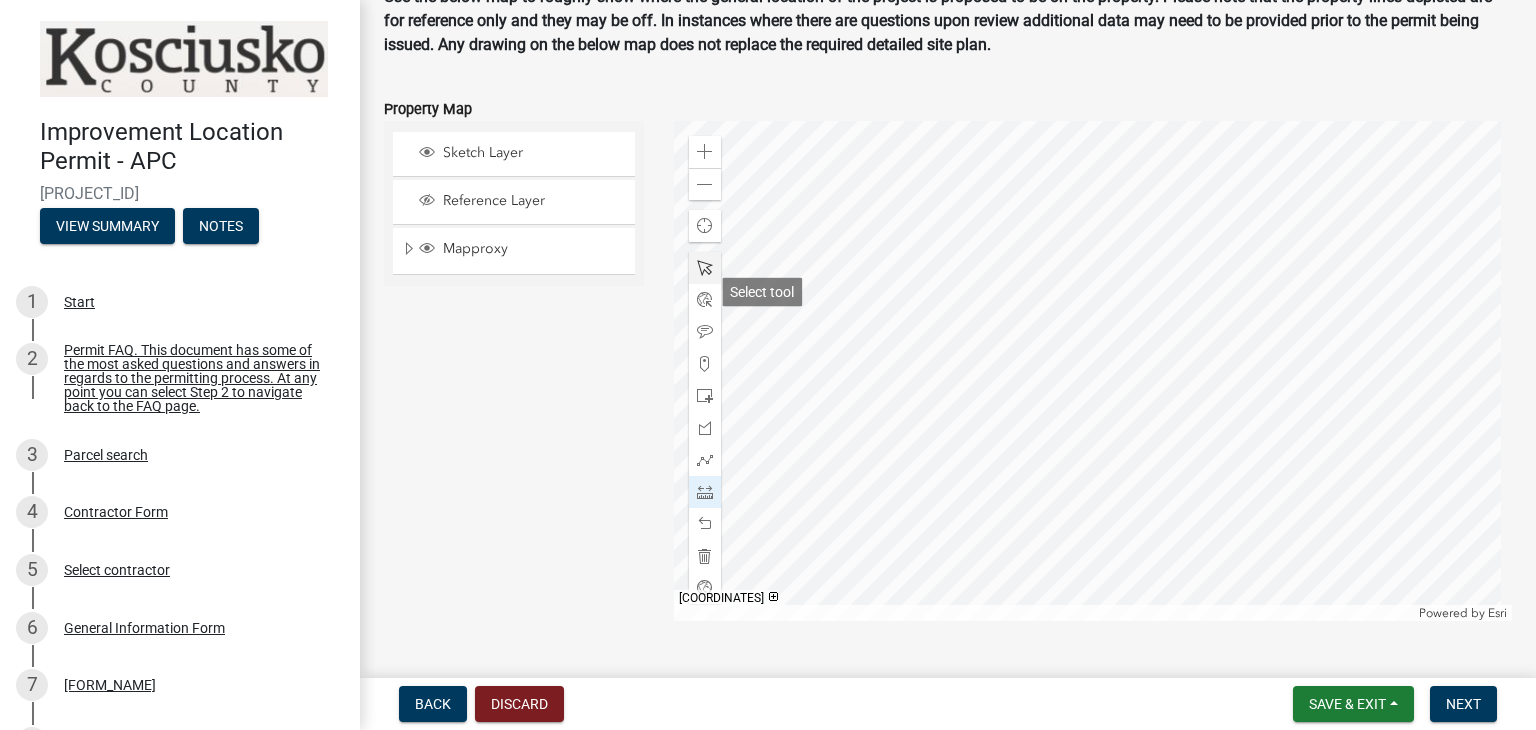 click 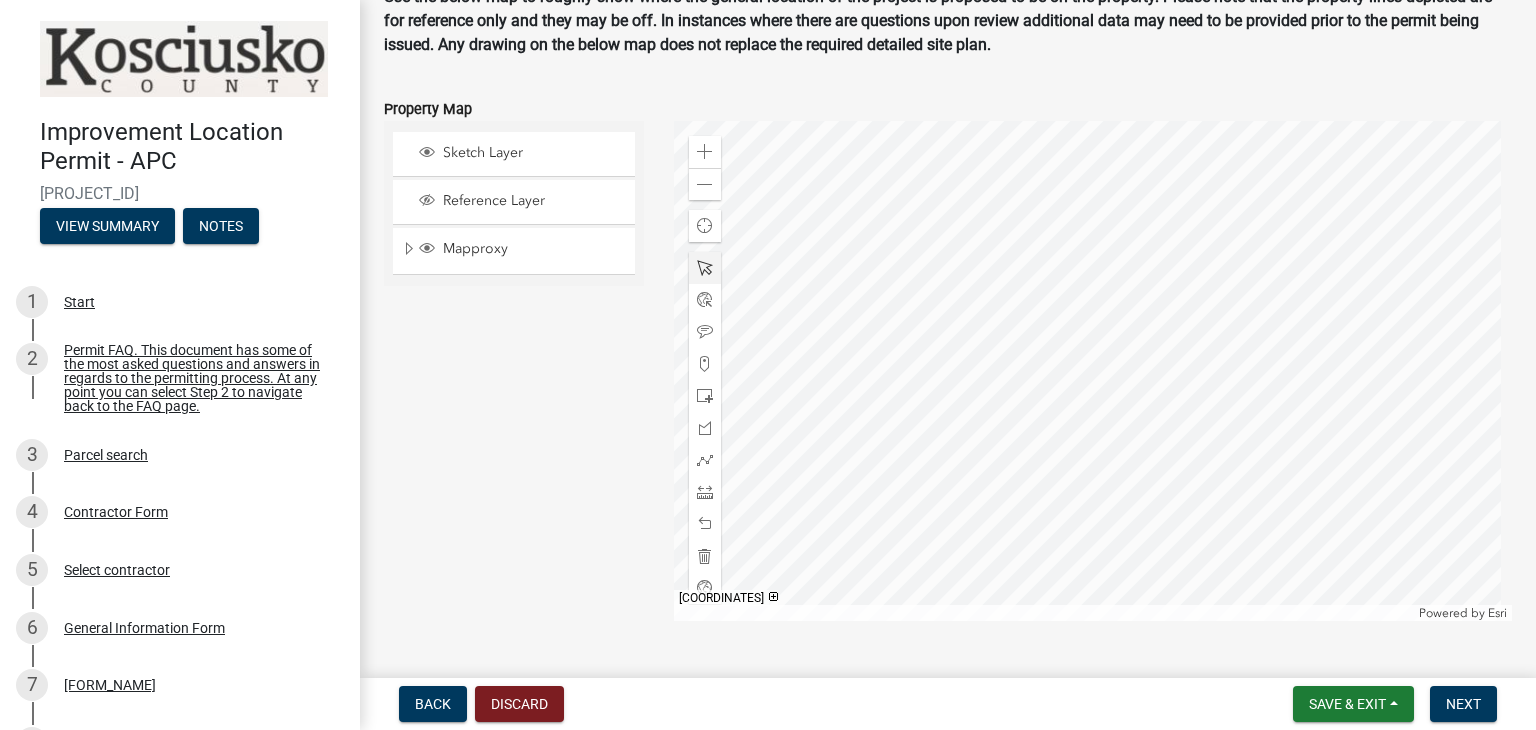 click 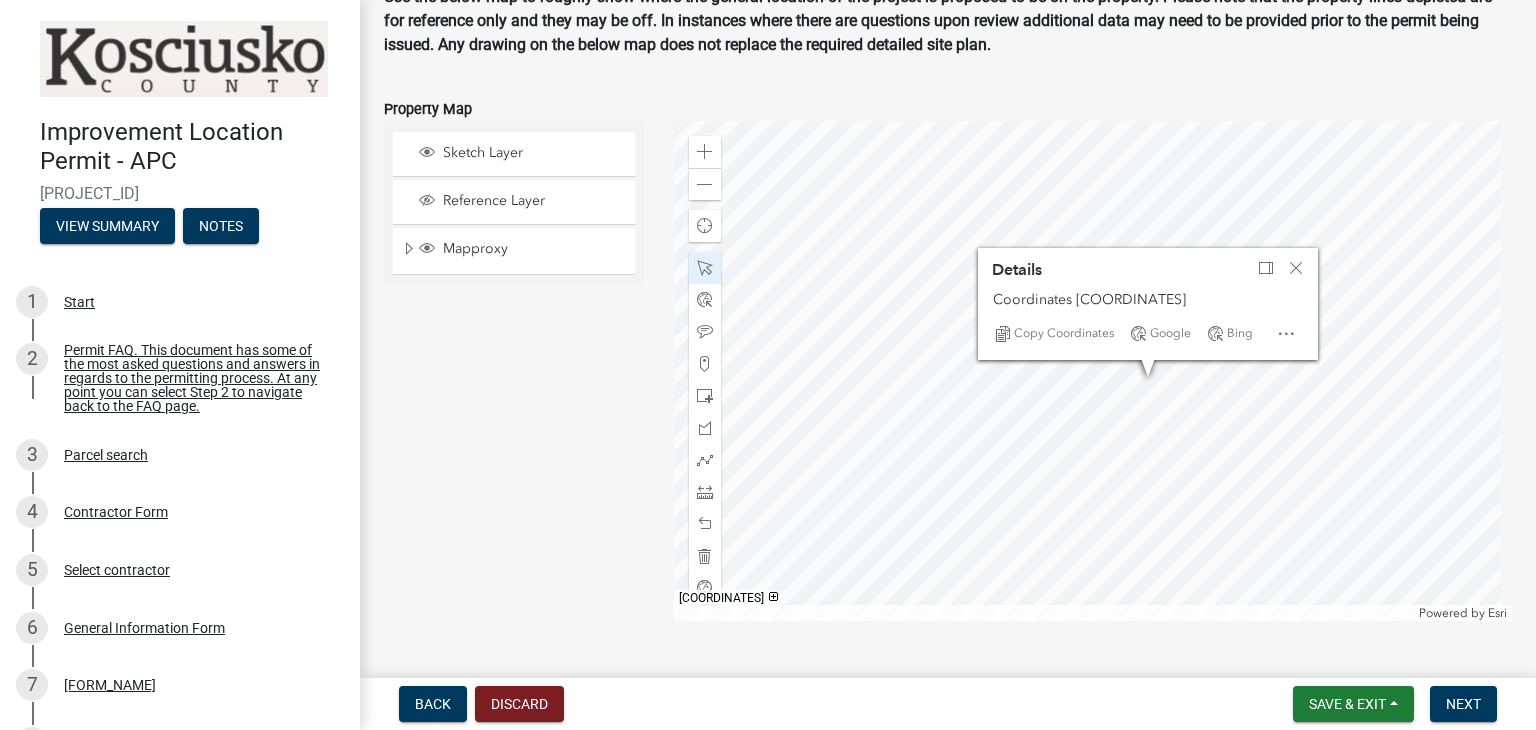 click 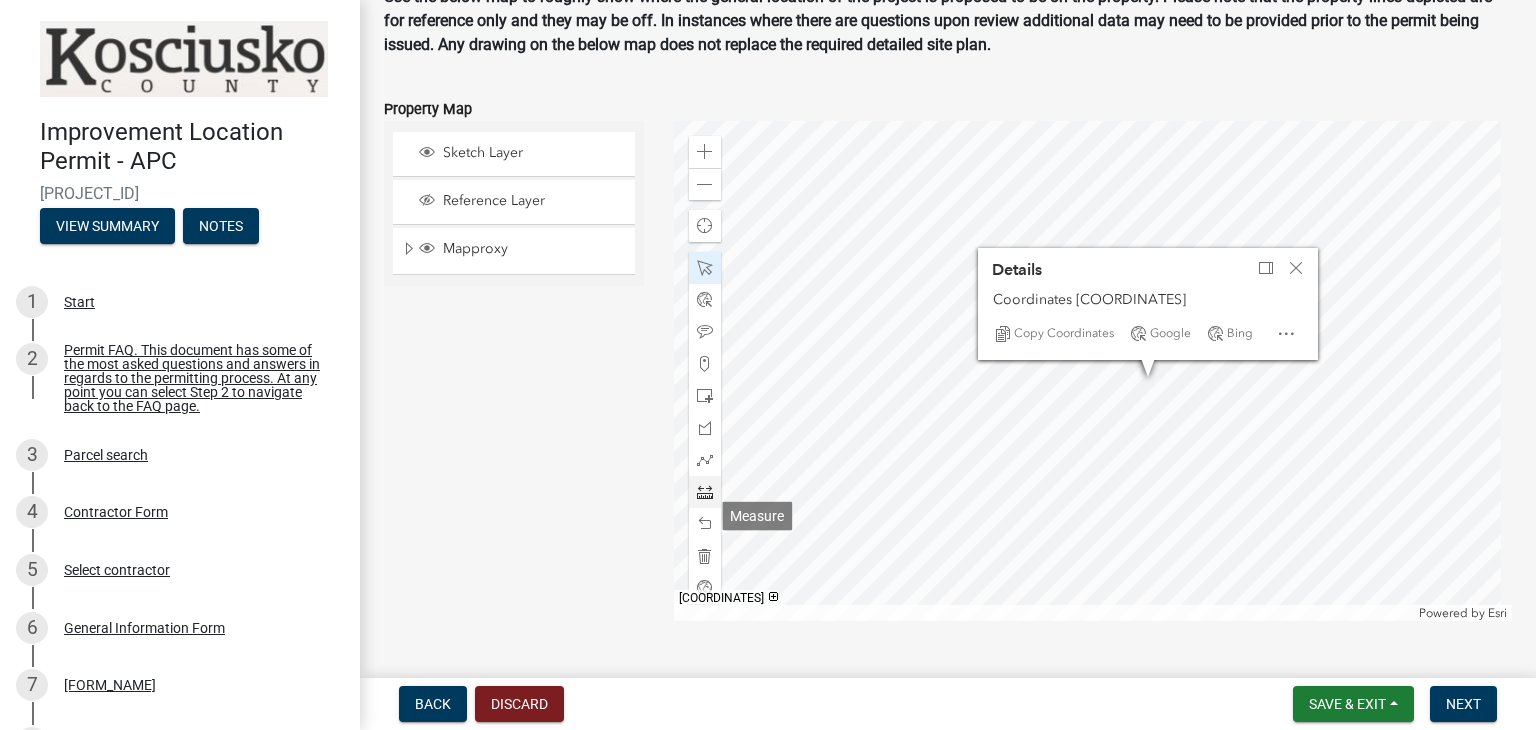 click 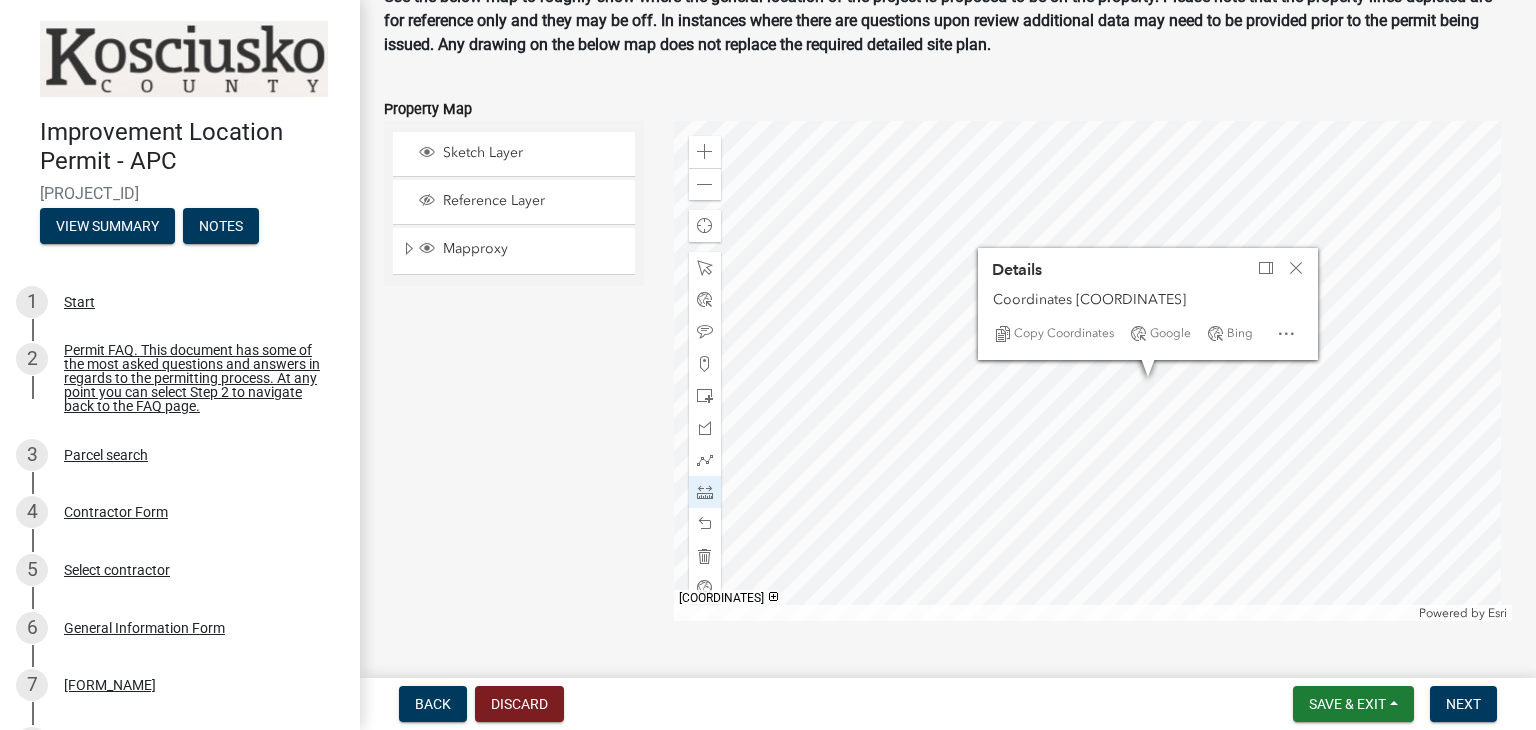 click 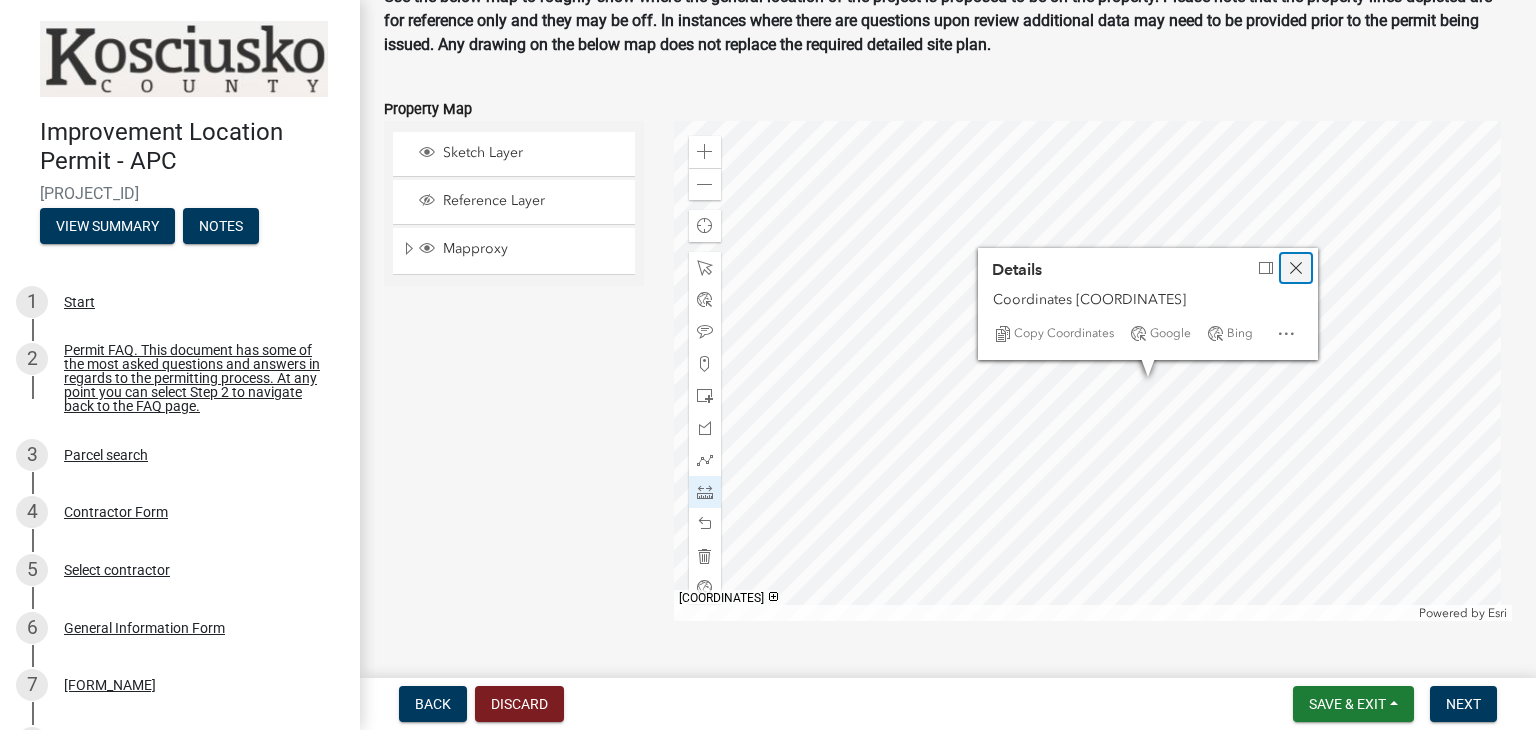 click 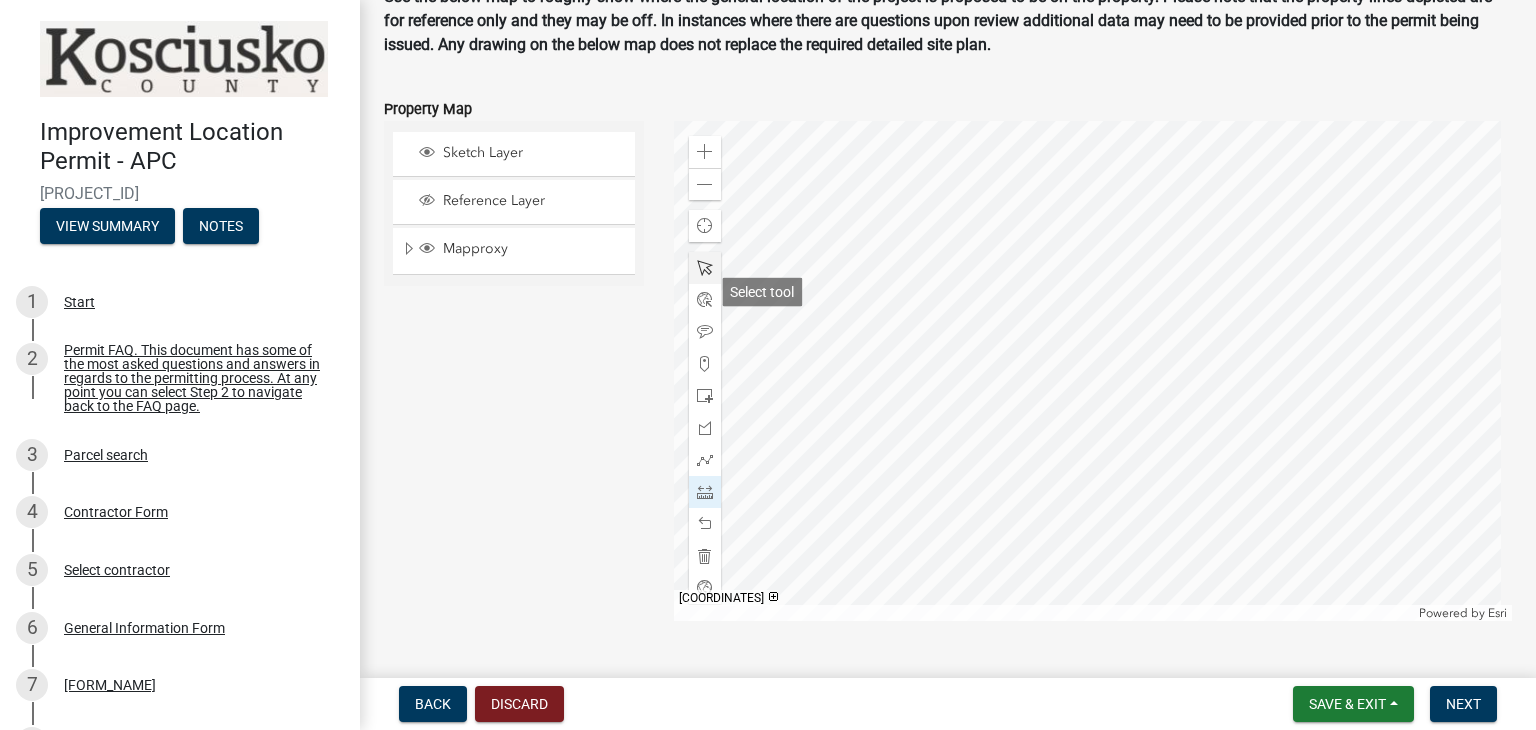 click 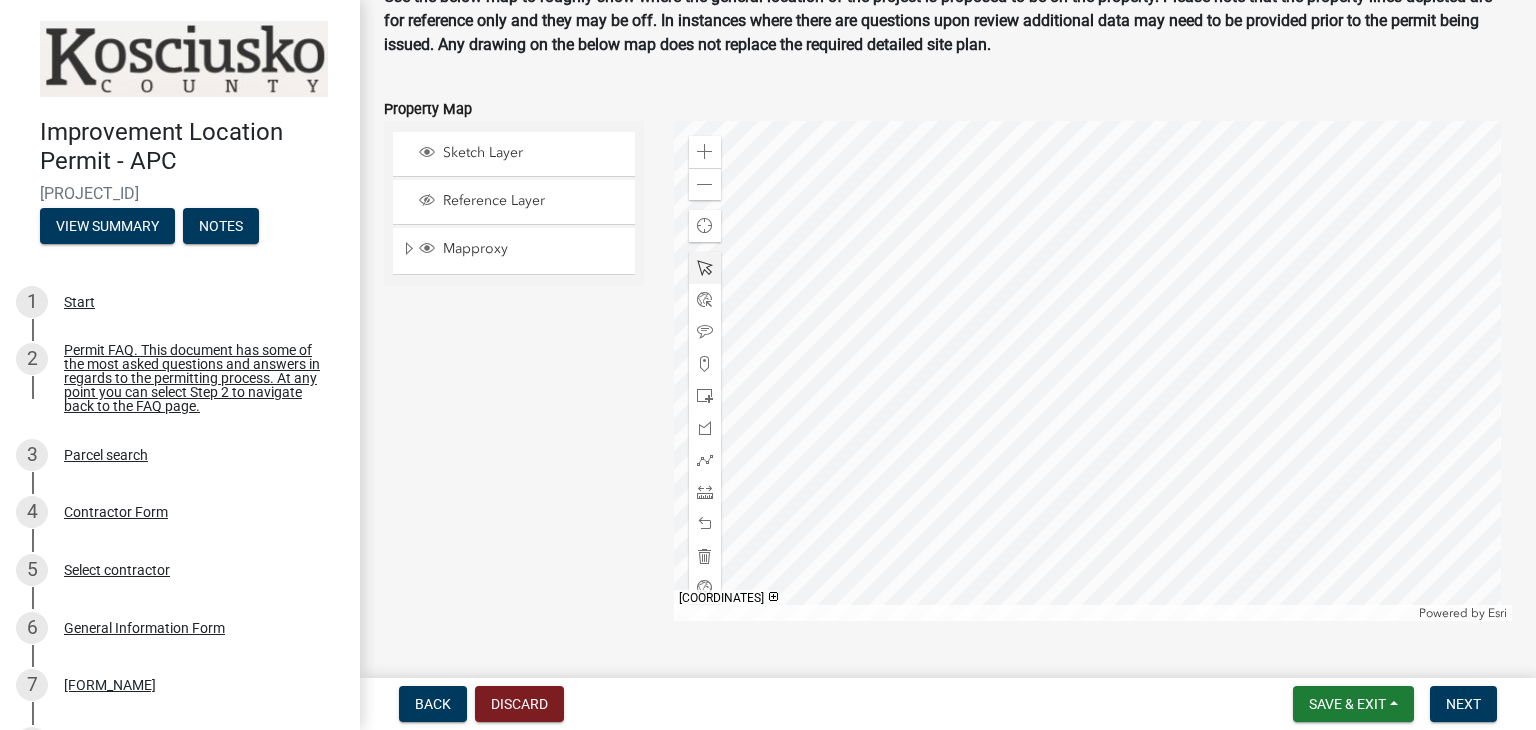 click 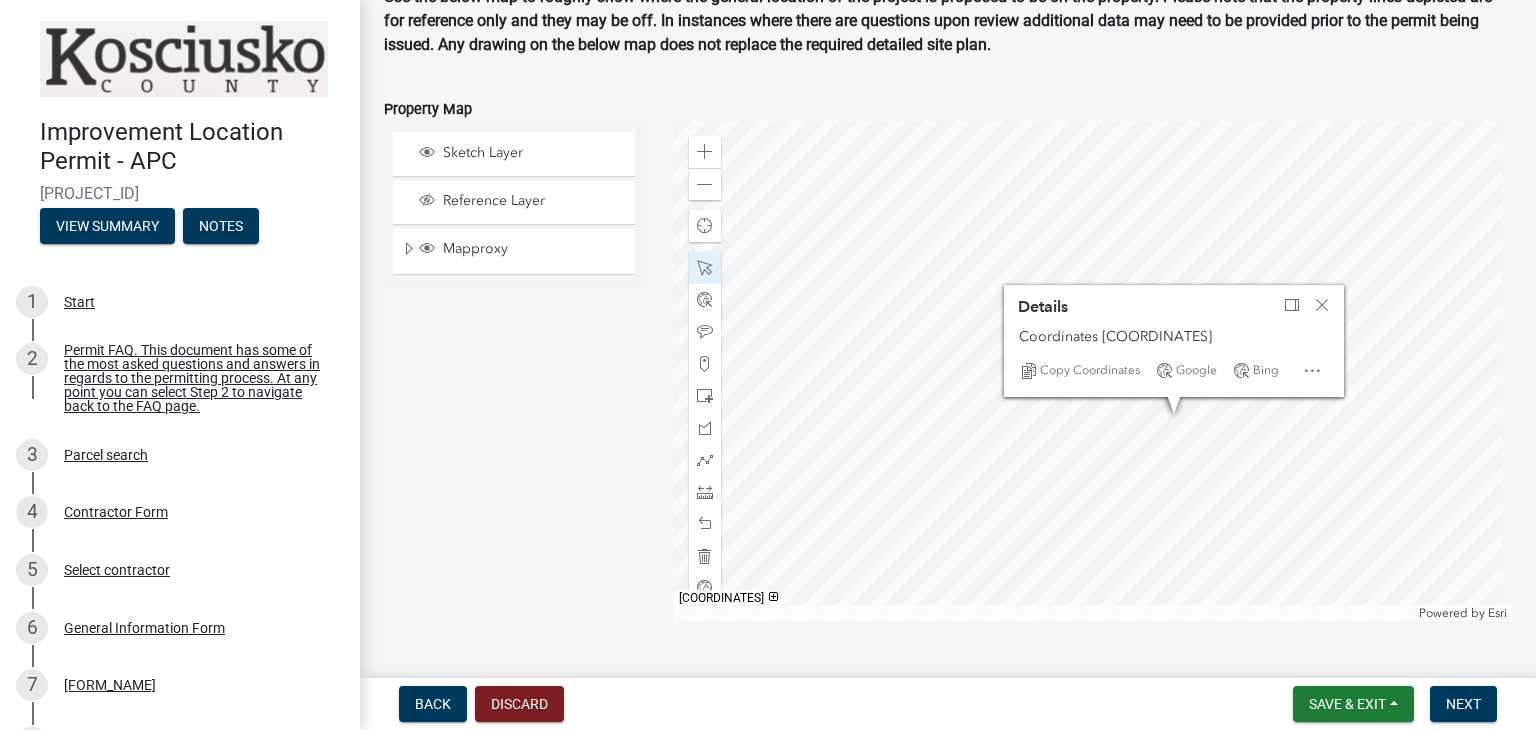 click 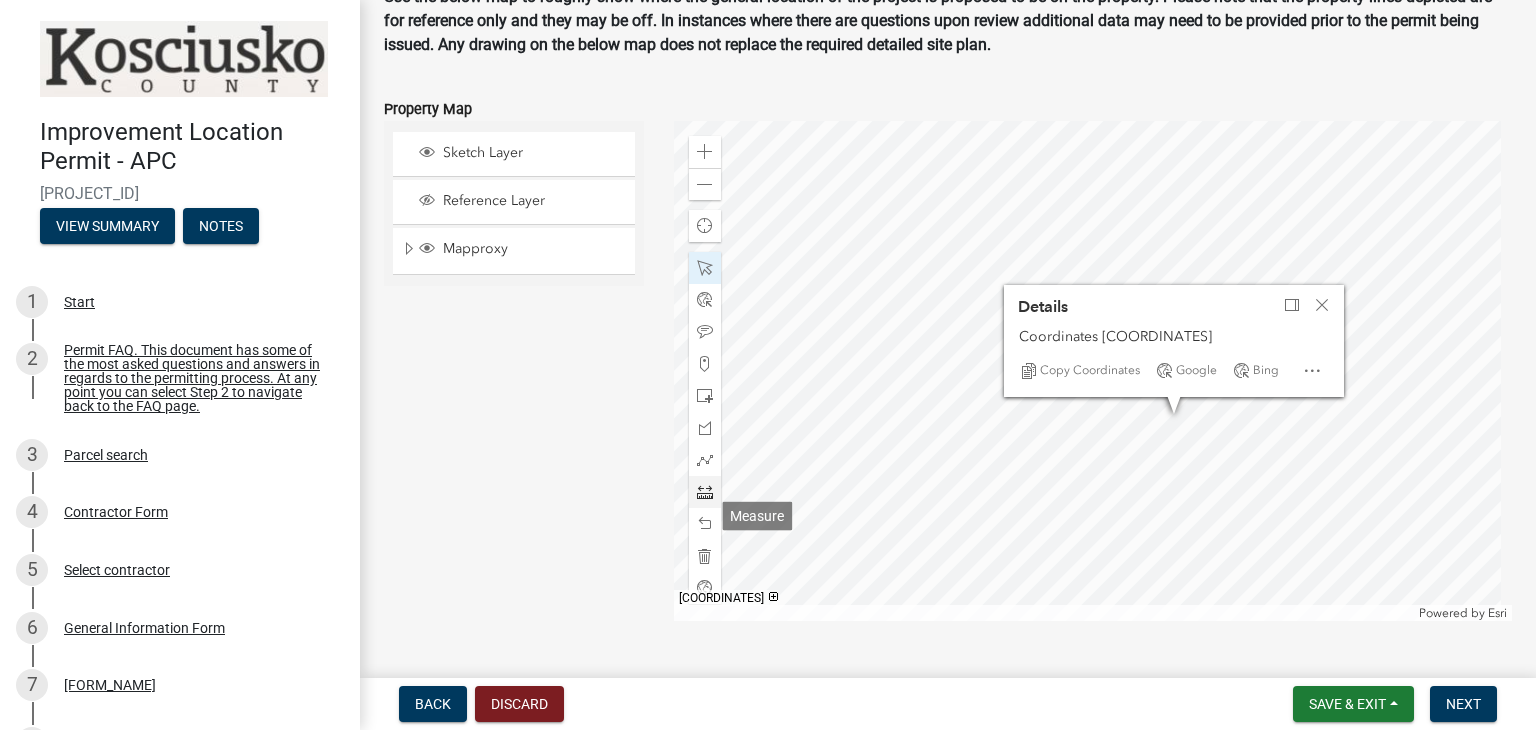 click 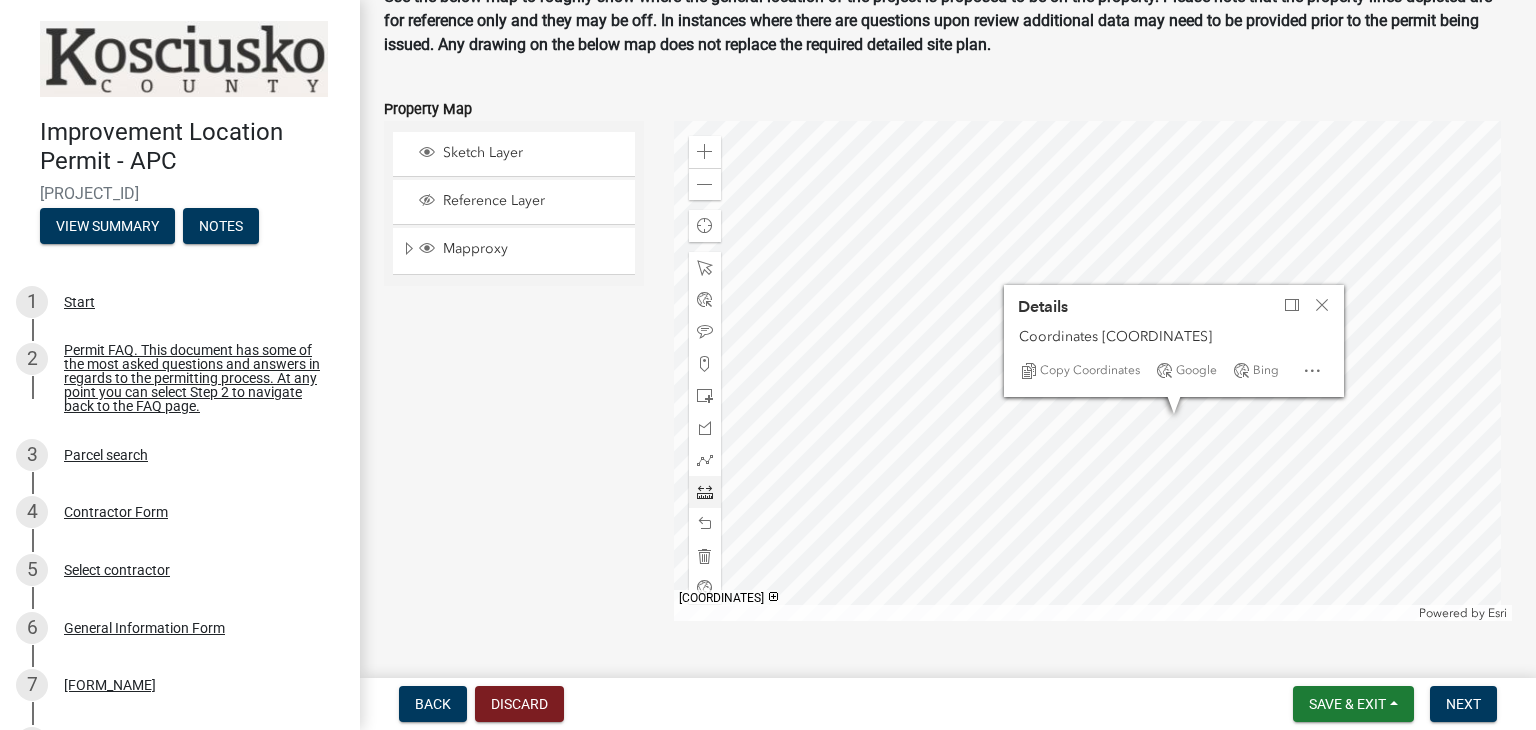 click 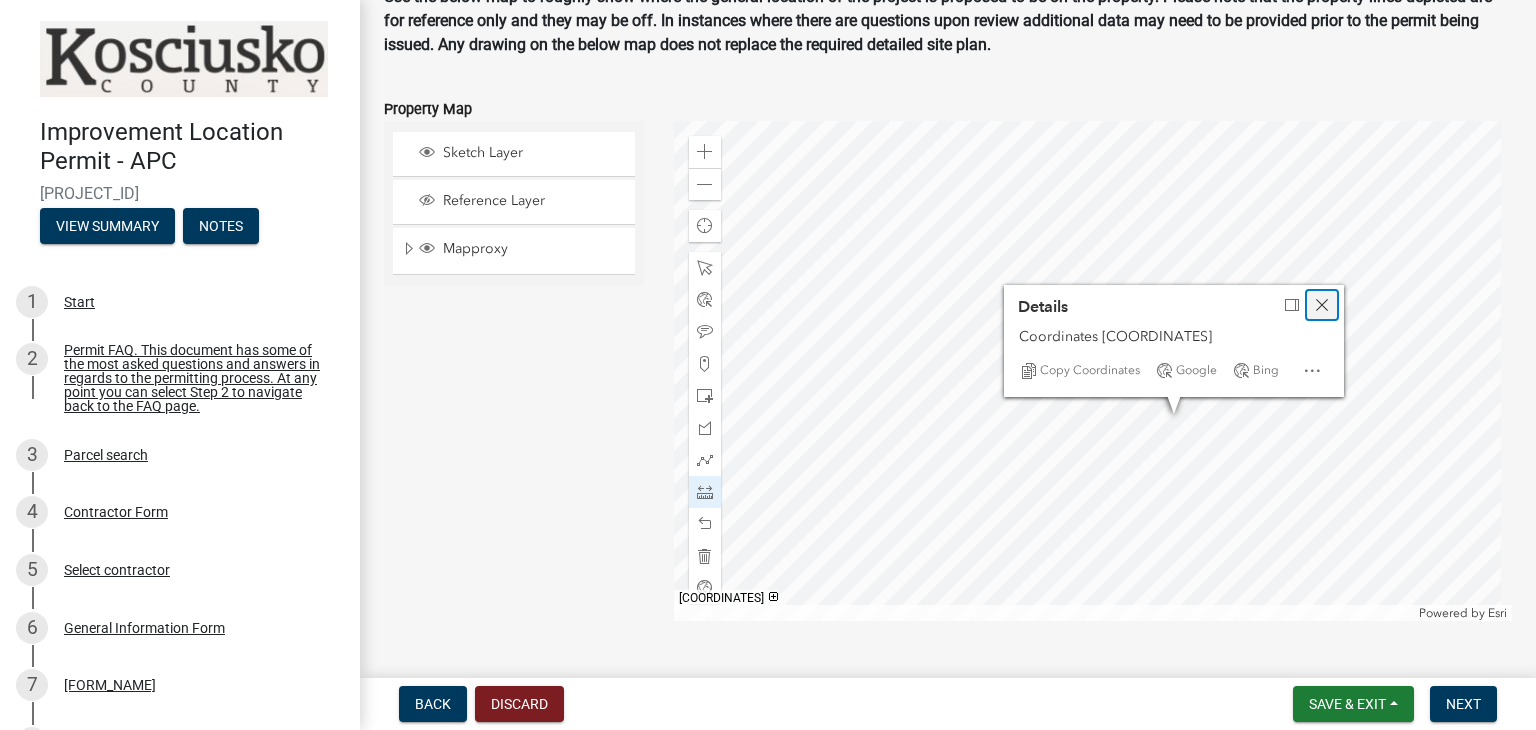 click 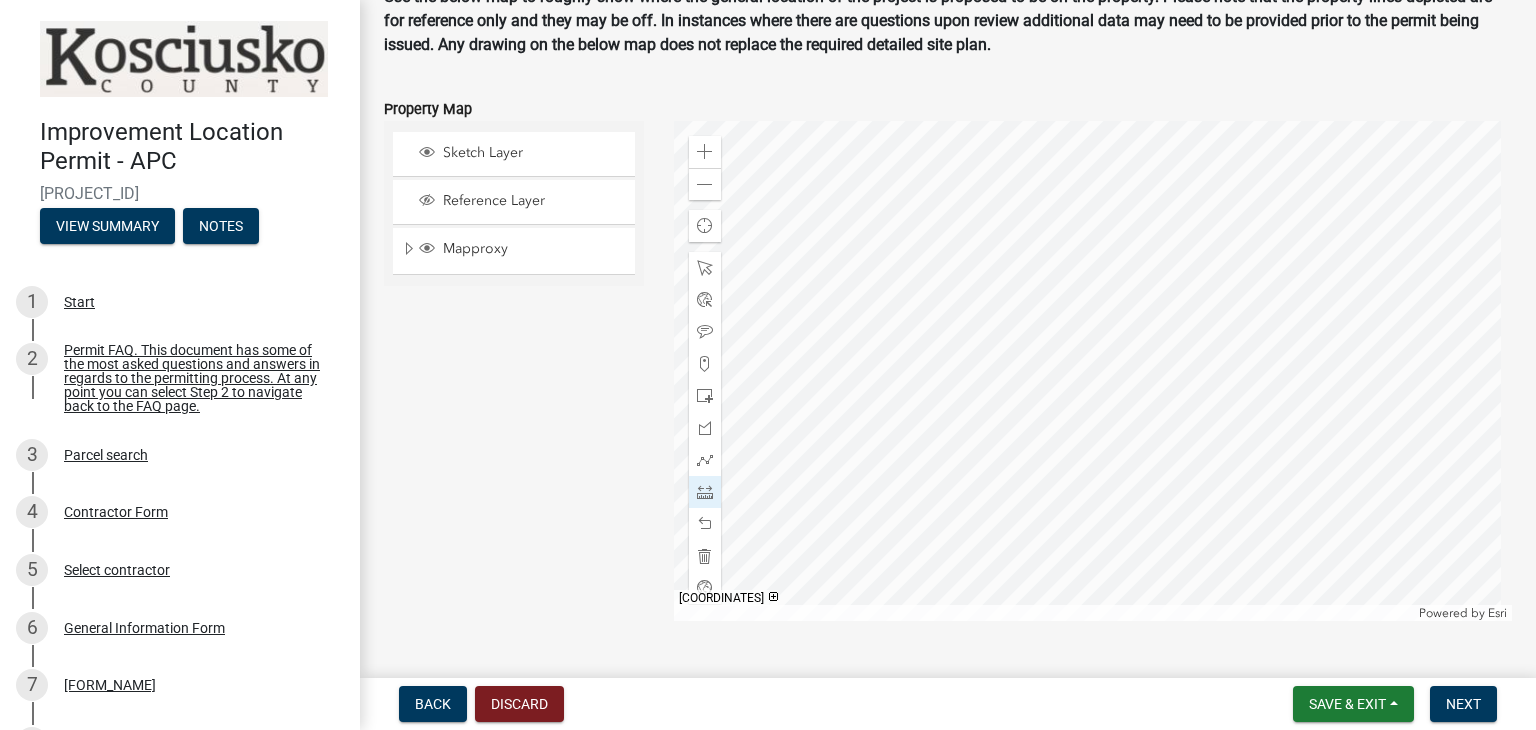 click on "Sketch Layer Reference Layer Mapproxy Cemetery Lanes Sanitary Sewer Point Sanitary Sewer Line Storm Sewer Point Storm Sewer Line Wetlands (NWI) IDNR Best Available Flood Hazard Area Cemetery Sections Offender Buffer PROPERTY_ANNO KEY NUMBER LOTDIM_ANNO Default SUBDIV_ANNO Annotation Class 1 Subdivisions Leased Land Sales Quad Watershed Triple Watersheds Double Watersheds Quarter Section Lines Workorder Point Ditches and Drains Parcels Lot Lines TIF Districts Section Corners Townships Section Lines Cities and Towns (Local) Gravestones Cemeteries Schools School Corporation Boundaries Drainage Variances Contours - 2 Foot Contours (USGS) - 10 Foot Flood Hazard Areas Flood Map Index Soils Lakes Surface Water POB's (Point of Beginning) Risers Watersheds APC Problems APC Legal Descriptions 1975 APC Parcels APC Split History County (APC) Zoning City of Warsaw Zoning House Numbers County Inspected Bridges Small Structures (Culverts) County Maintained Roads State Roads and US Highways Road Centerlines Railroads Orthos" 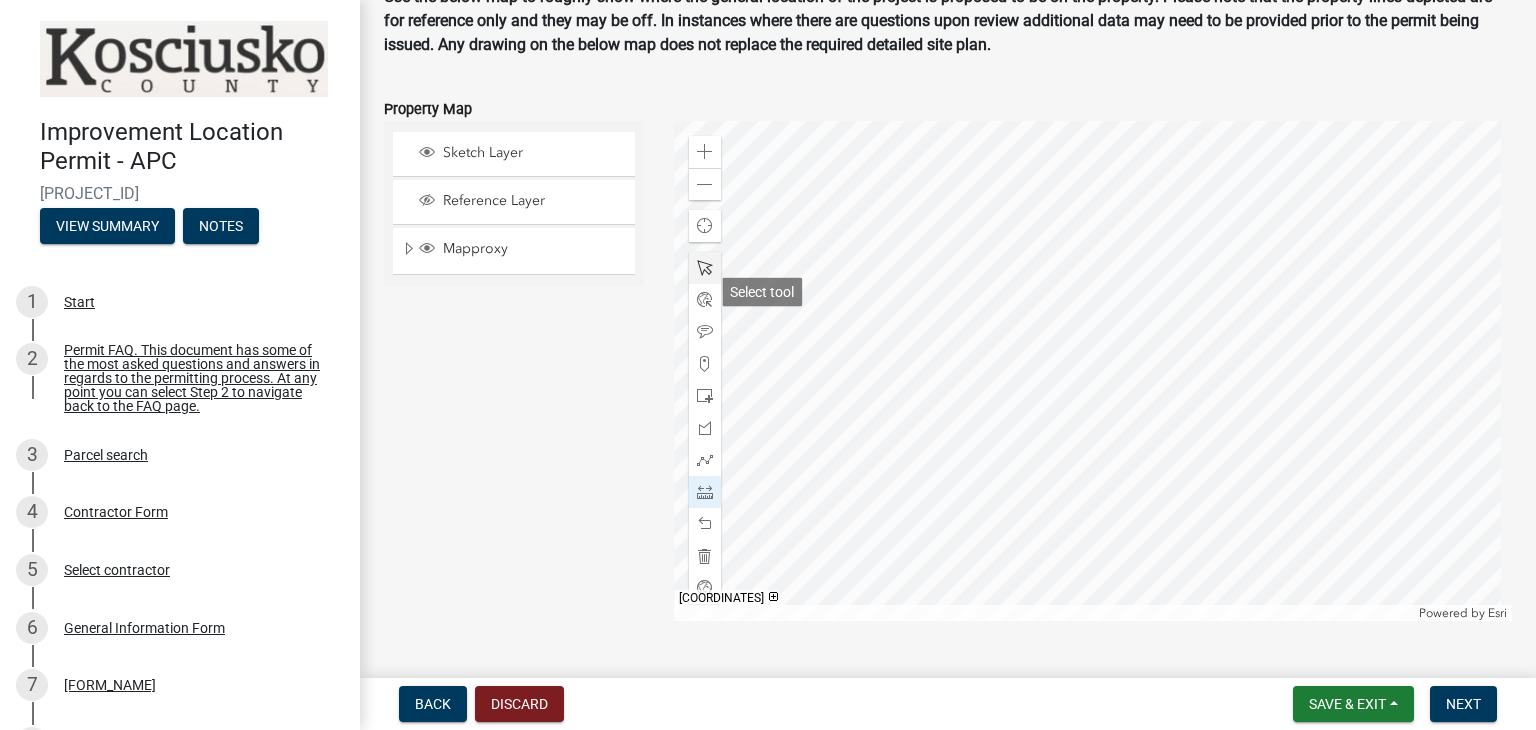 click 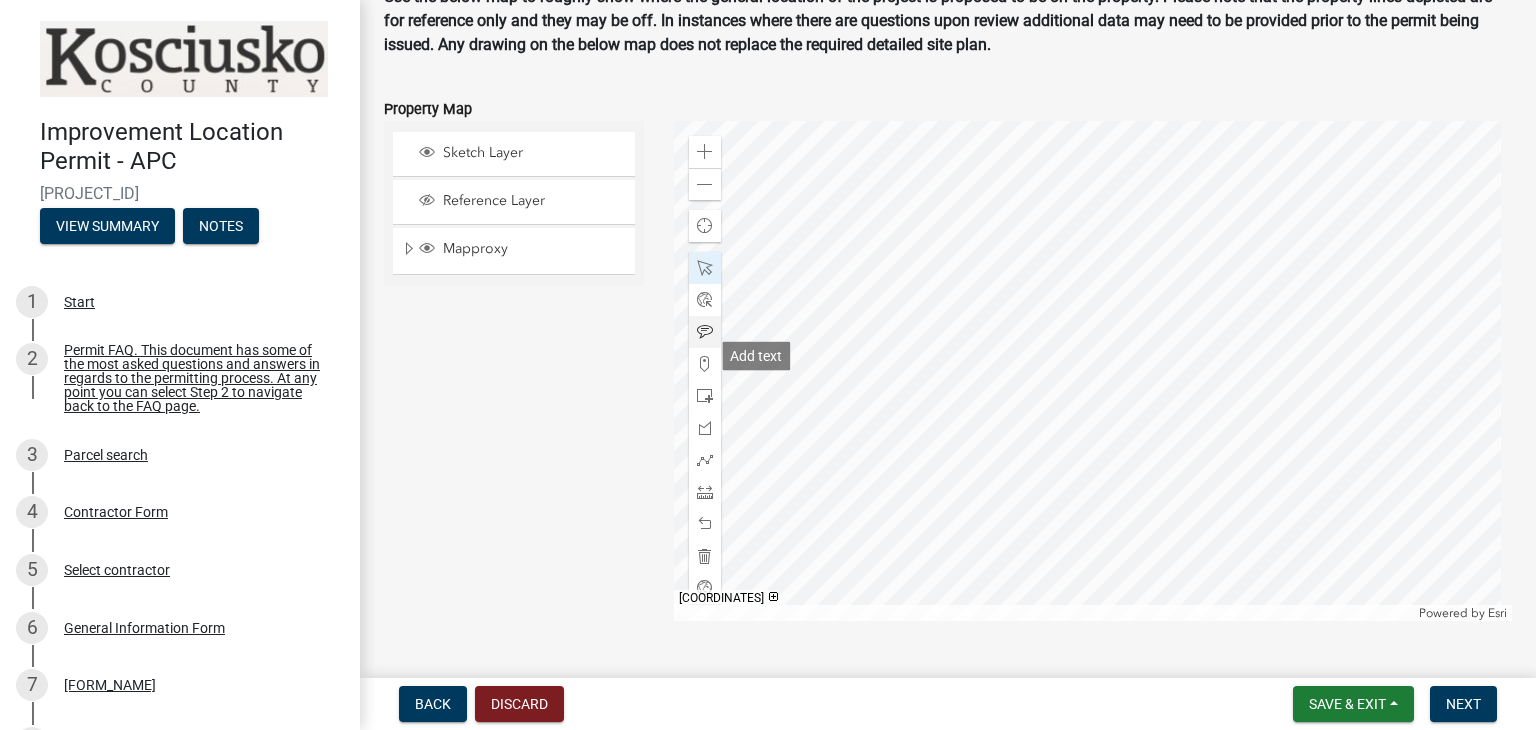 click 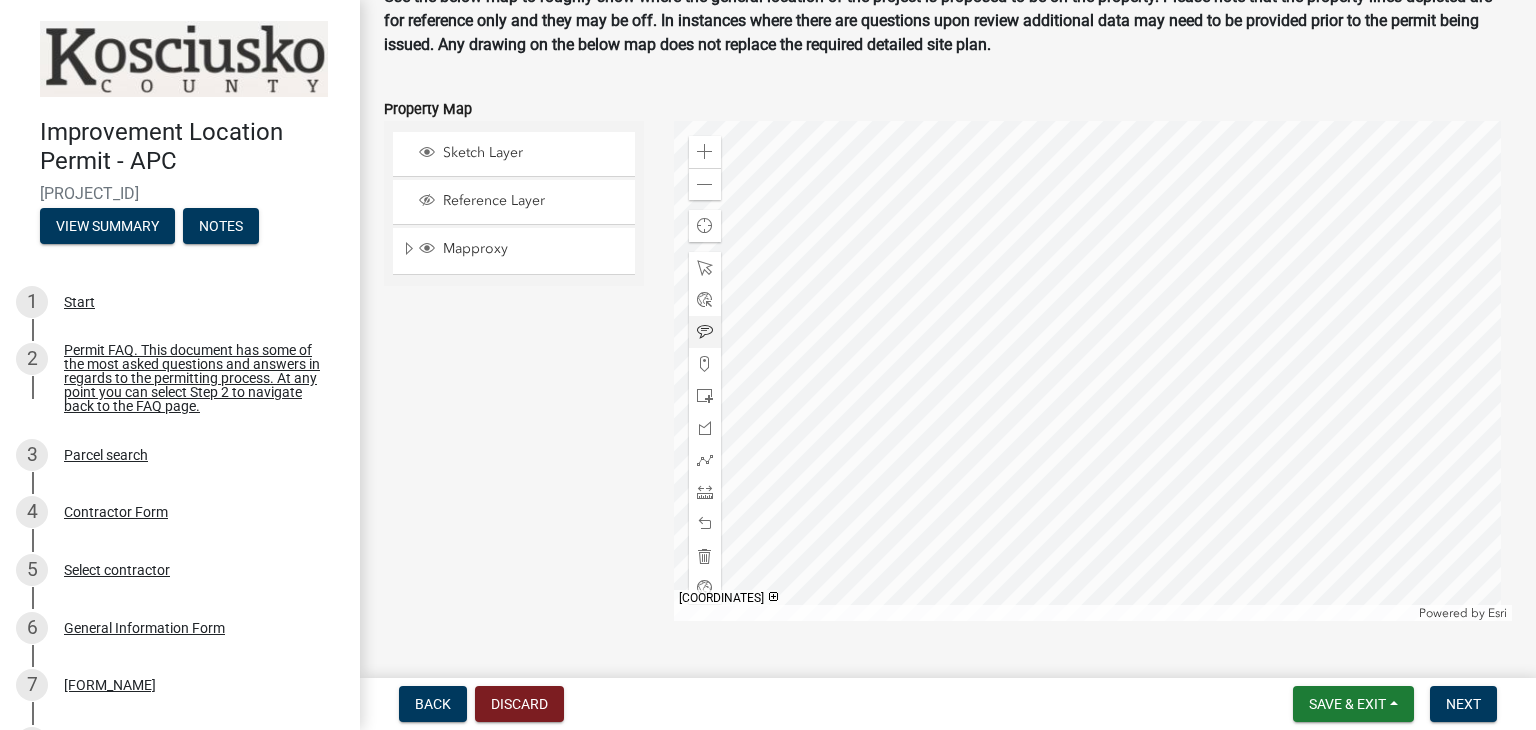 click 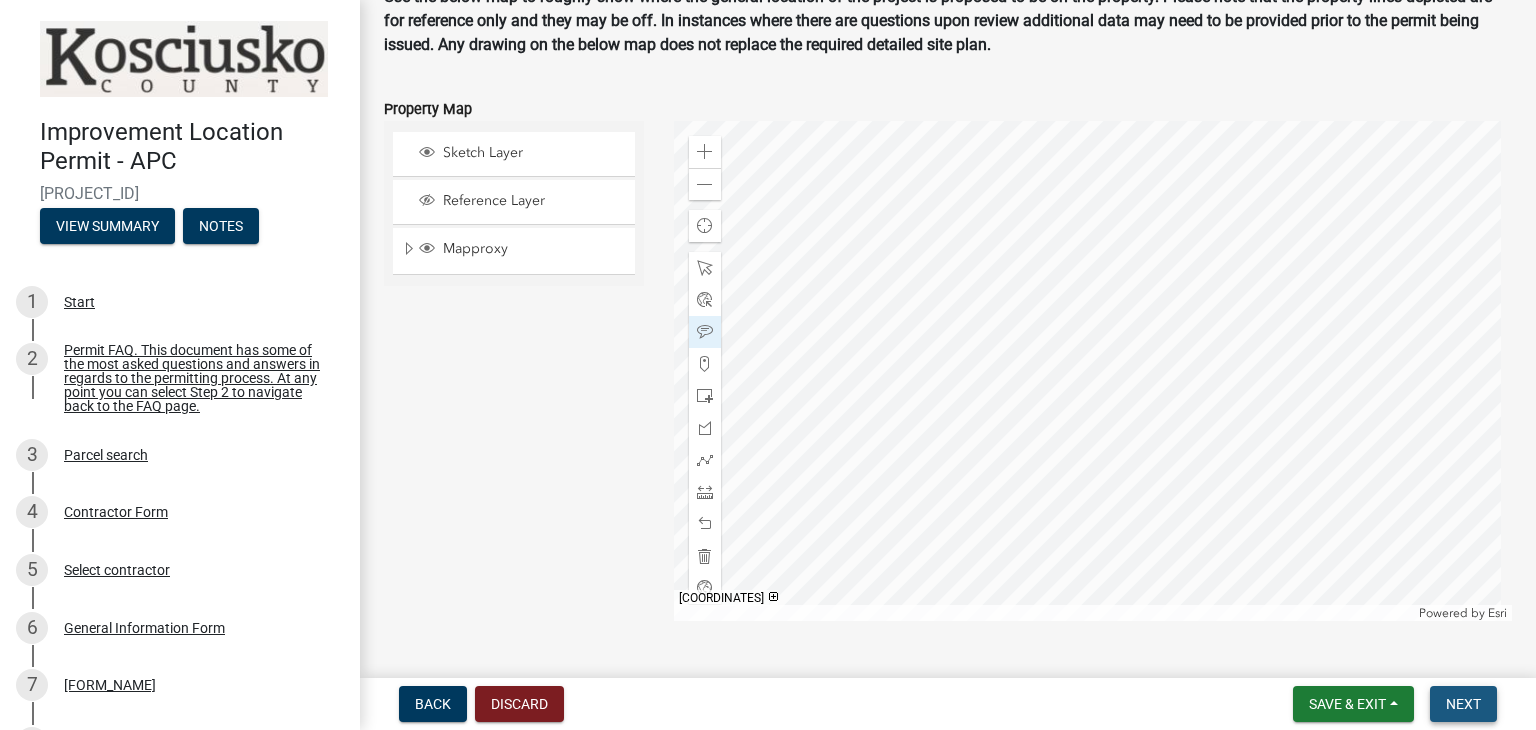 click on "Next" at bounding box center (1463, 704) 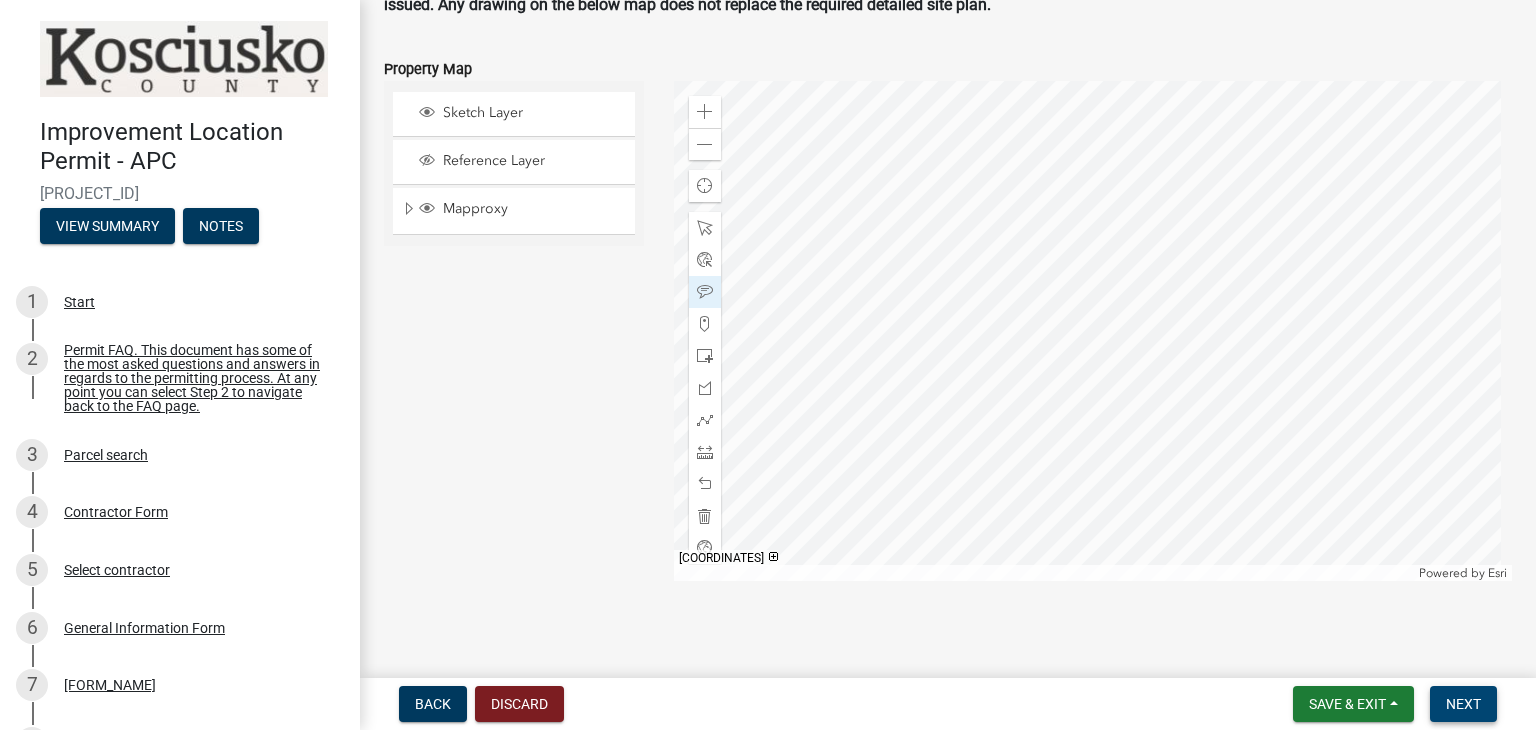 scroll, scrollTop: 2451, scrollLeft: 0, axis: vertical 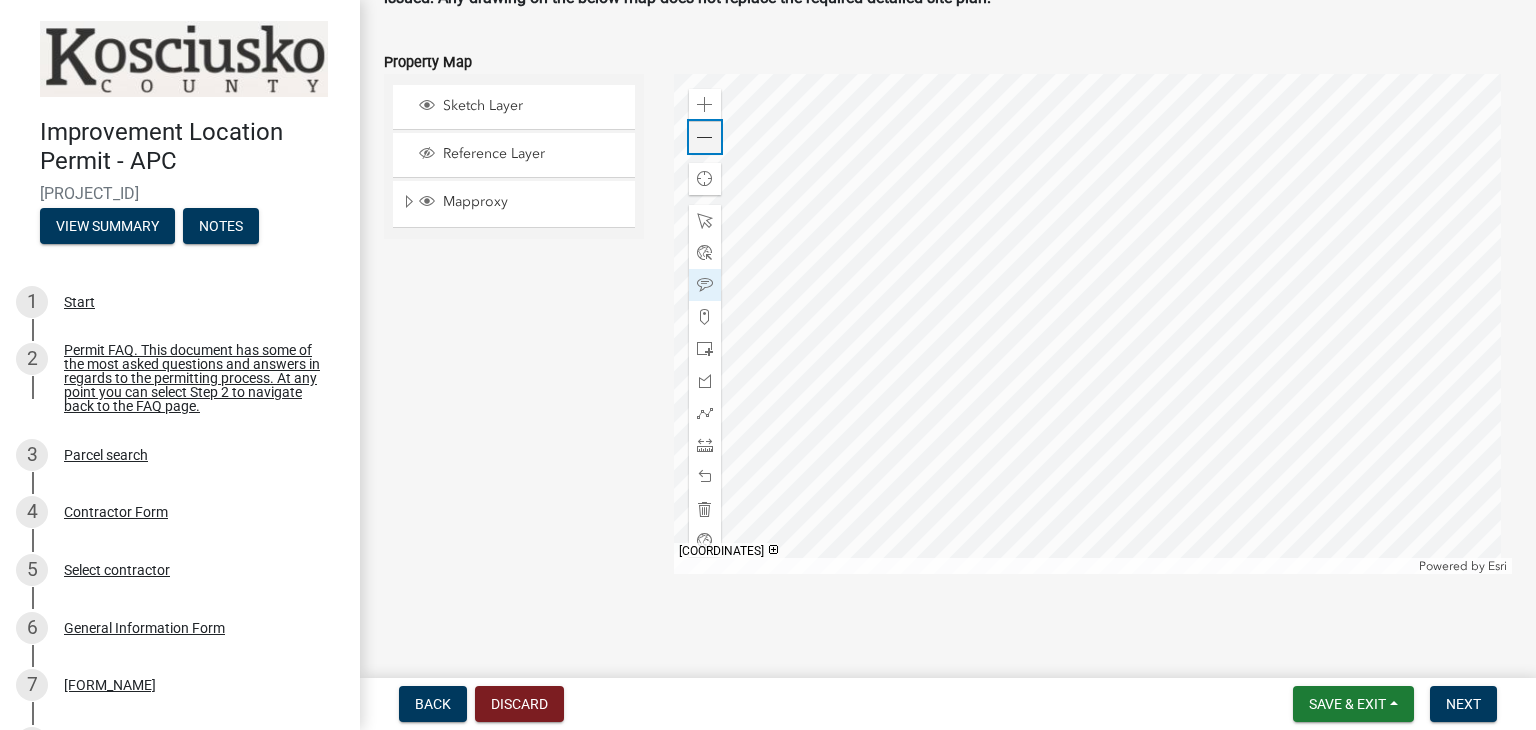 click 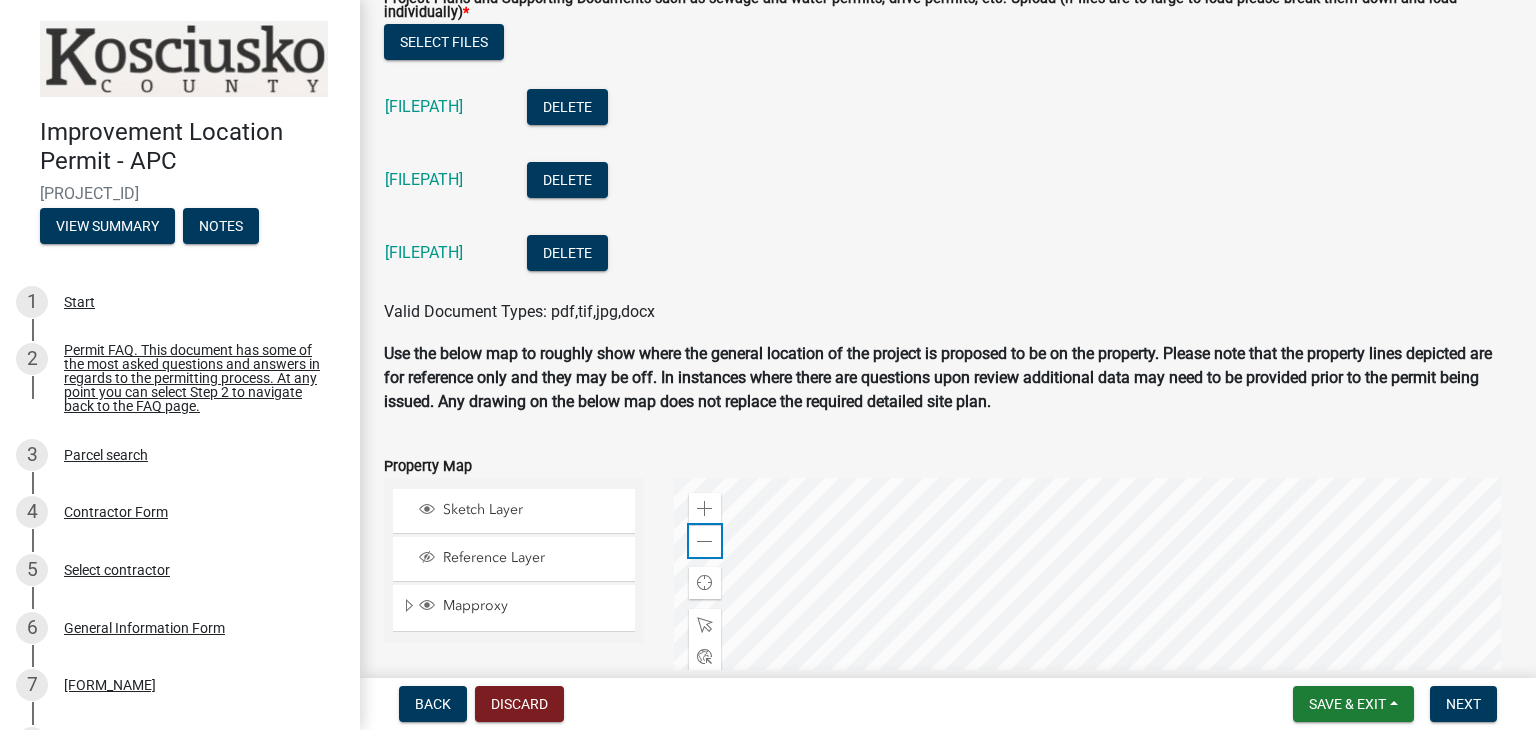 scroll, scrollTop: 2451, scrollLeft: 0, axis: vertical 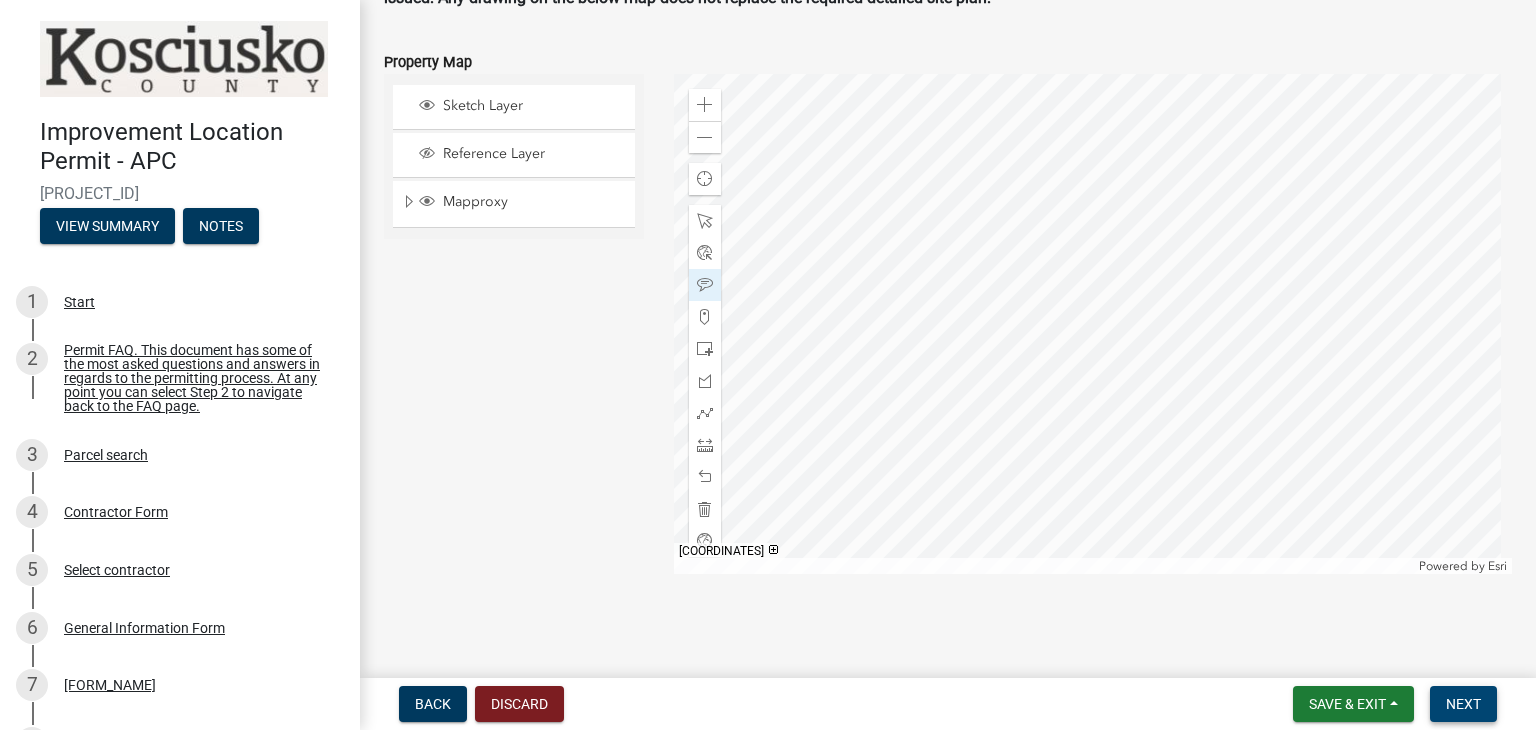 click on "Next" at bounding box center (1463, 704) 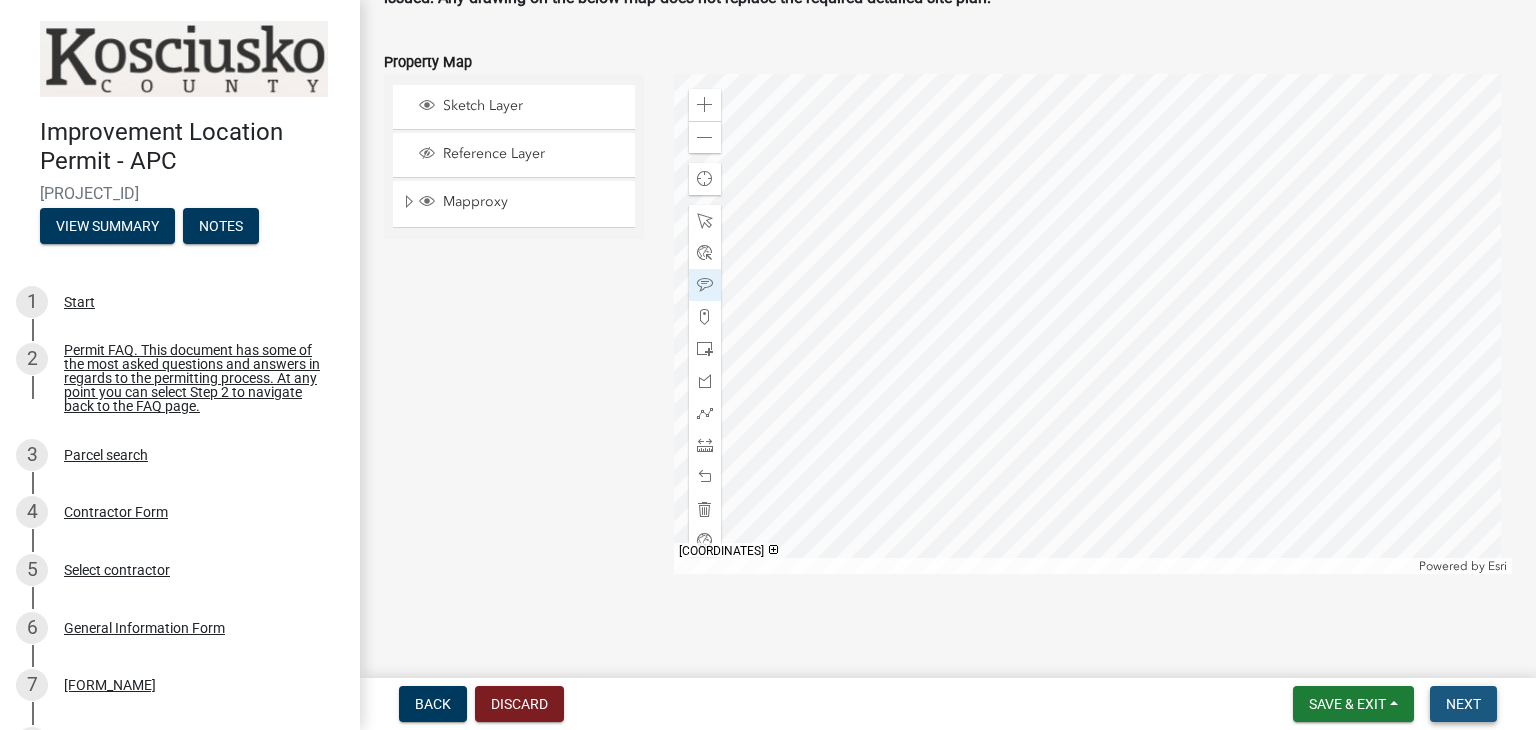 click on "Next" at bounding box center [1463, 704] 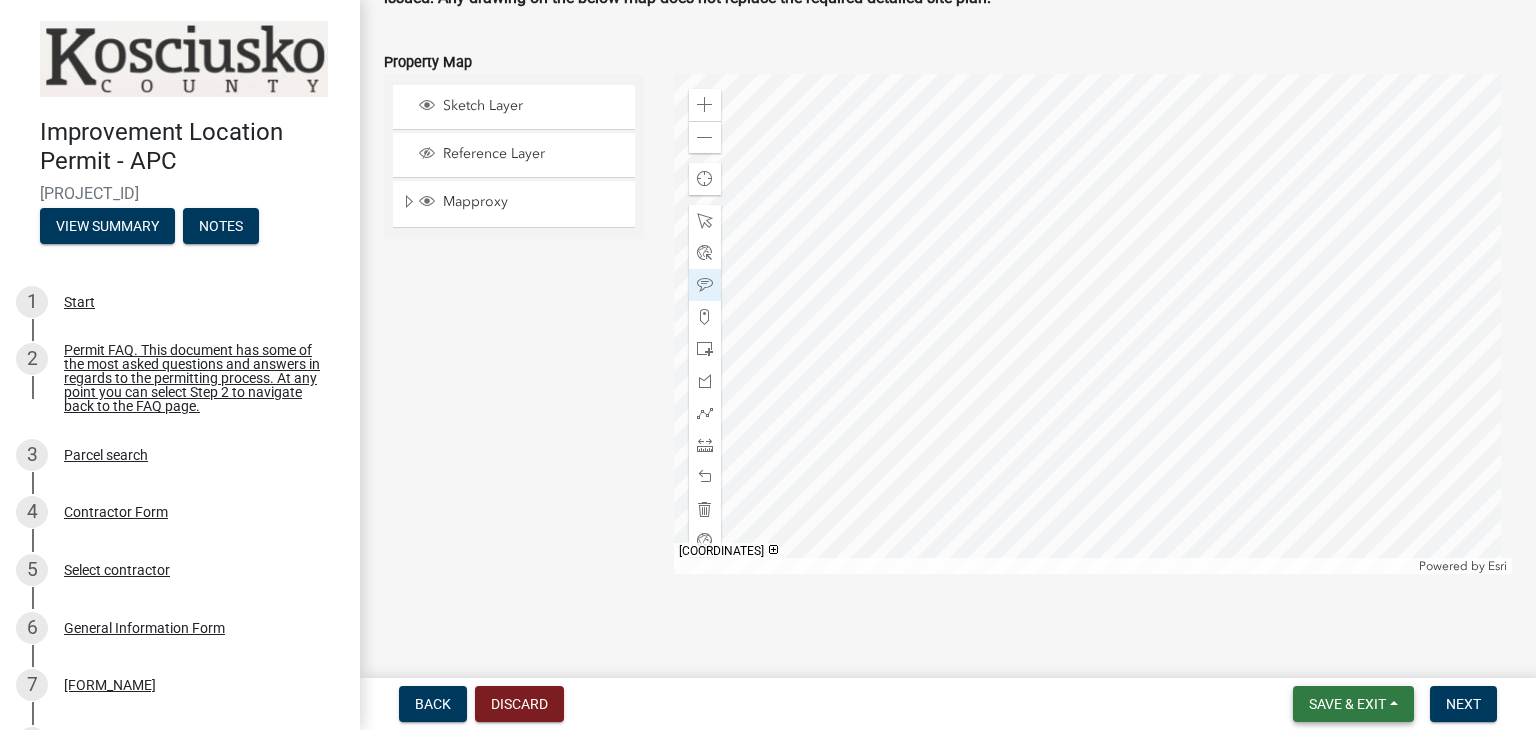 click on "Save & Exit" at bounding box center (1347, 704) 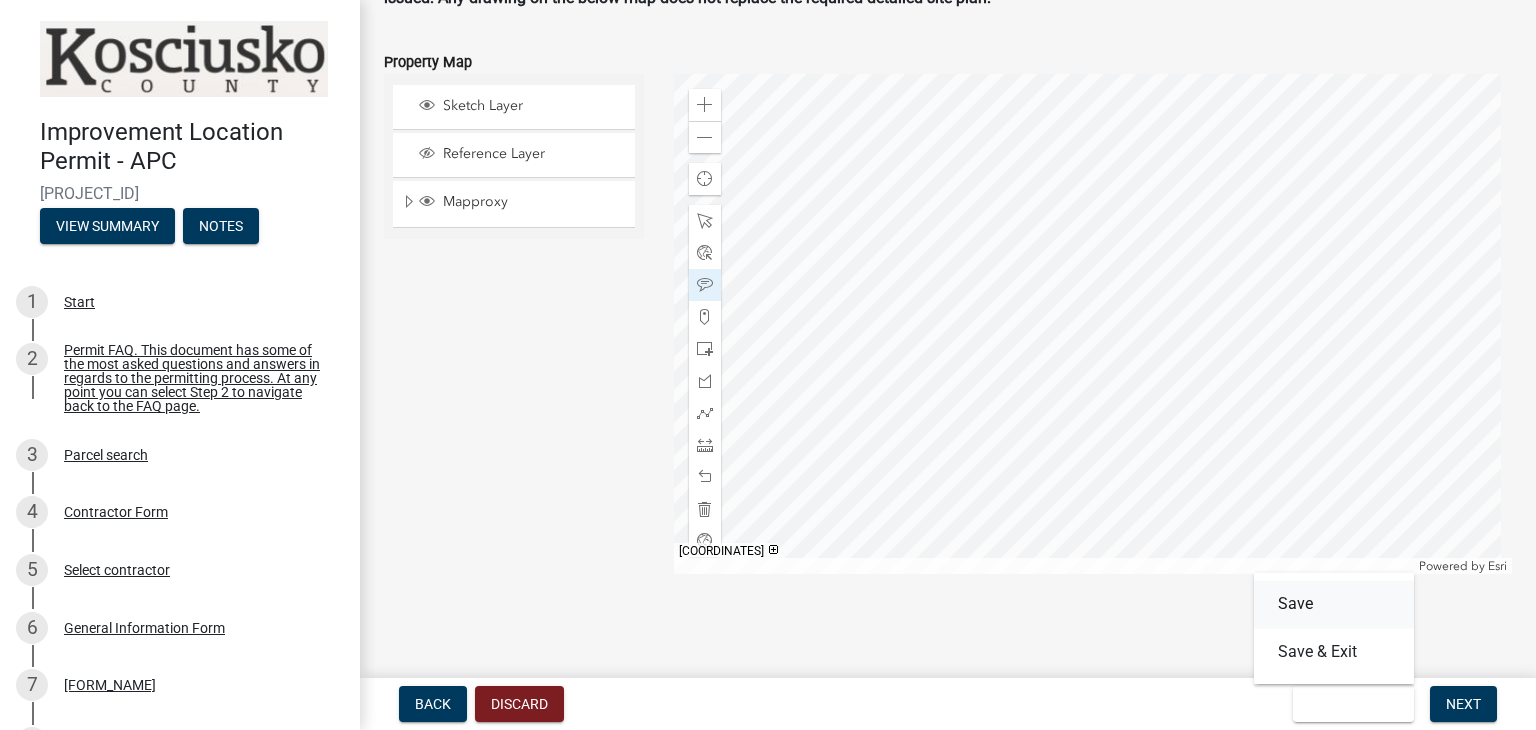 click on "Save" at bounding box center [1334, 604] 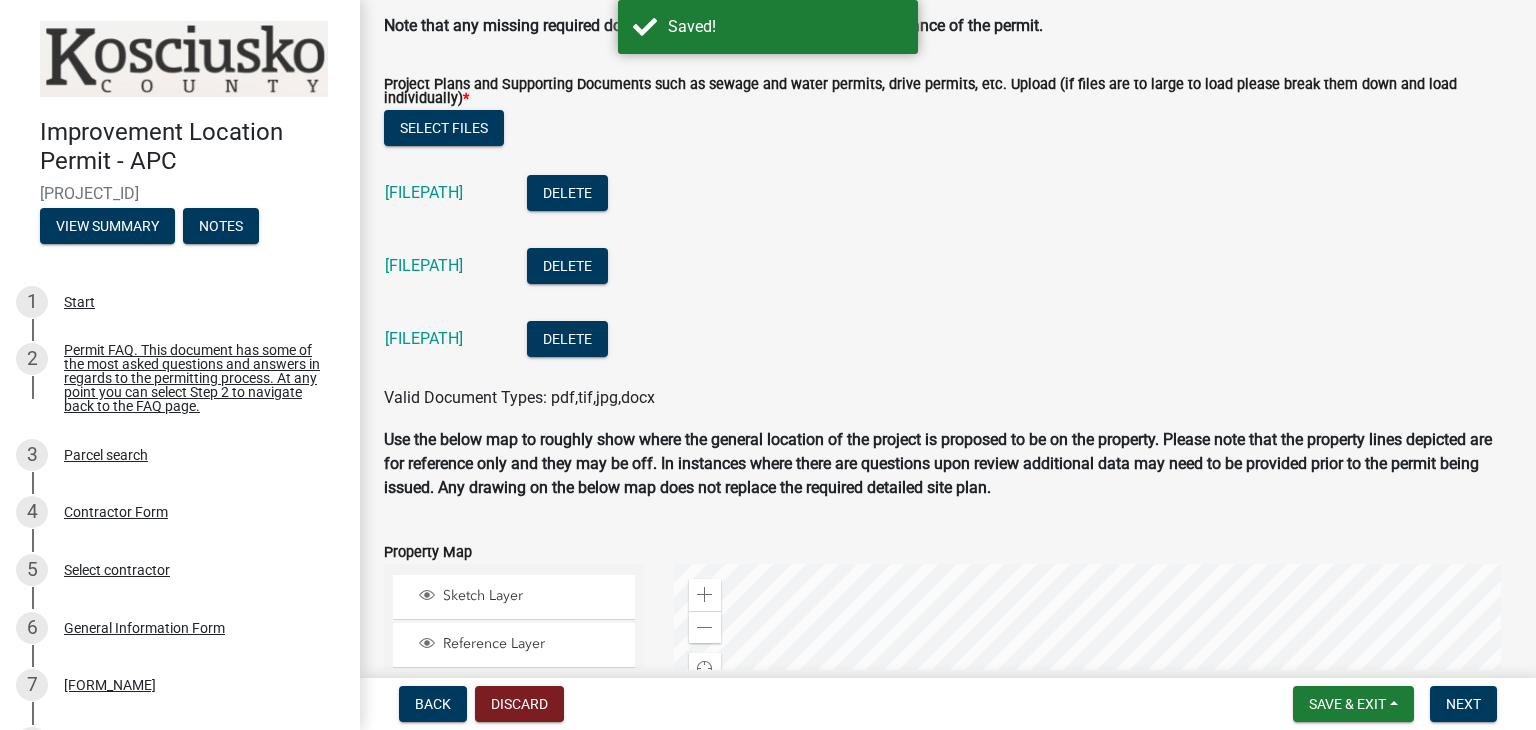 scroll, scrollTop: 2427, scrollLeft: 0, axis: vertical 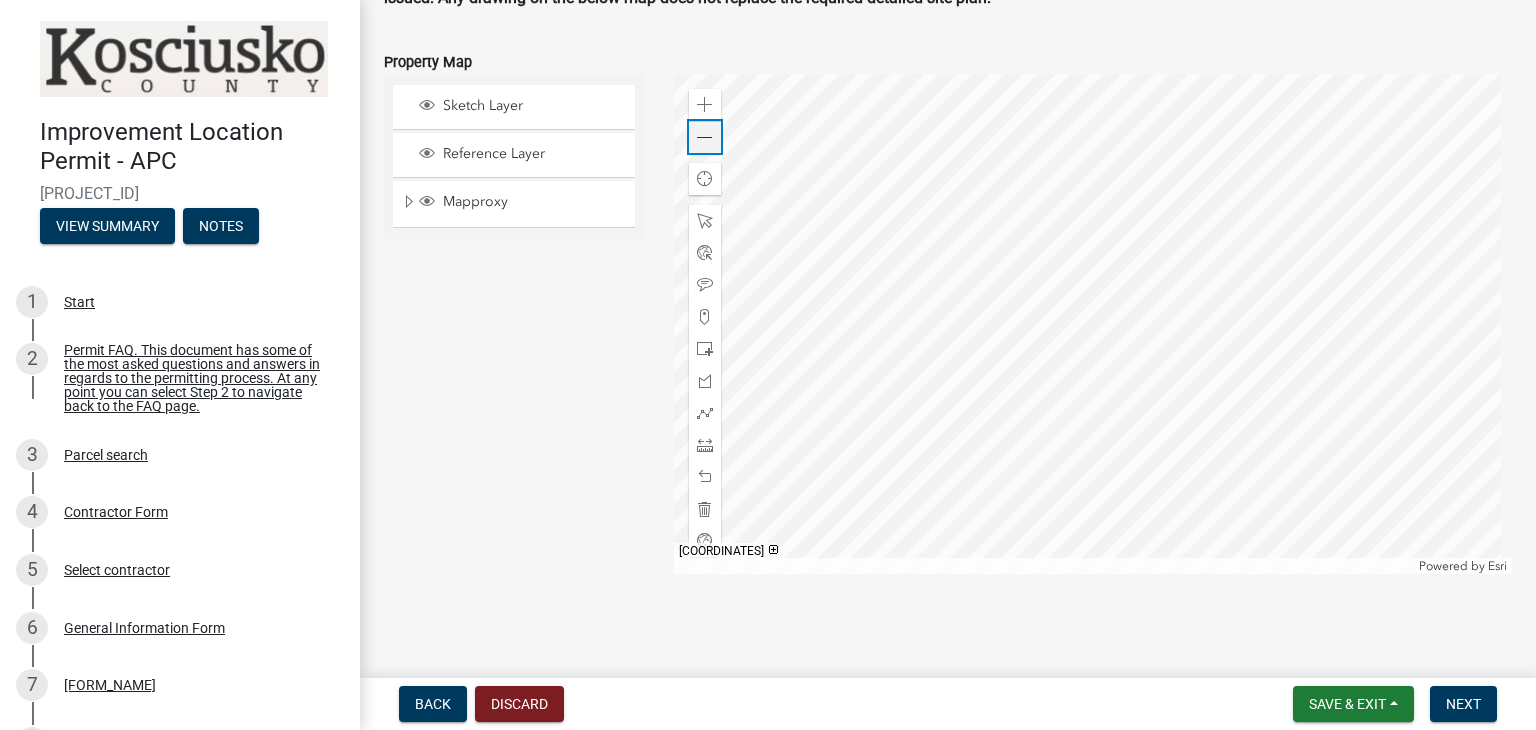 click 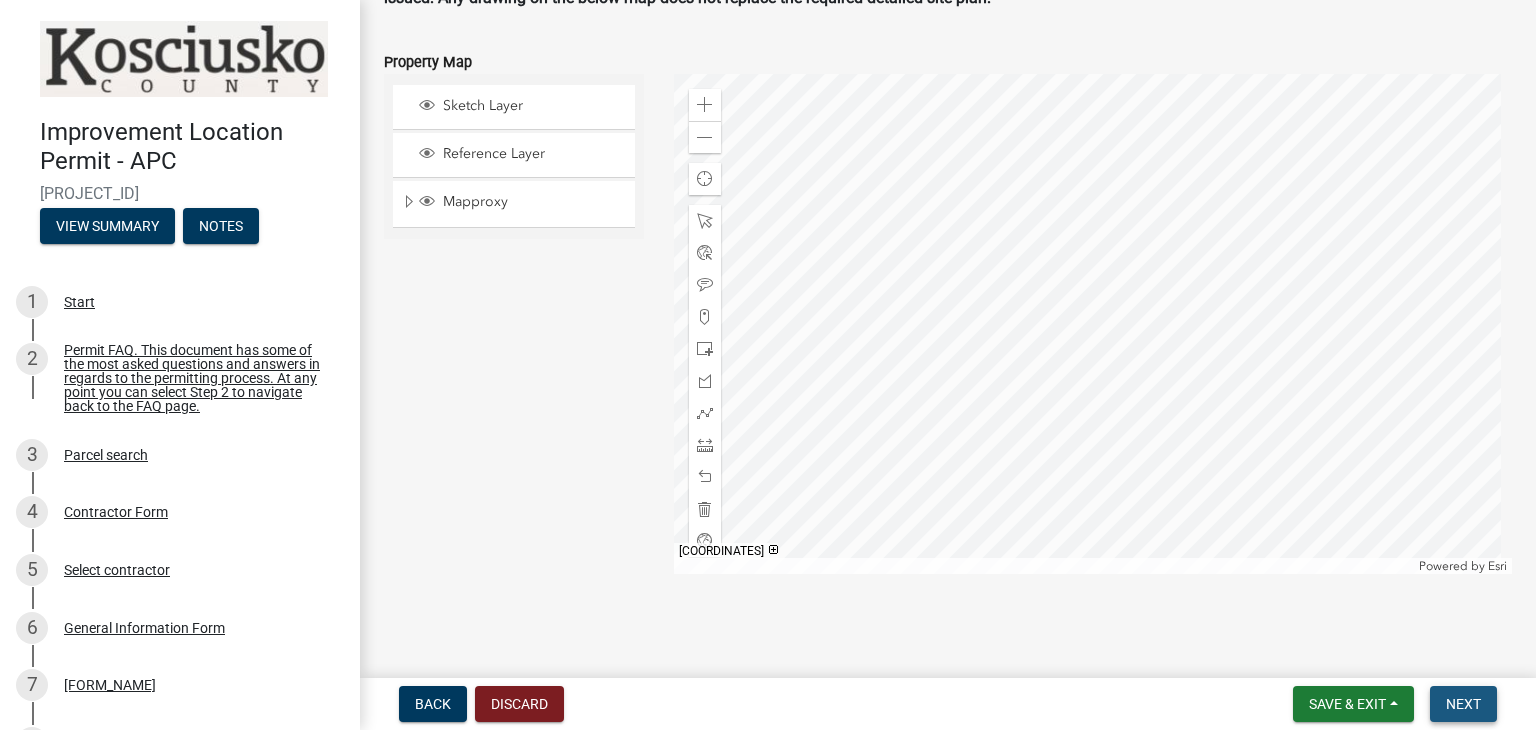click on "Next" at bounding box center [1463, 704] 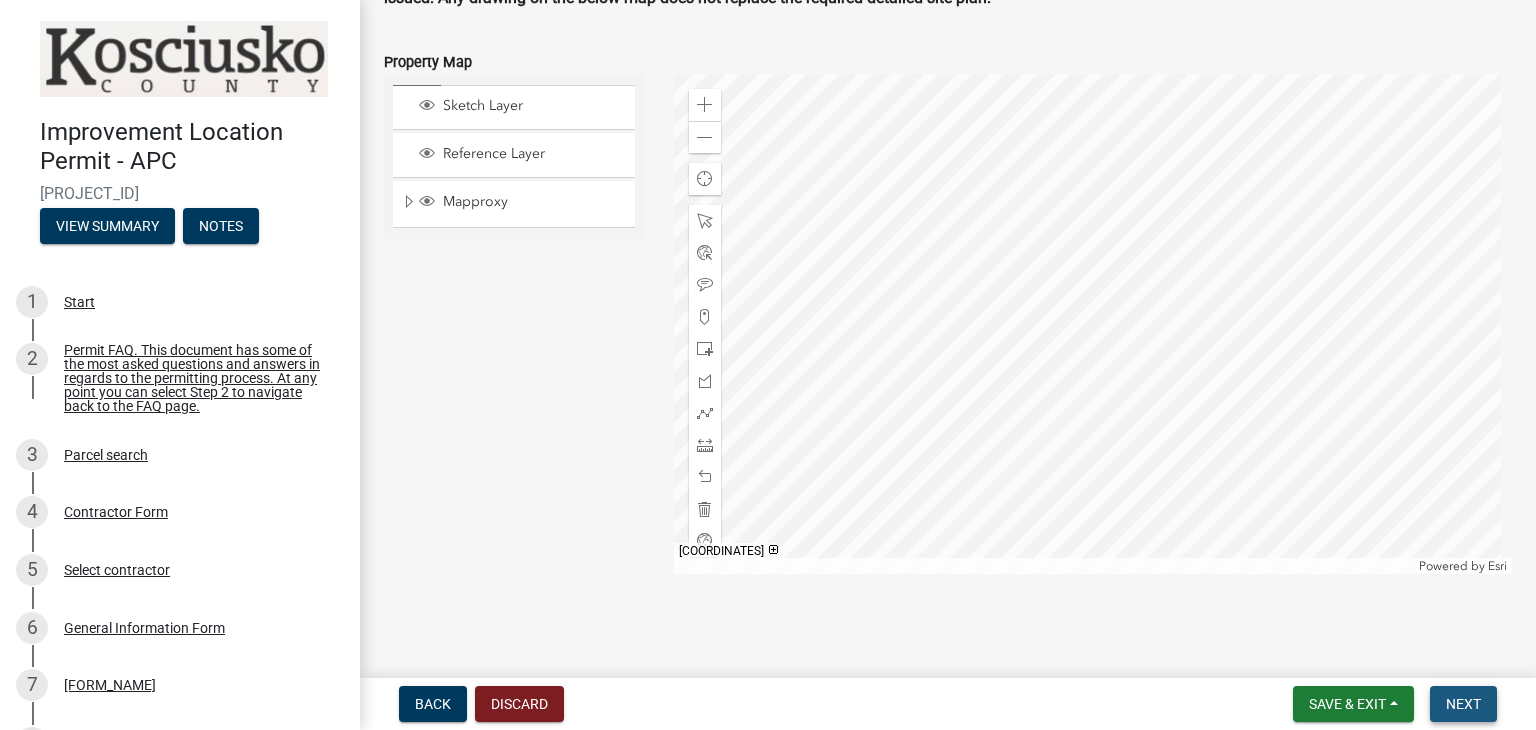scroll, scrollTop: 2451, scrollLeft: 0, axis: vertical 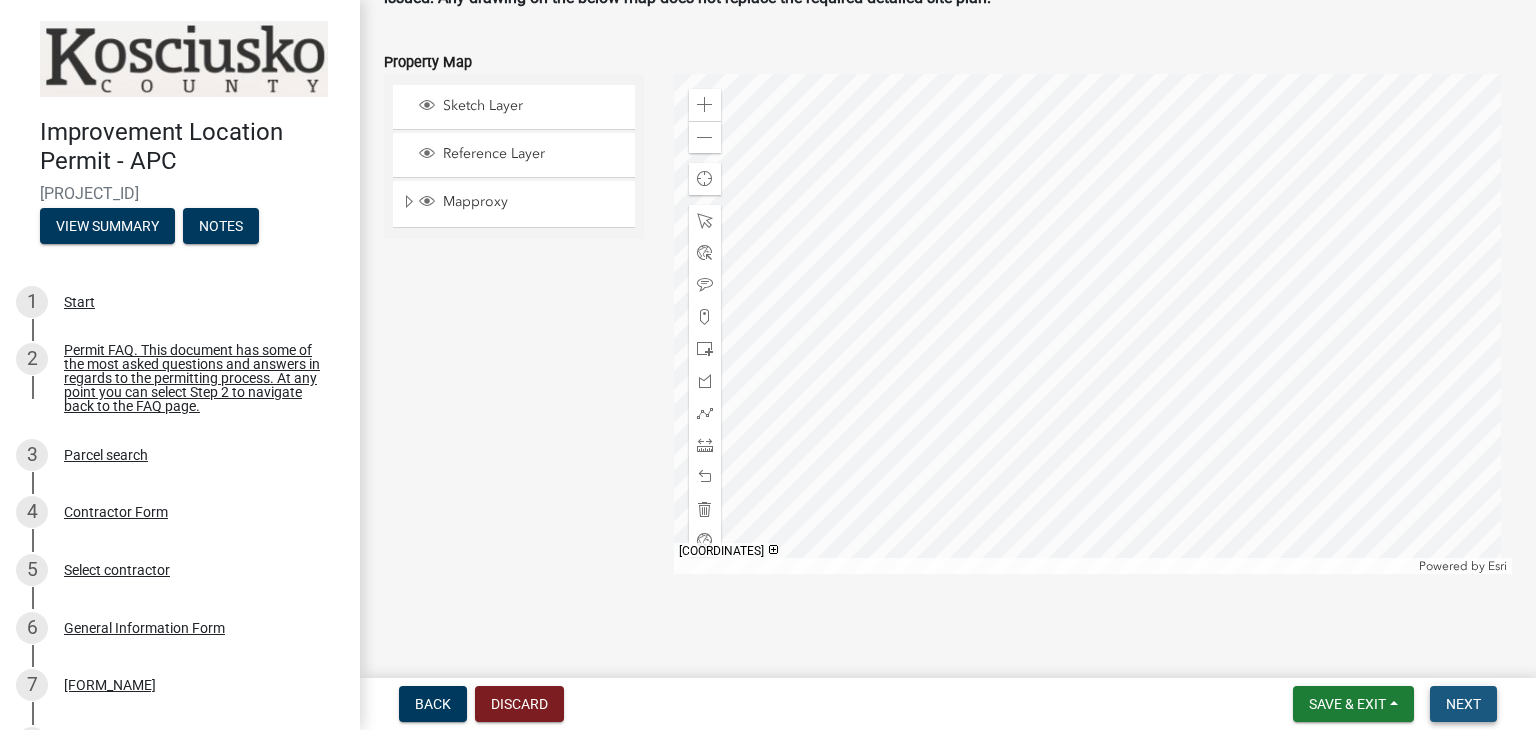click on "Next" at bounding box center (1463, 704) 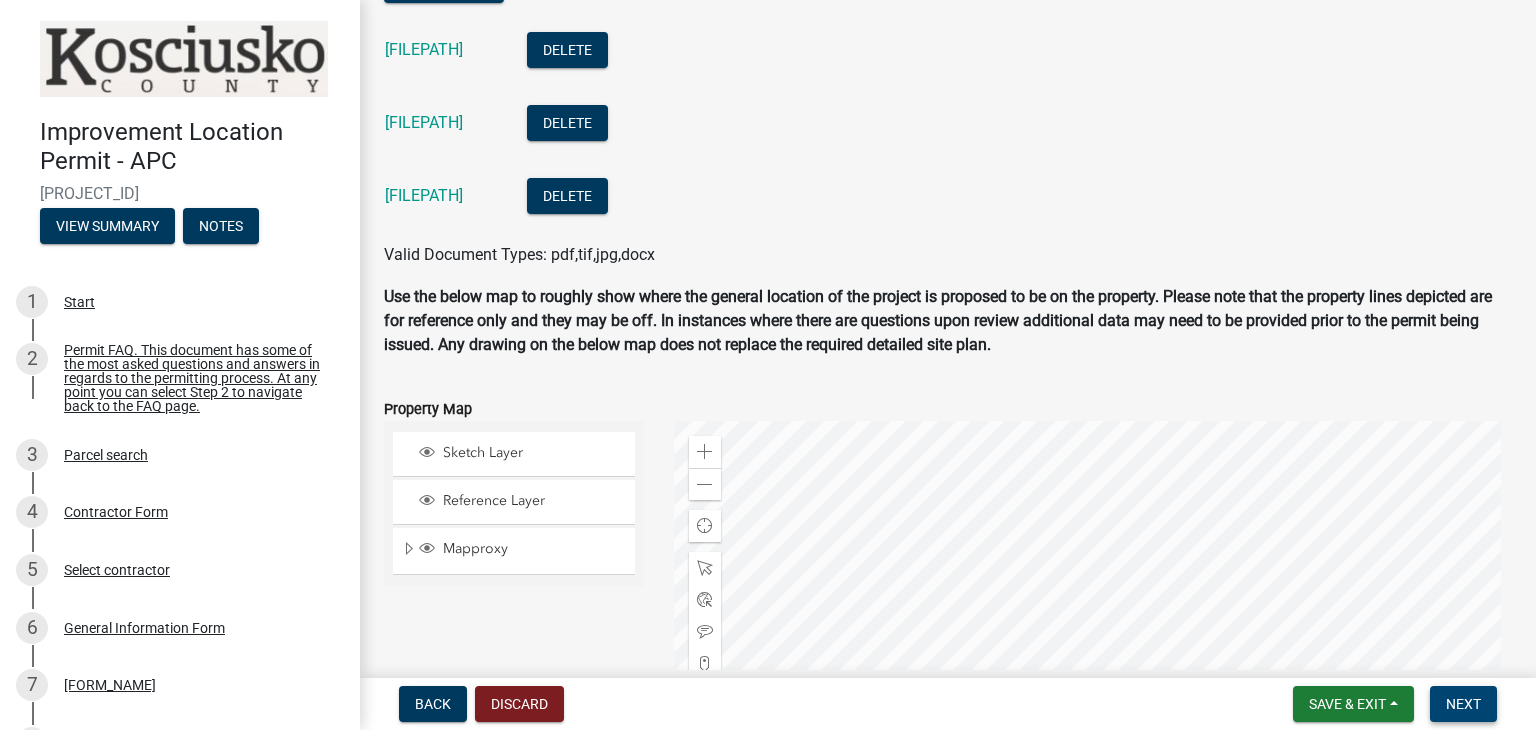 scroll, scrollTop: 2451, scrollLeft: 0, axis: vertical 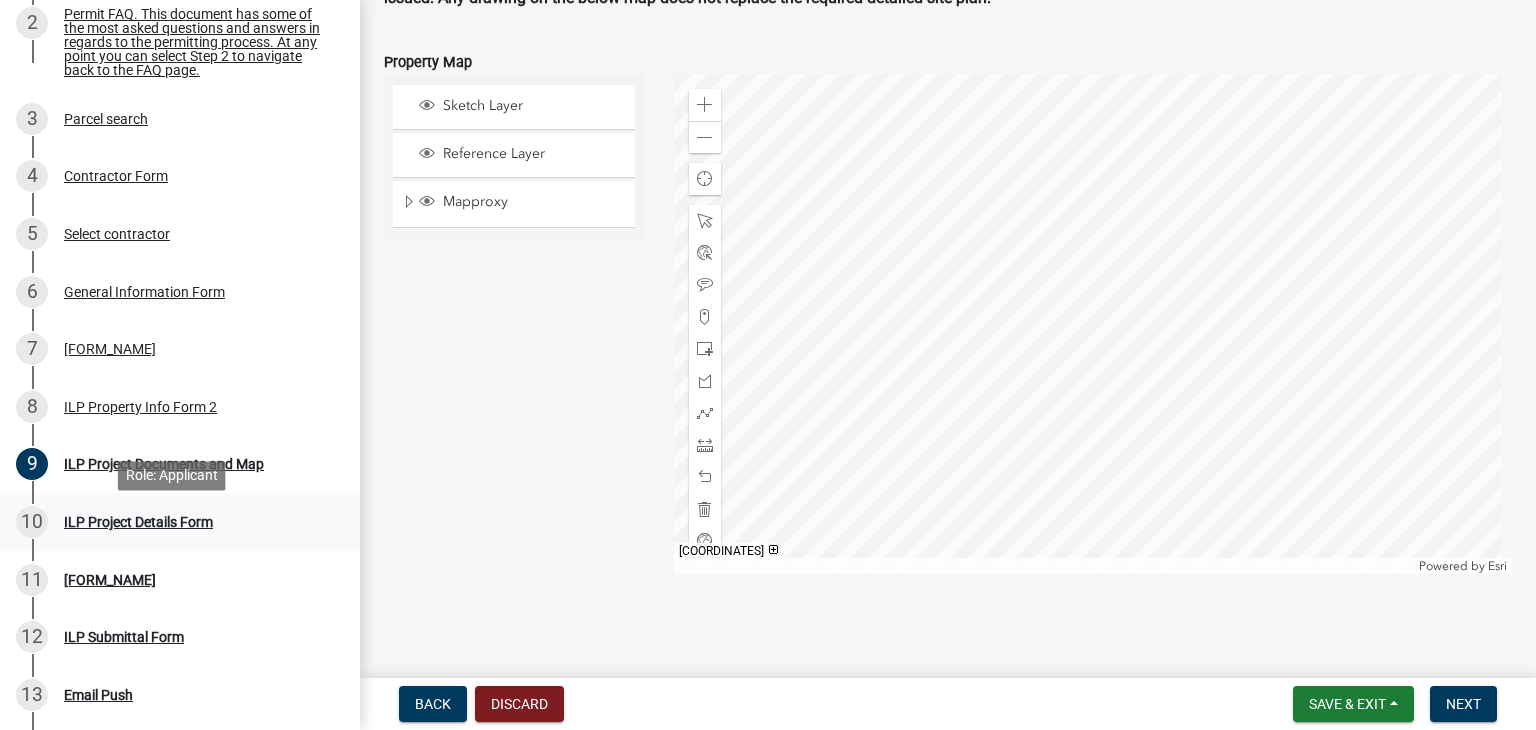 click on "ILP Project Details Form" at bounding box center (138, 522) 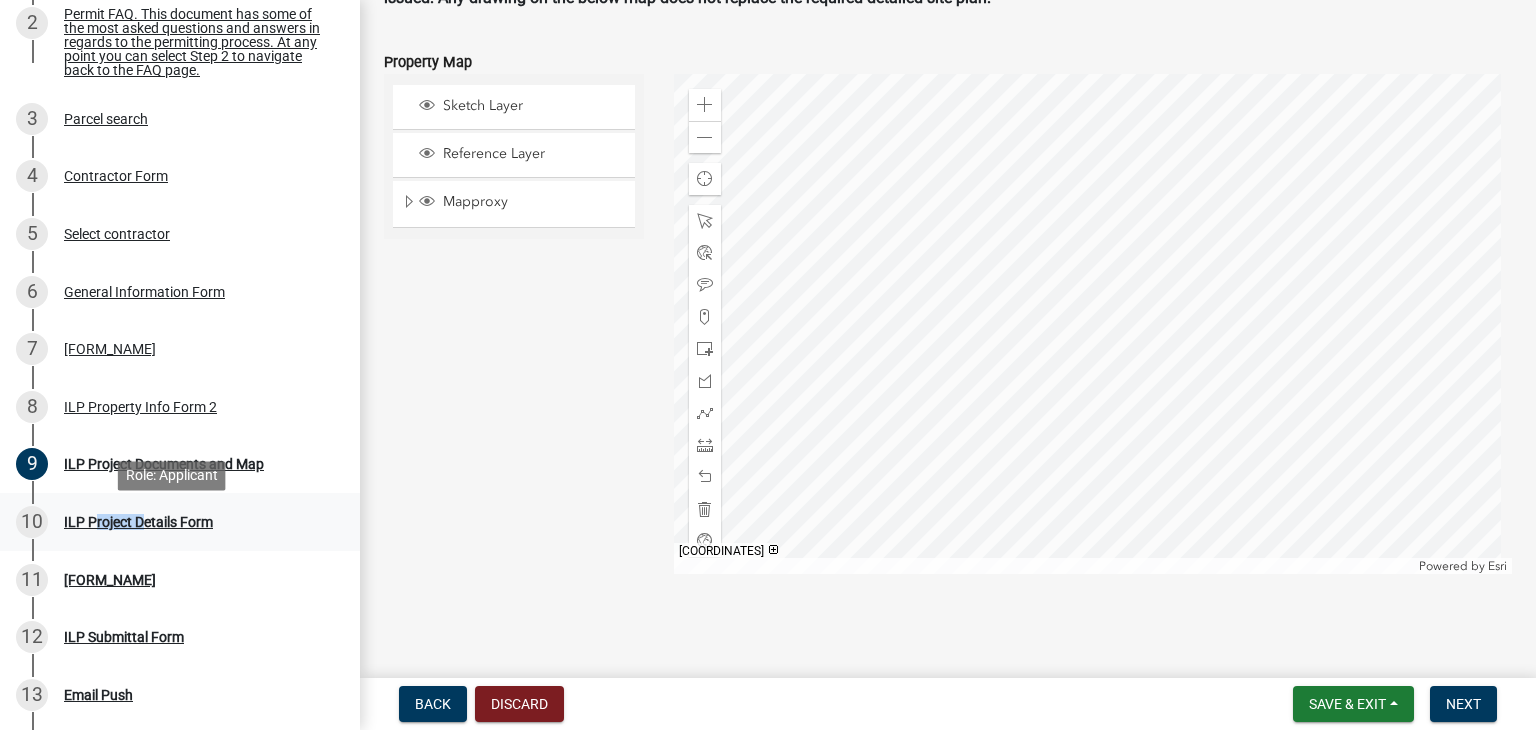 click on "ILP Project Details Form" at bounding box center (138, 522) 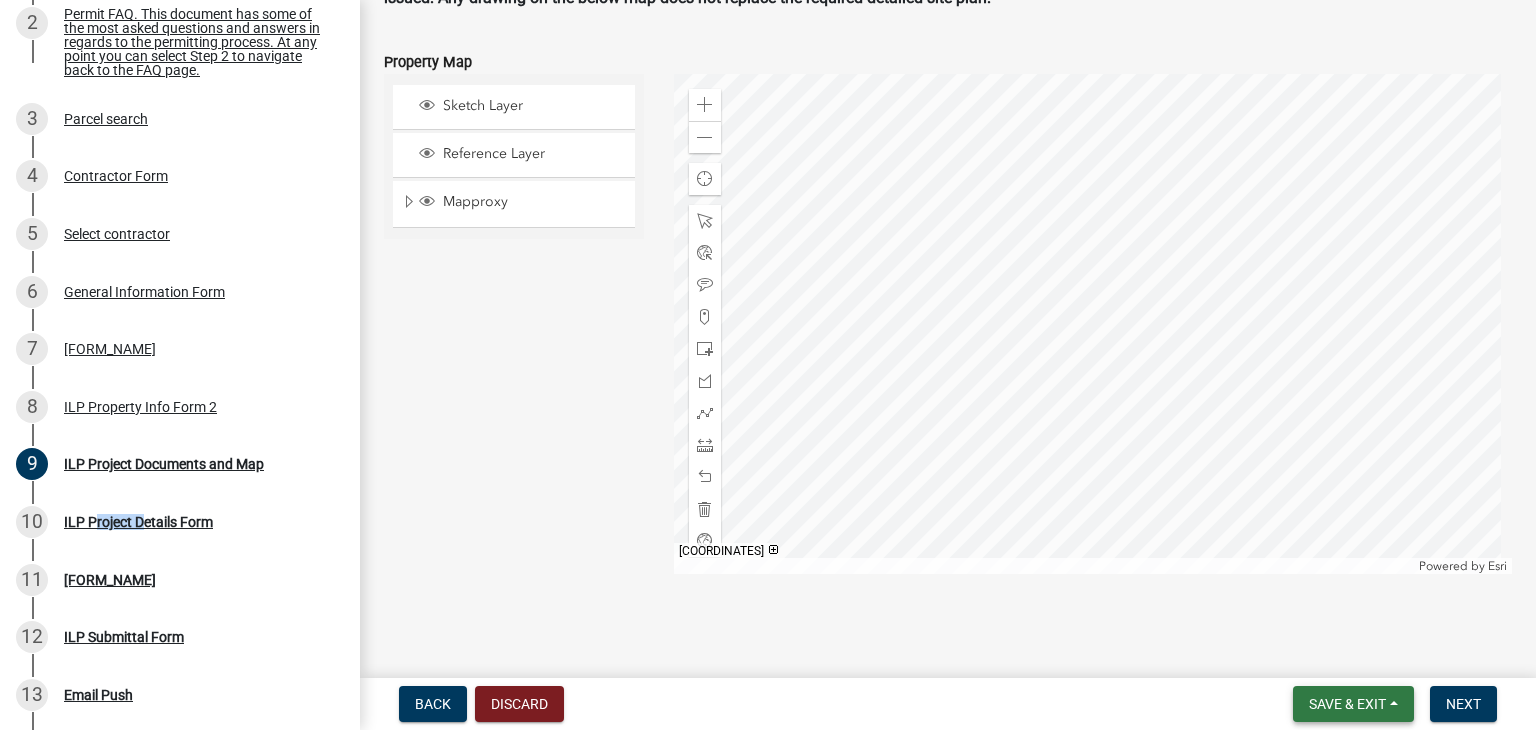 click on "Save & Exit" at bounding box center [1353, 704] 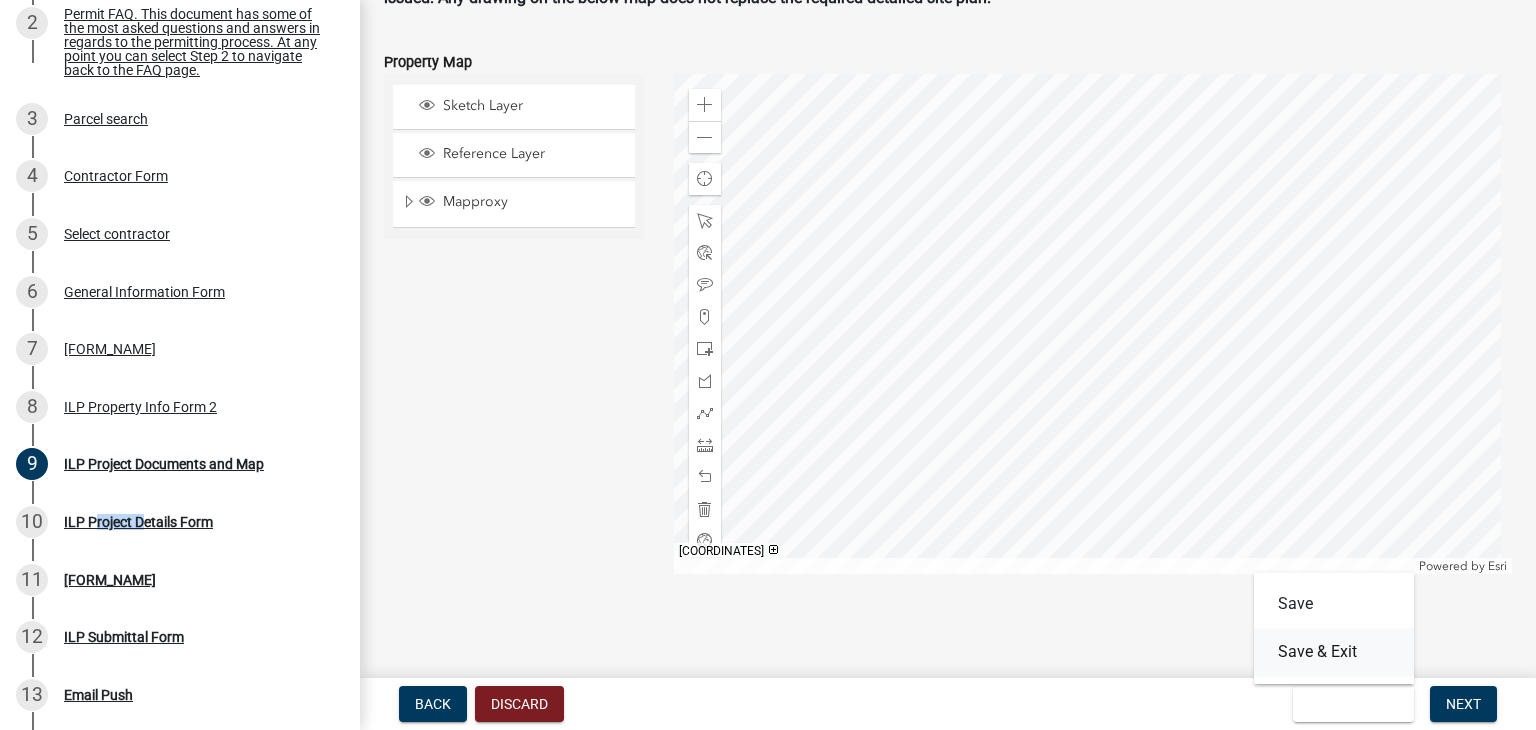 click on "Save & Exit" at bounding box center (1334, 652) 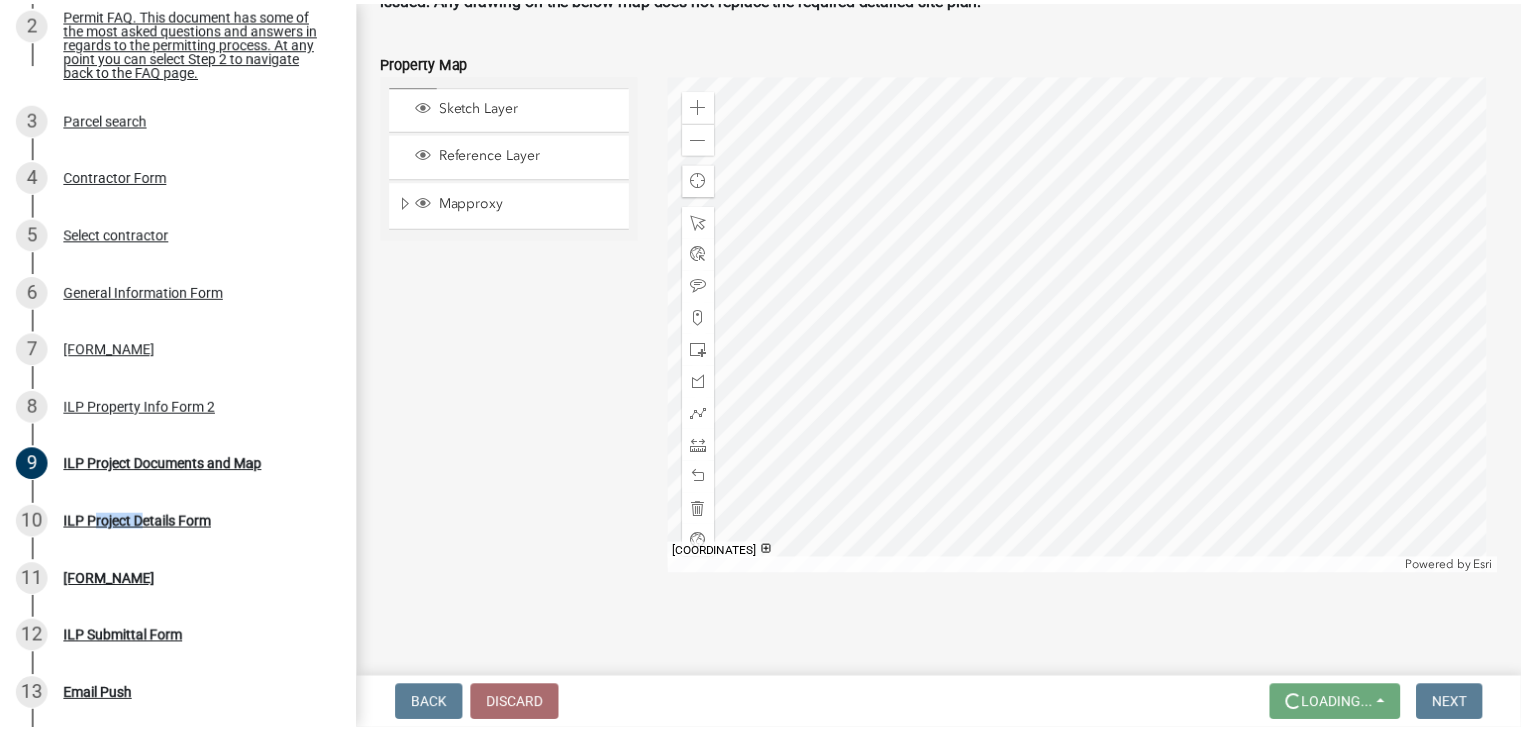 scroll, scrollTop: 0, scrollLeft: 0, axis: both 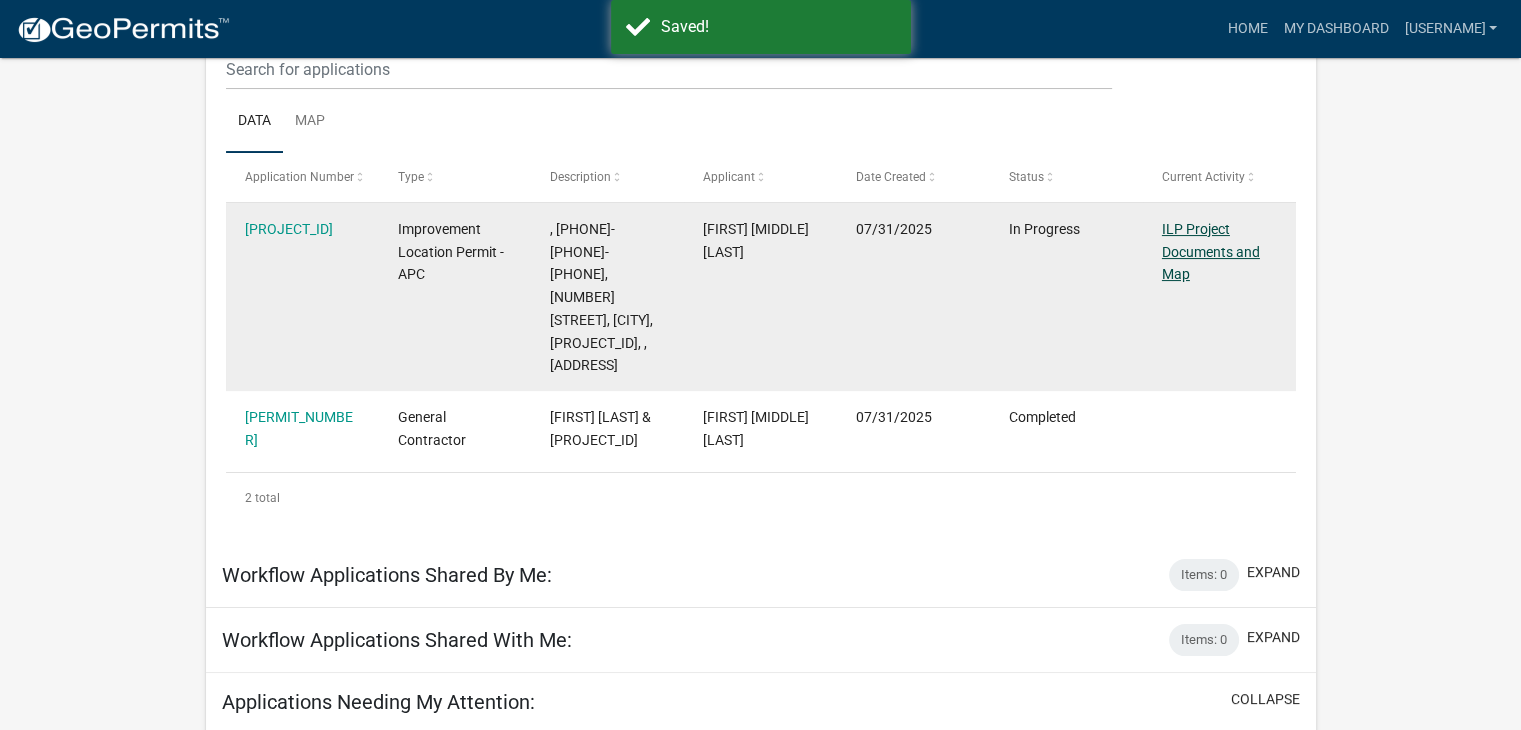 click on "ILP Project Documents and Map" 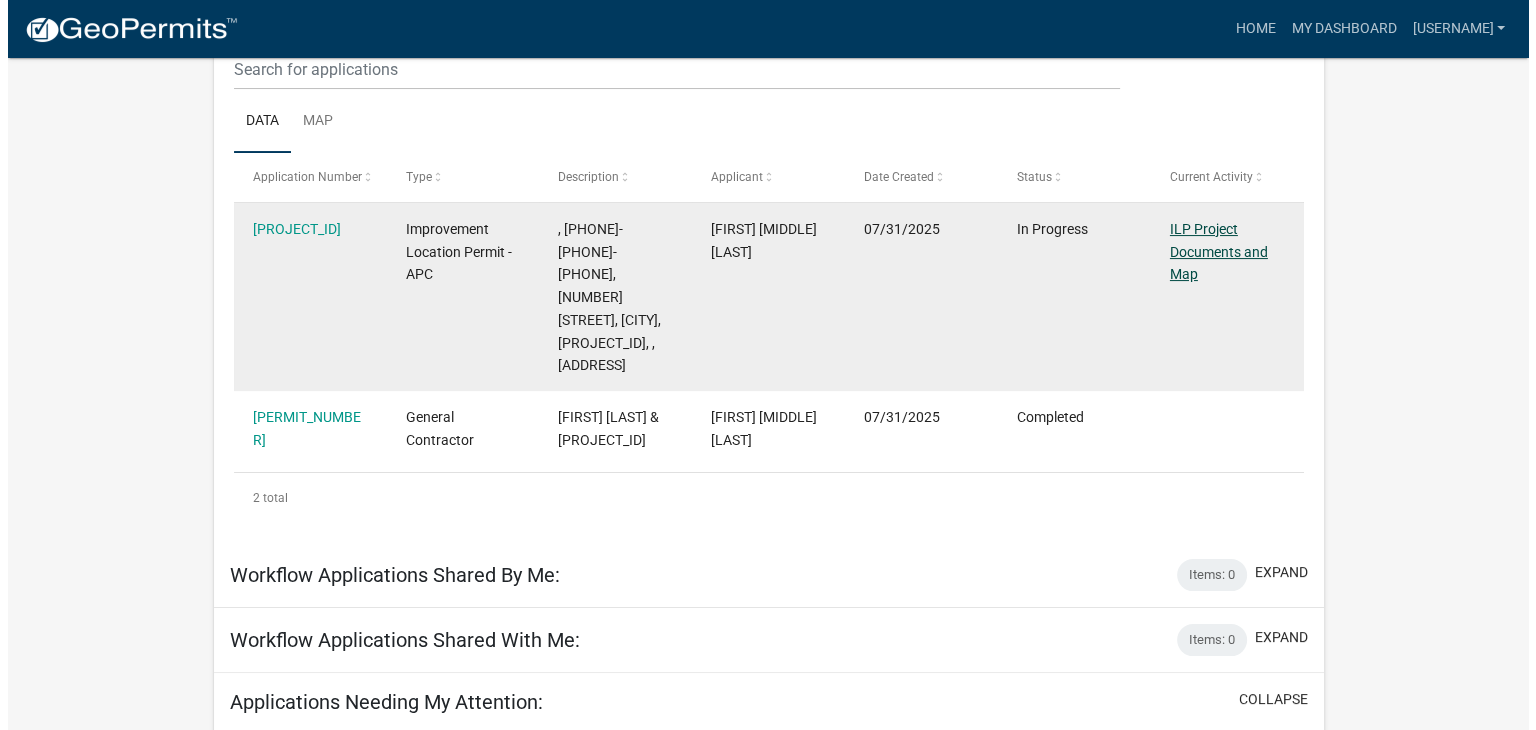 scroll, scrollTop: 0, scrollLeft: 0, axis: both 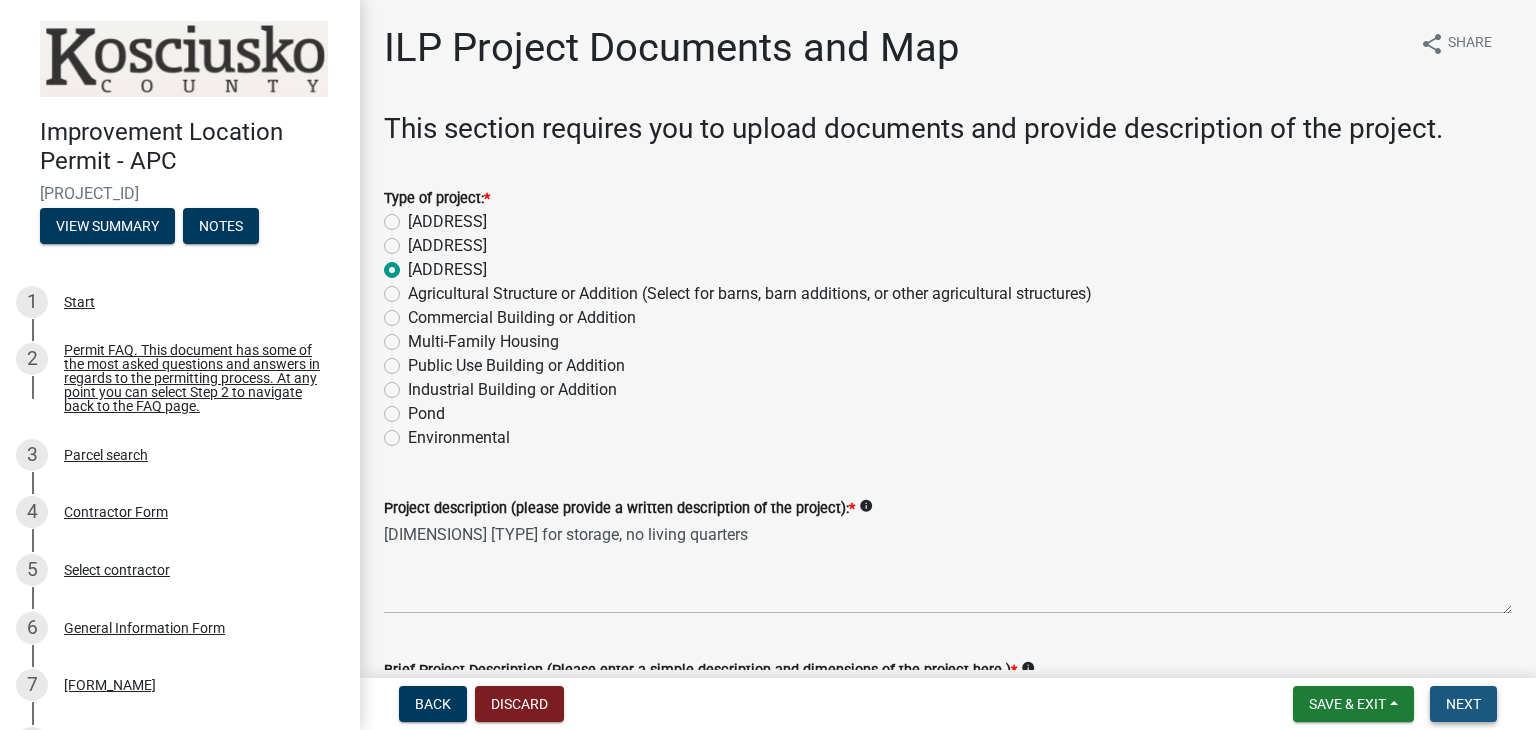 click on "Next" at bounding box center (1463, 704) 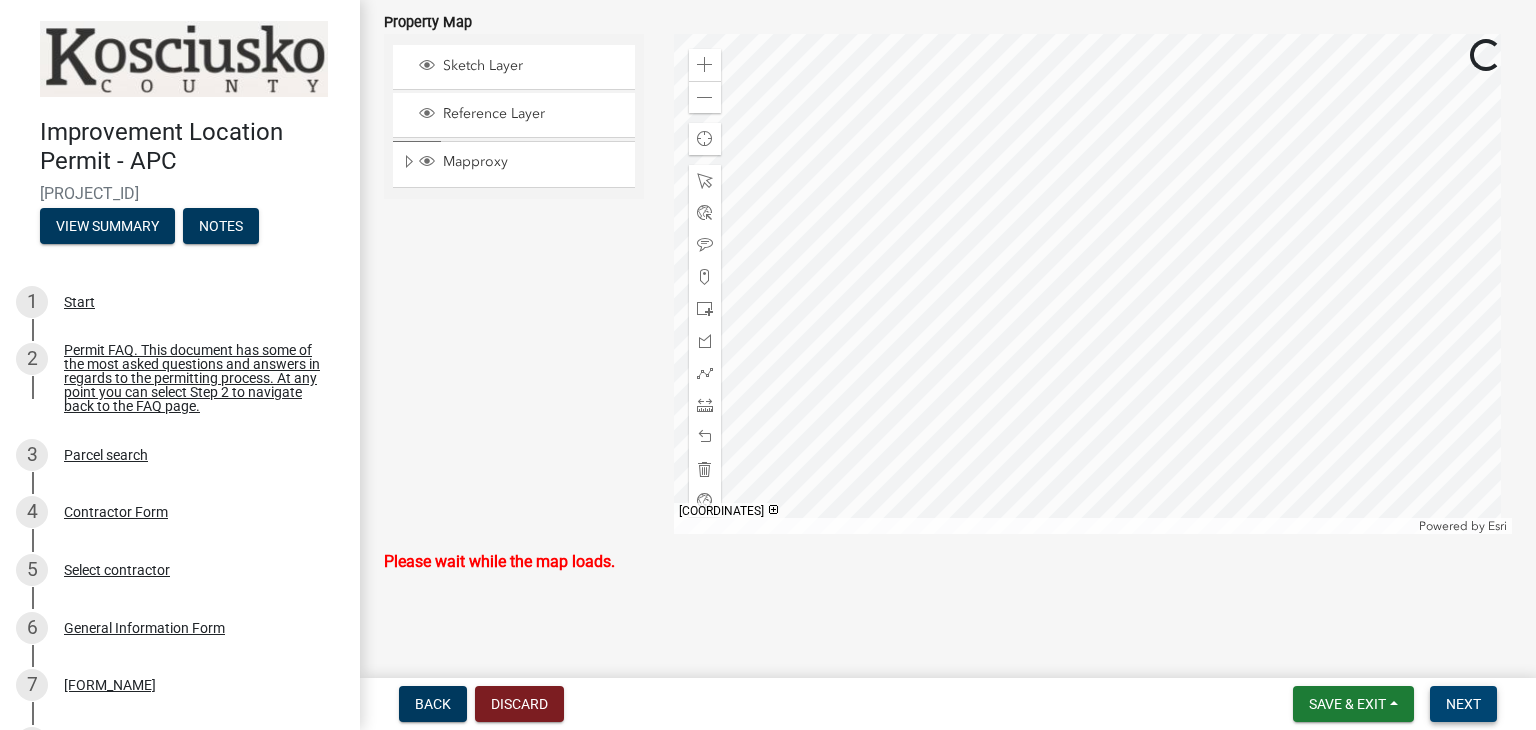 scroll, scrollTop: 2451, scrollLeft: 0, axis: vertical 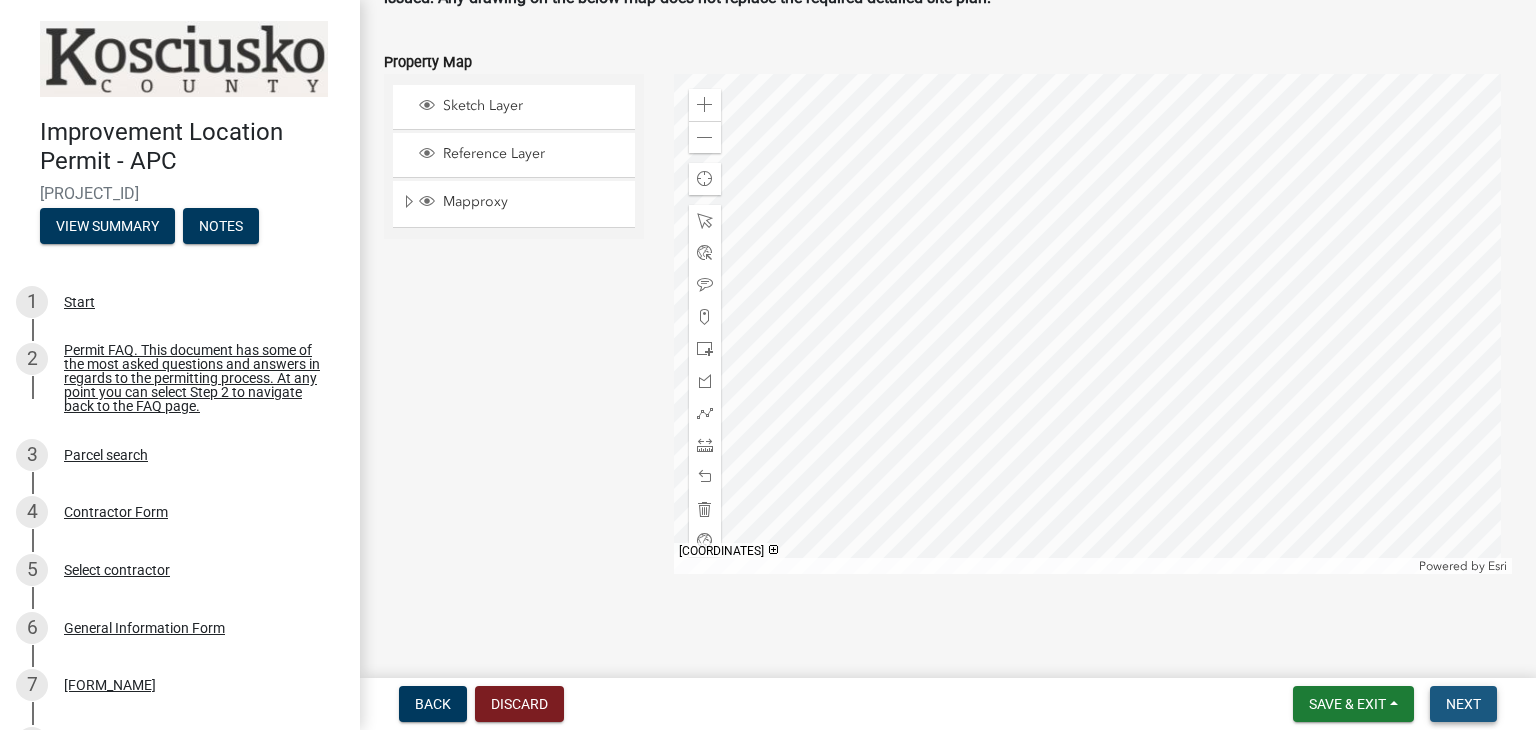 click on "Next" at bounding box center [1463, 704] 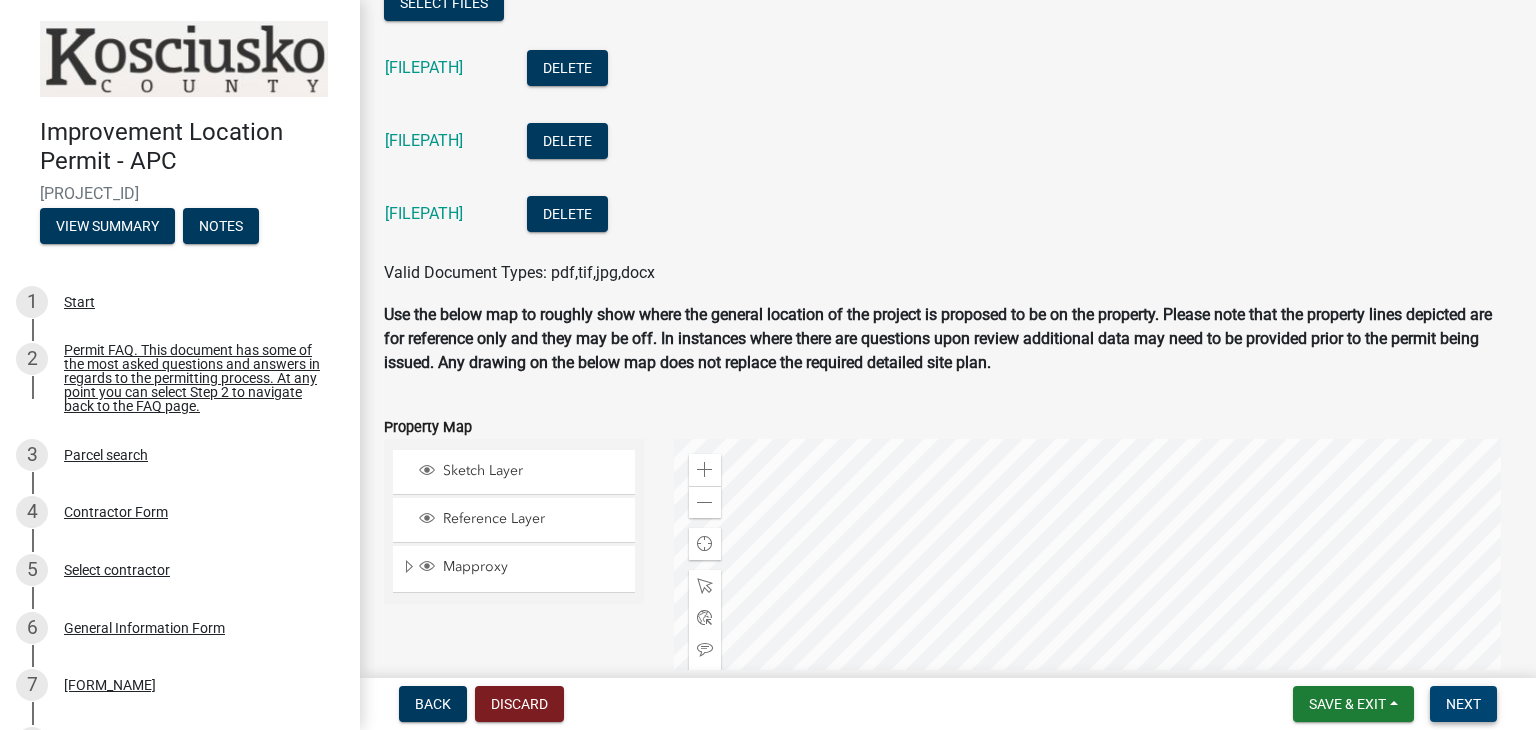 scroll, scrollTop: 2451, scrollLeft: 0, axis: vertical 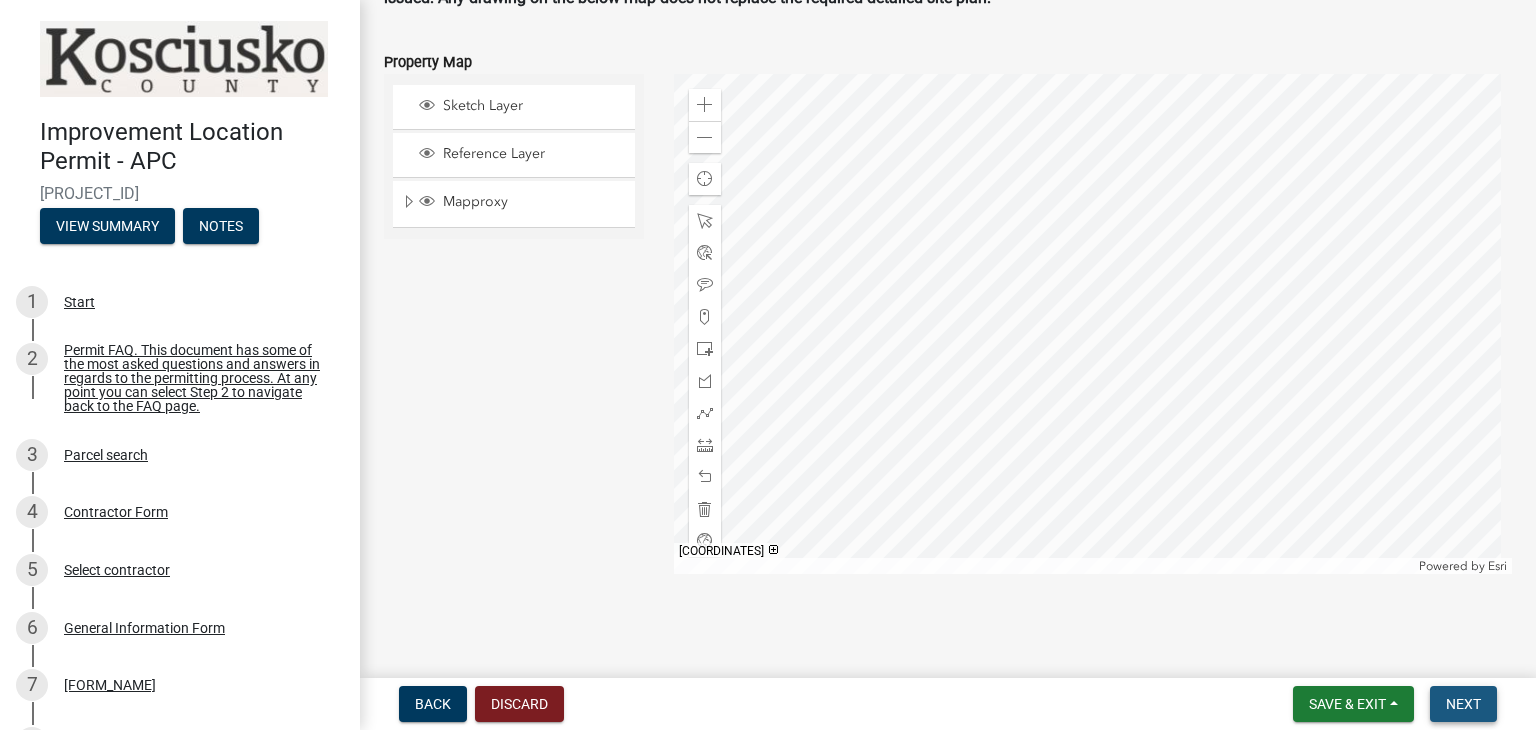 click on "Next" at bounding box center [1463, 704] 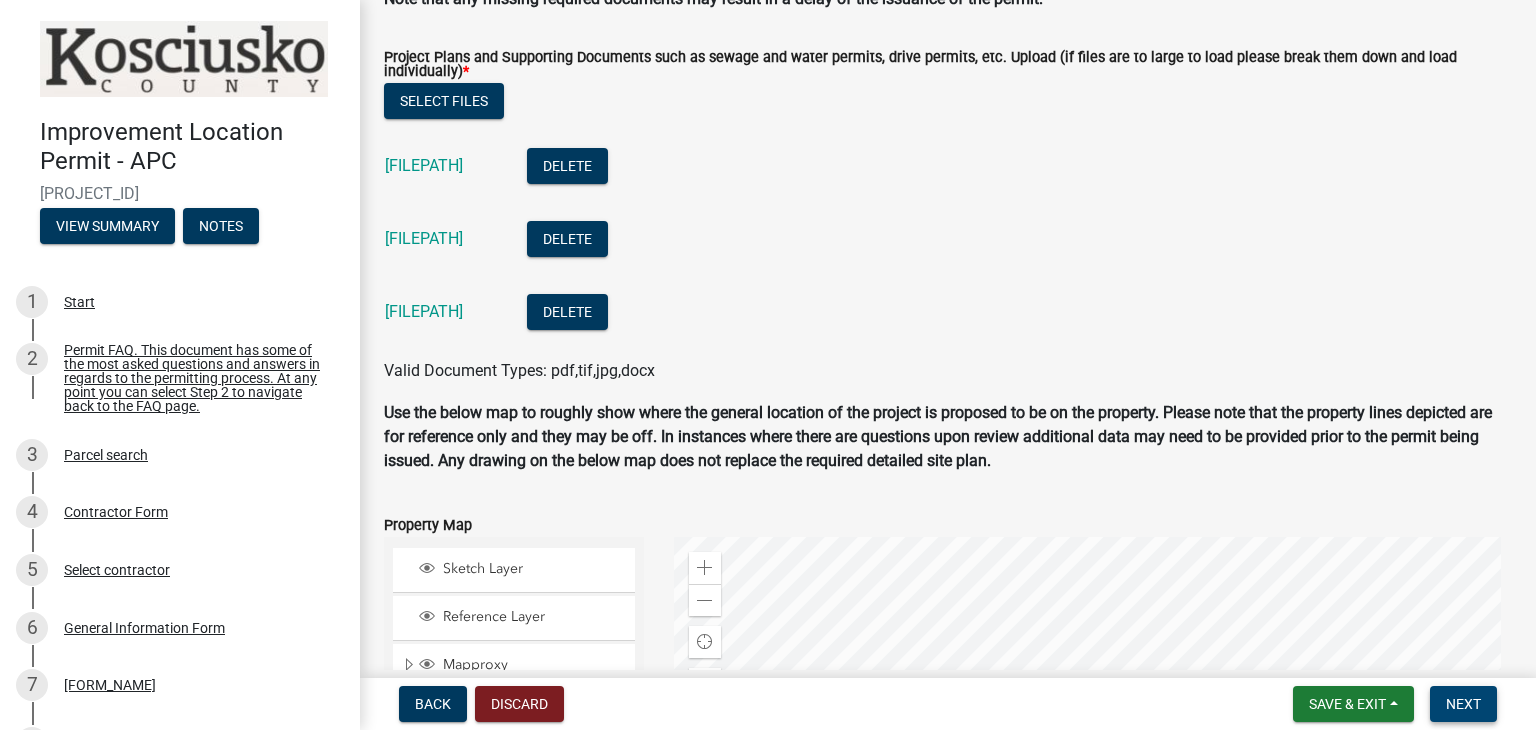 scroll, scrollTop: 2451, scrollLeft: 0, axis: vertical 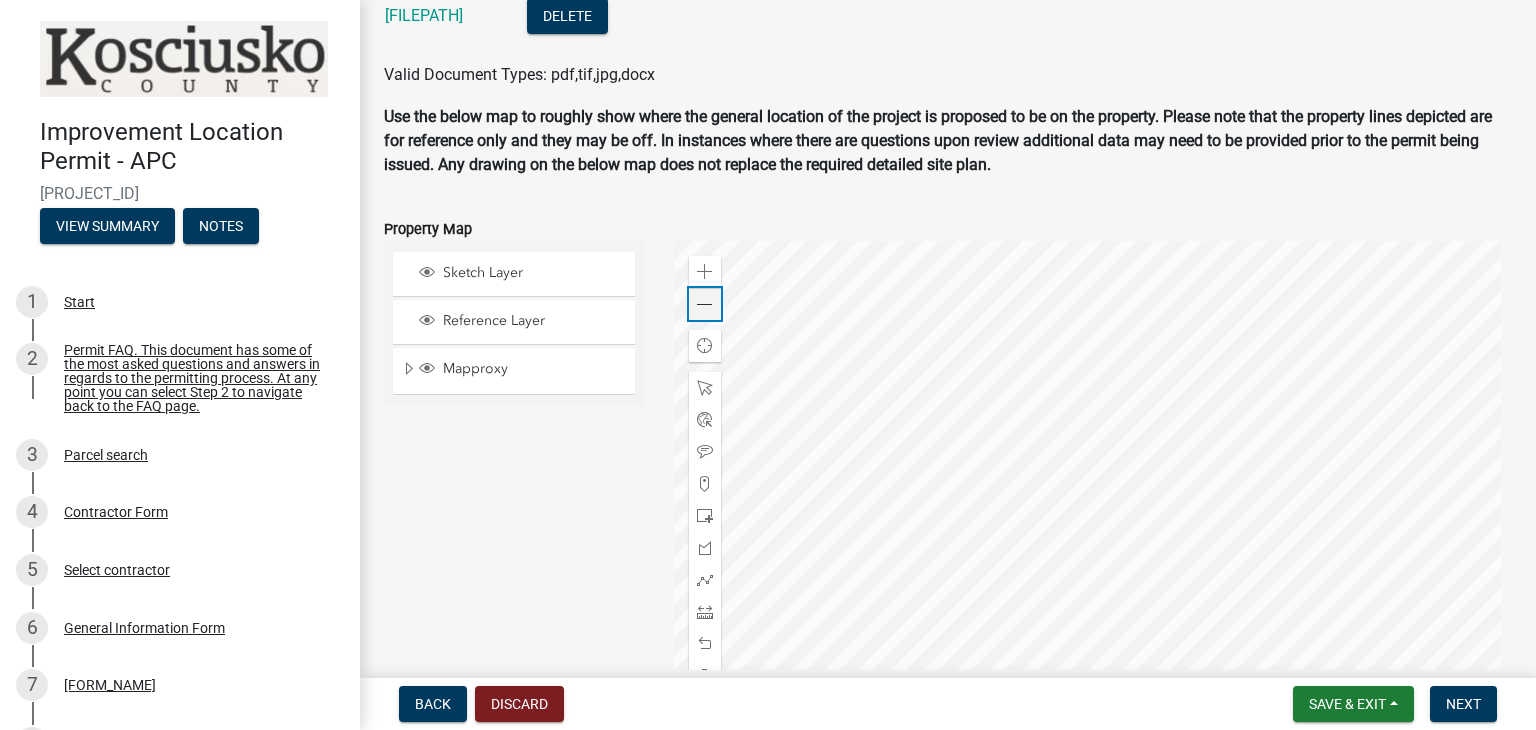click 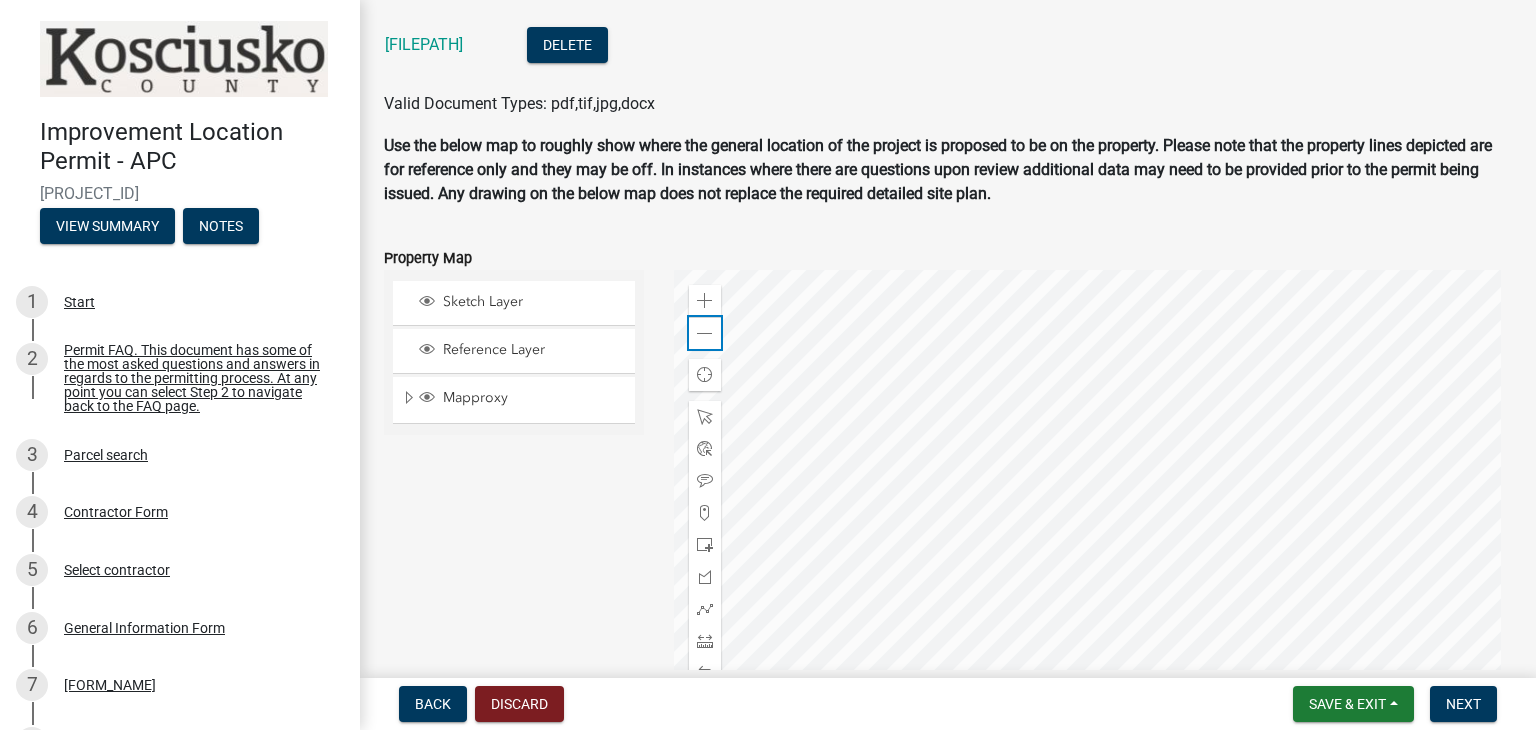 scroll, scrollTop: 2451, scrollLeft: 0, axis: vertical 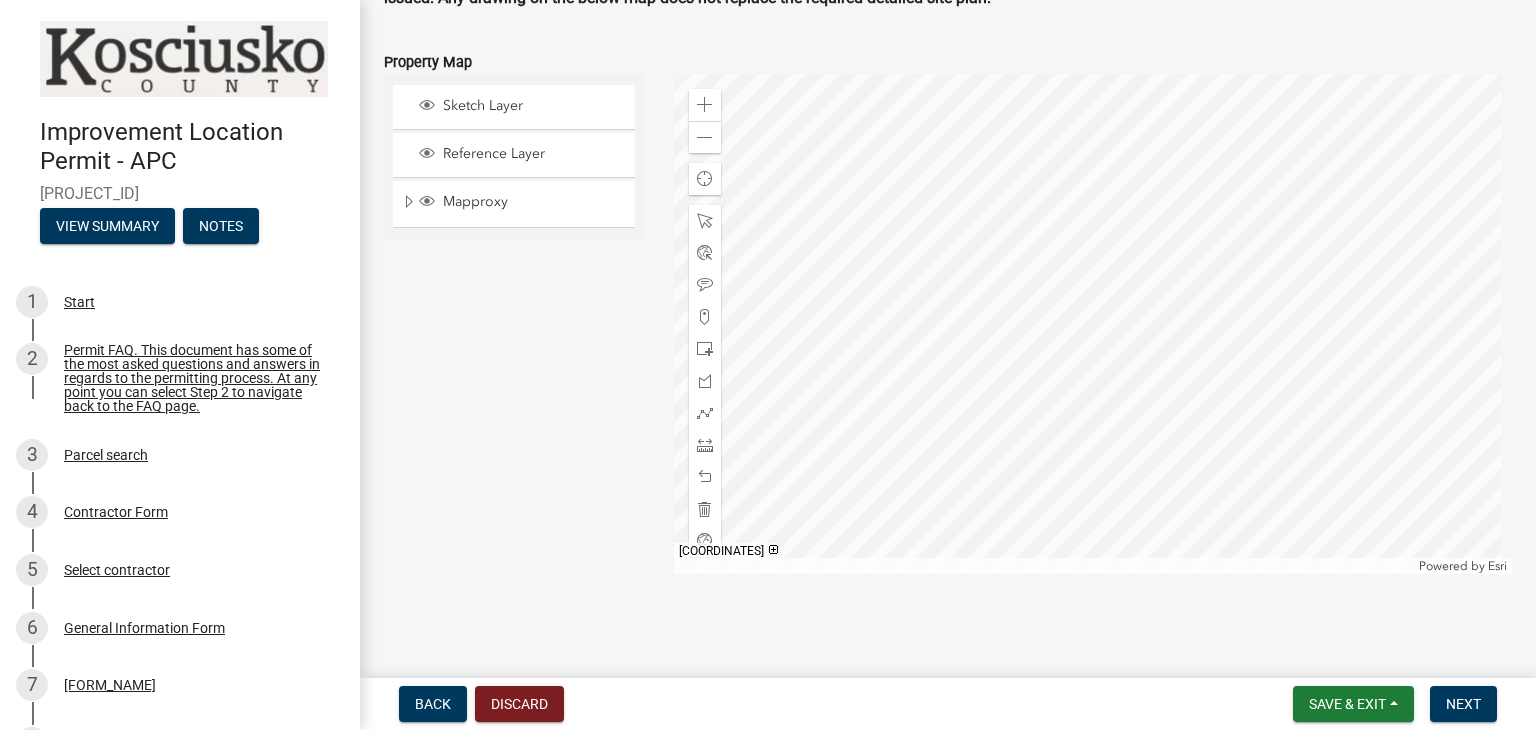 click on "ILP Project Documents and Map share Share This section requires you to upload documents and provide description of the project.  Type of project:  *  New Residence   Residential Addition (Use for additions to an existing home)   Res Accessory Bldg. / Res Accessory  Bldg. Addition (Select for new or additions to free standing residential accessory bldgs. i.e. sheds or garages).   Agricultural Structure or Addition (Select for barns, barn additions, or other agricultural structures)   Commercial Building or Addition   Multi-Family Housing   Public Use Building or Addition   Industrial Building or Addition   Pond   Environmental   Project description (please provide a written description of the project):  *  info
[DIMENSIONS] [TYPE] for storage, no living quarters  Brief Project Description (Please enter a simple description and dimensions of the project here.)  *  info
[DIMENSIONS] [TYPE] for storage with no living quarters Must be no more than 20 characters long Will the structure meet this definition:  Cargo Question  *" 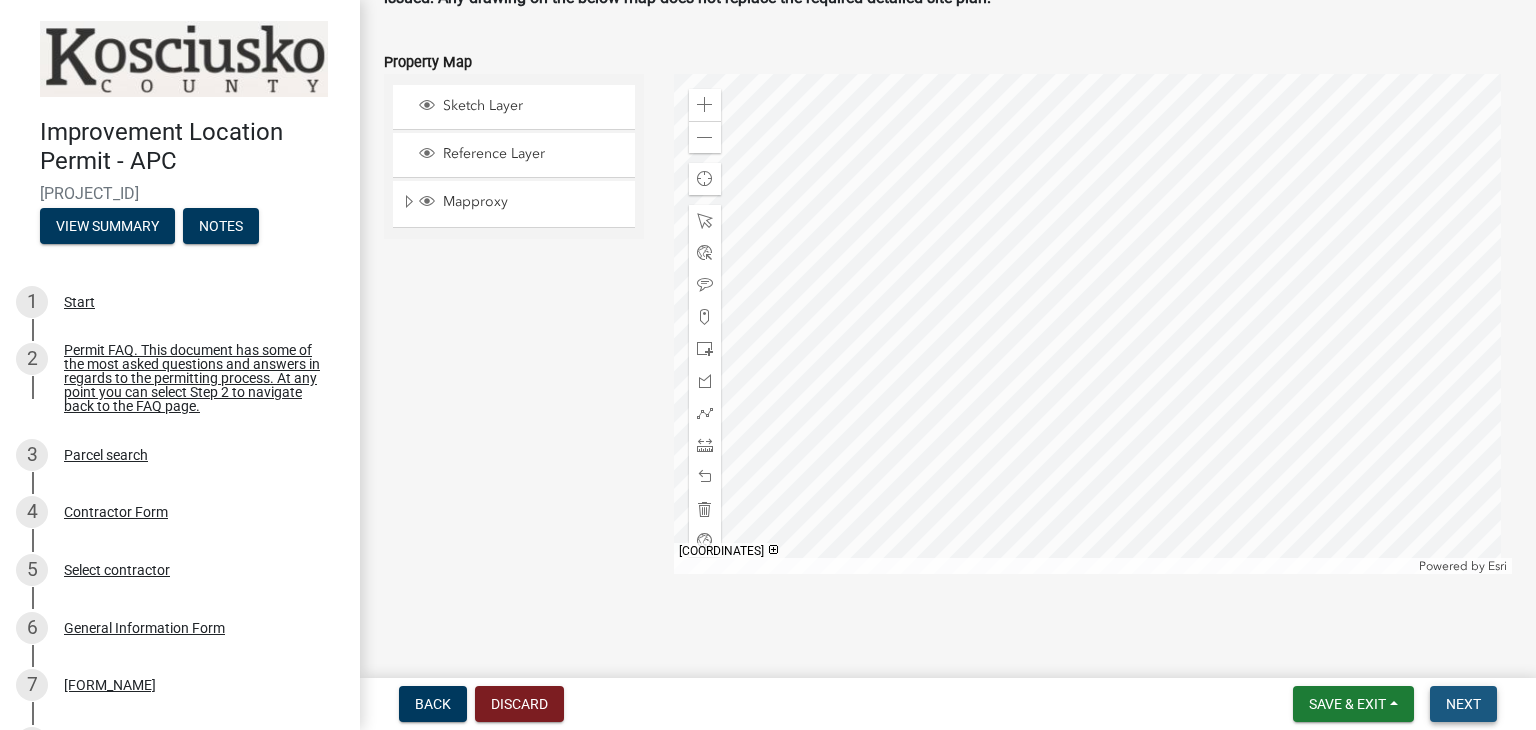 click on "Next" at bounding box center [1463, 704] 